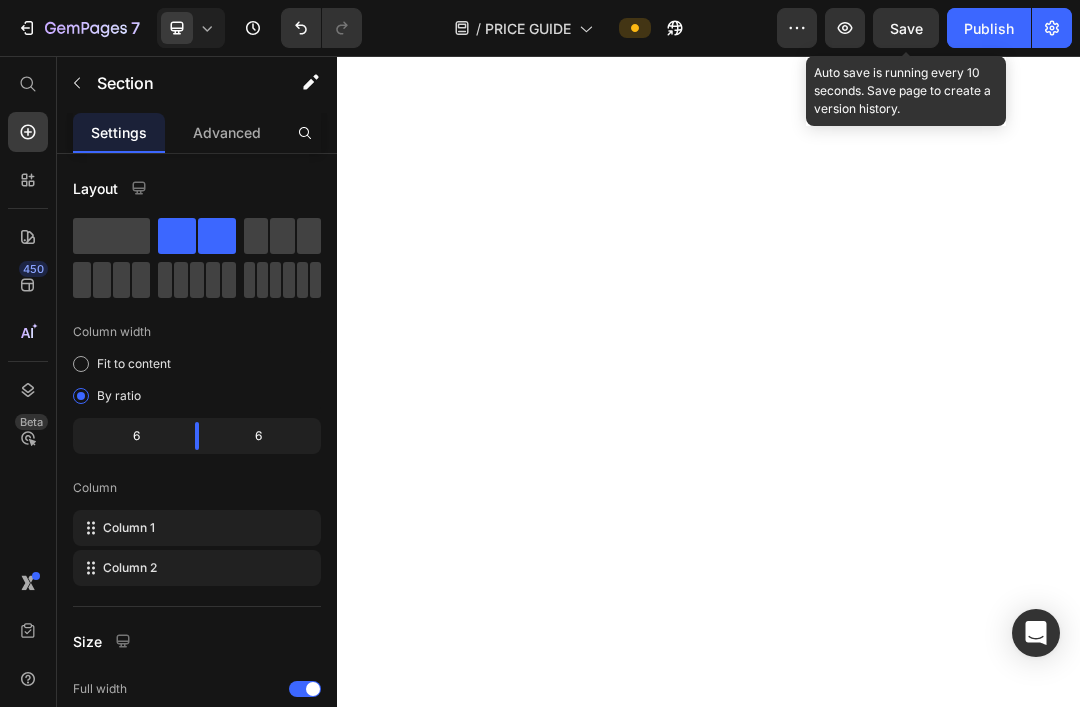 scroll, scrollTop: 0, scrollLeft: 0, axis: both 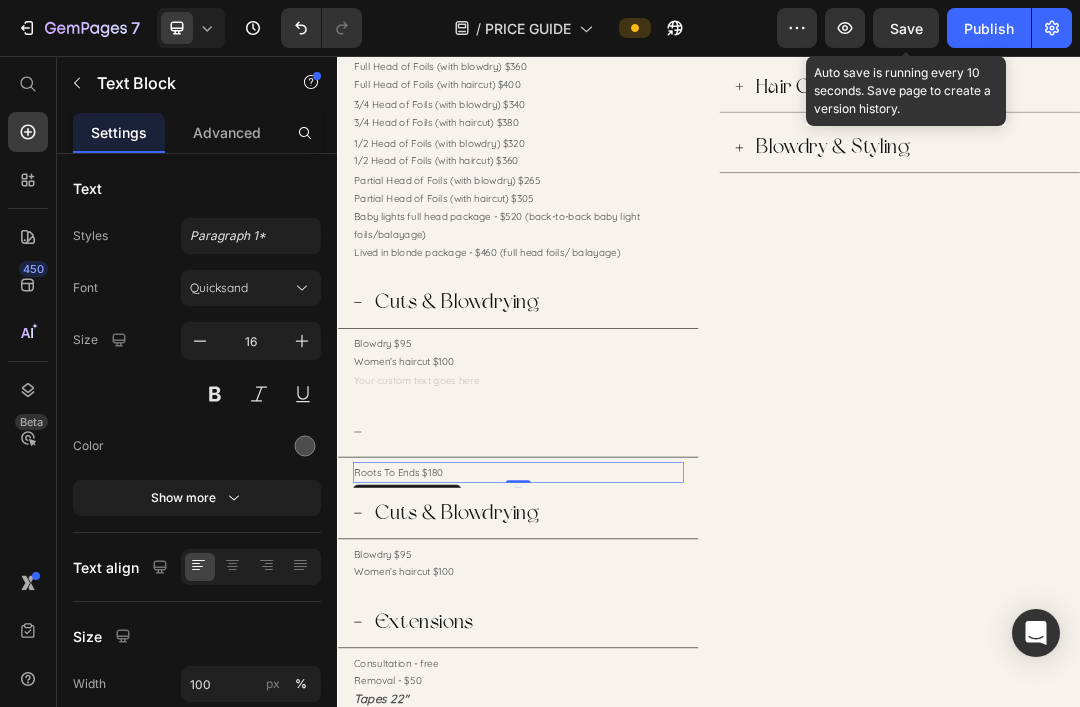 click on "Roots To Ends $180" at bounding box center [629, 728] 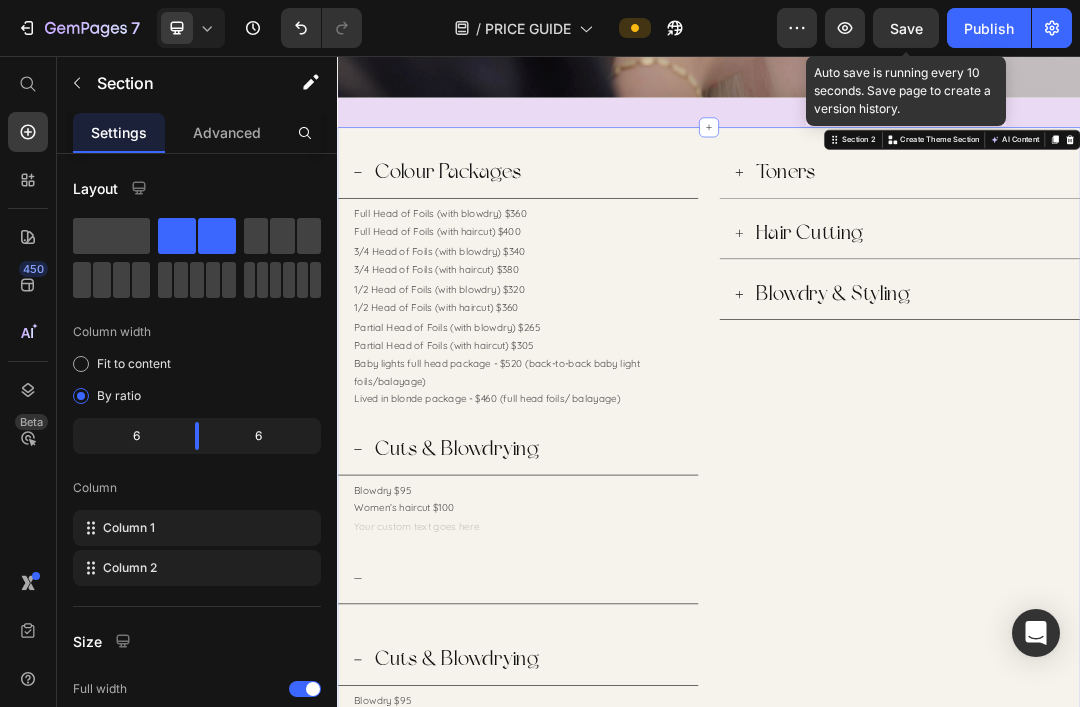 scroll, scrollTop: 676, scrollLeft: 0, axis: vertical 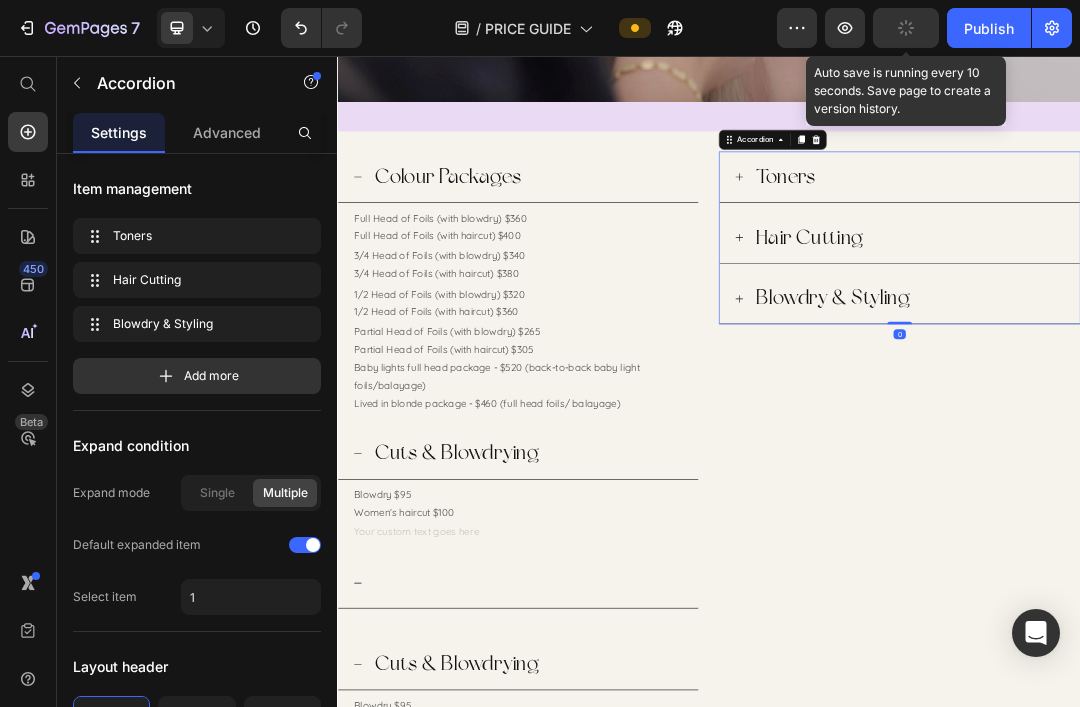click at bounding box center [1110, 191] 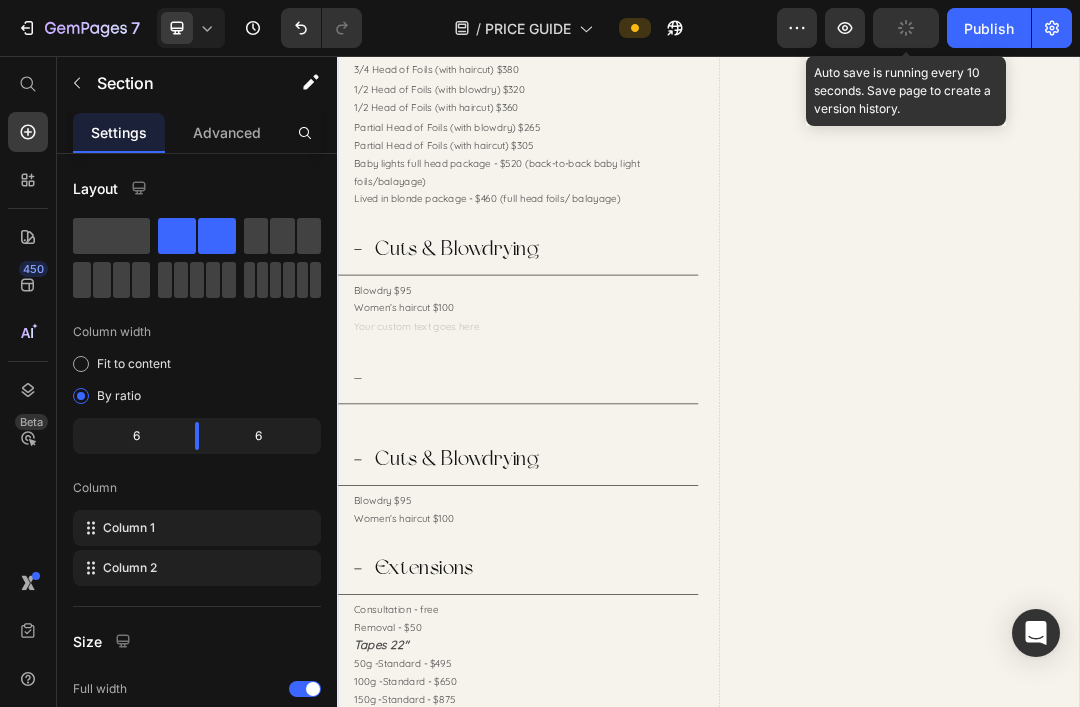 scroll, scrollTop: 1007, scrollLeft: 0, axis: vertical 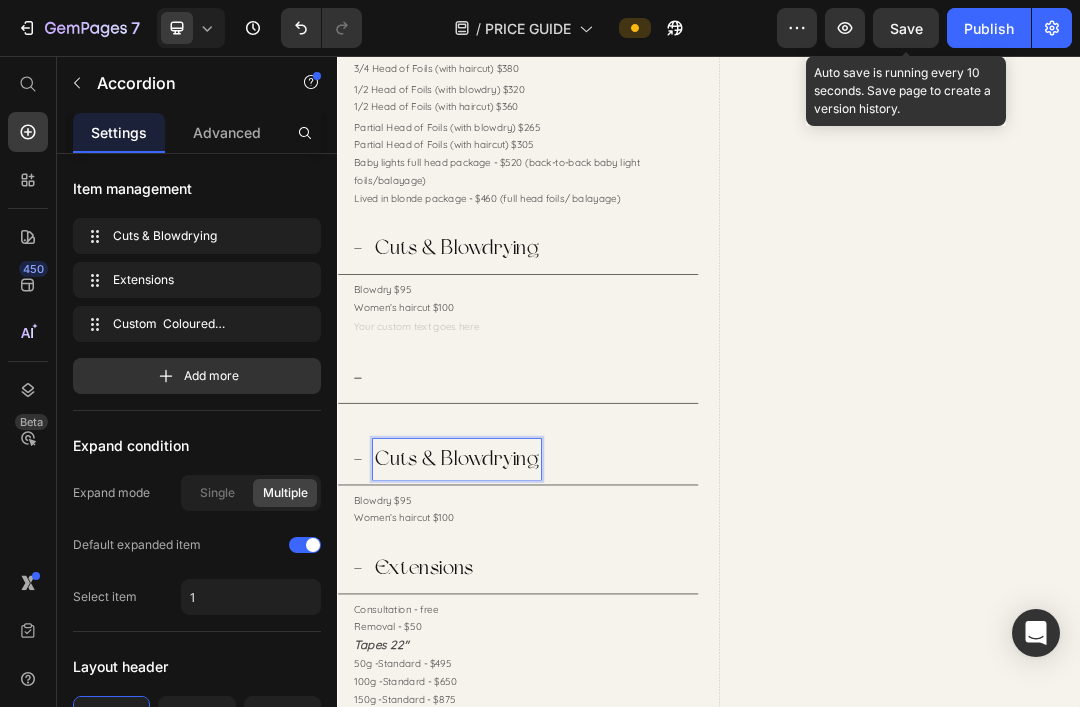 click on "Cuts & Blowdrying" at bounding box center [645, 706] 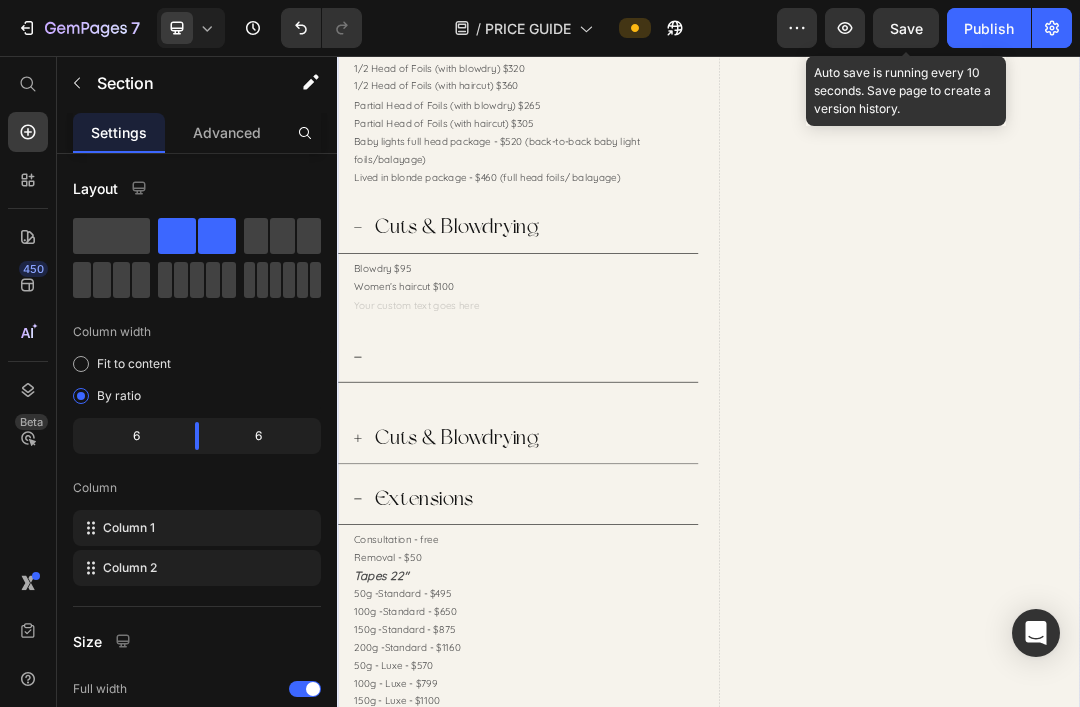 scroll, scrollTop: 1037, scrollLeft: 0, axis: vertical 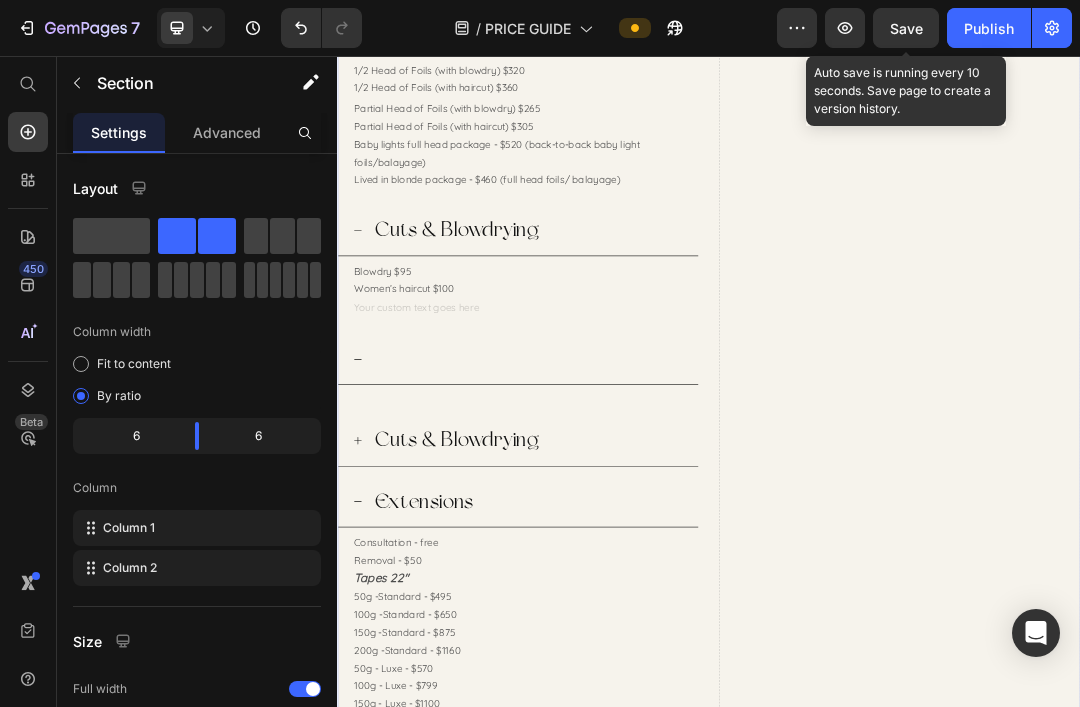 click on "Drop element here" at bounding box center (1245, 1302) 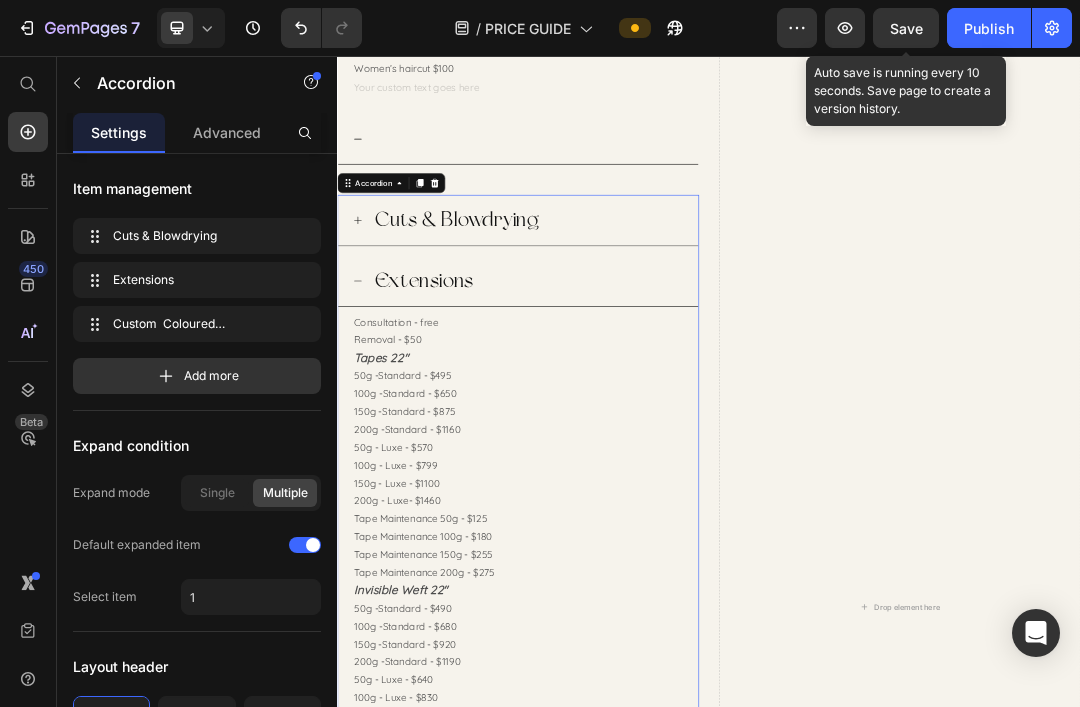scroll, scrollTop: 1384, scrollLeft: 0, axis: vertical 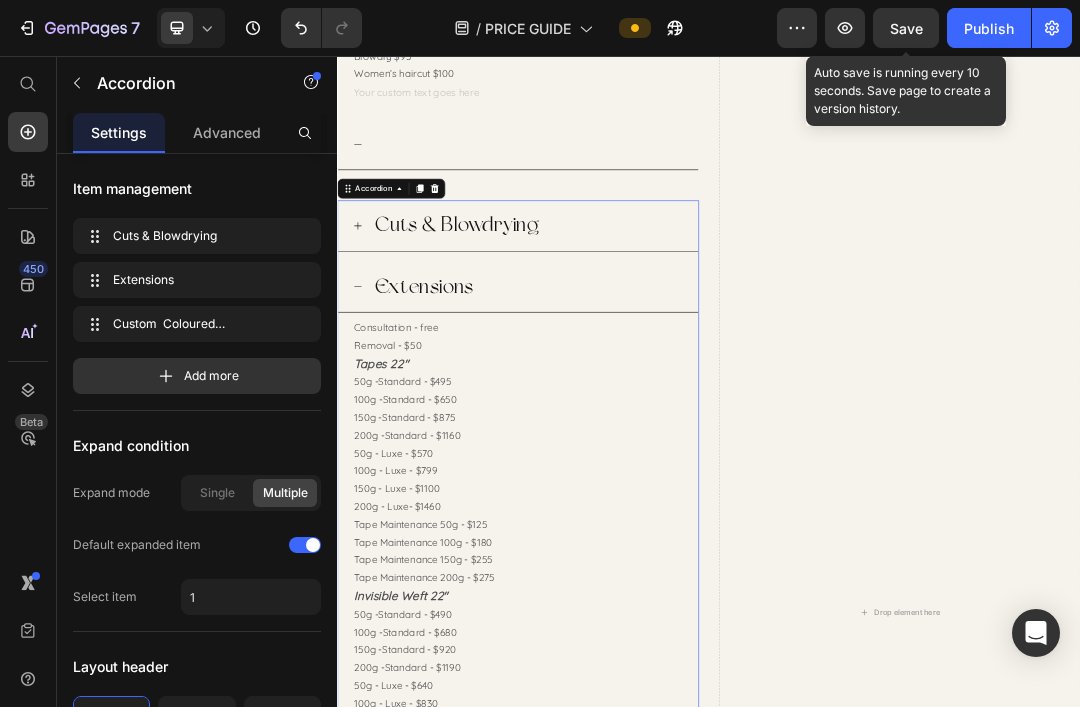 click on "Cuts & Blowdrying" at bounding box center [645, 329] 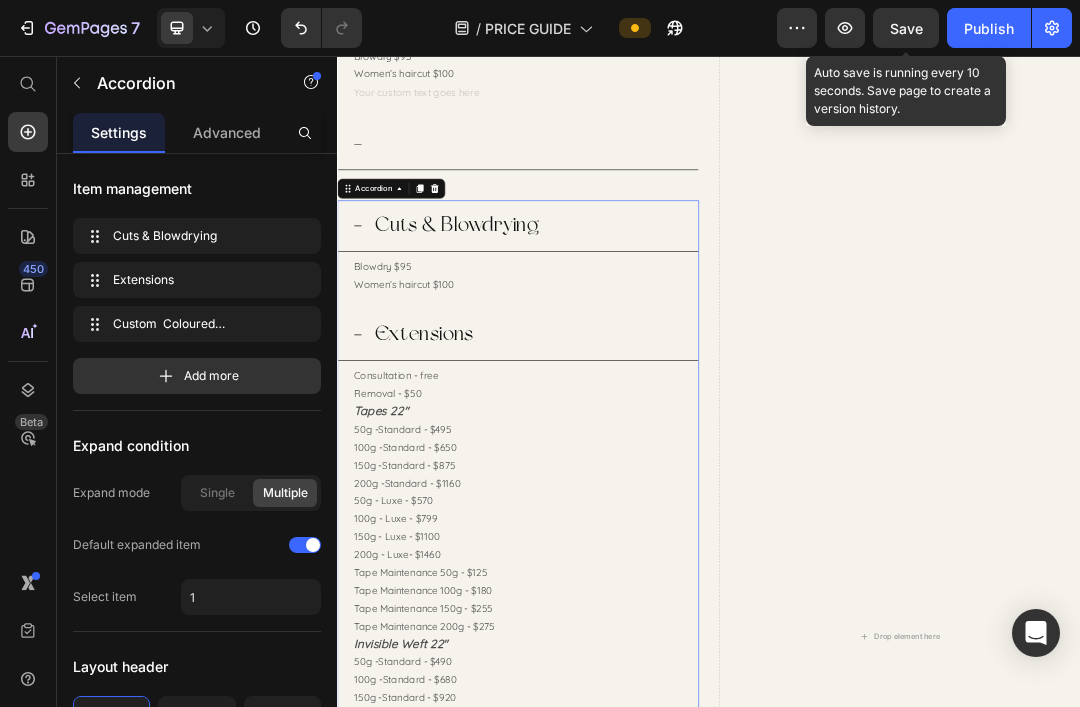 click at bounding box center (470, 270) 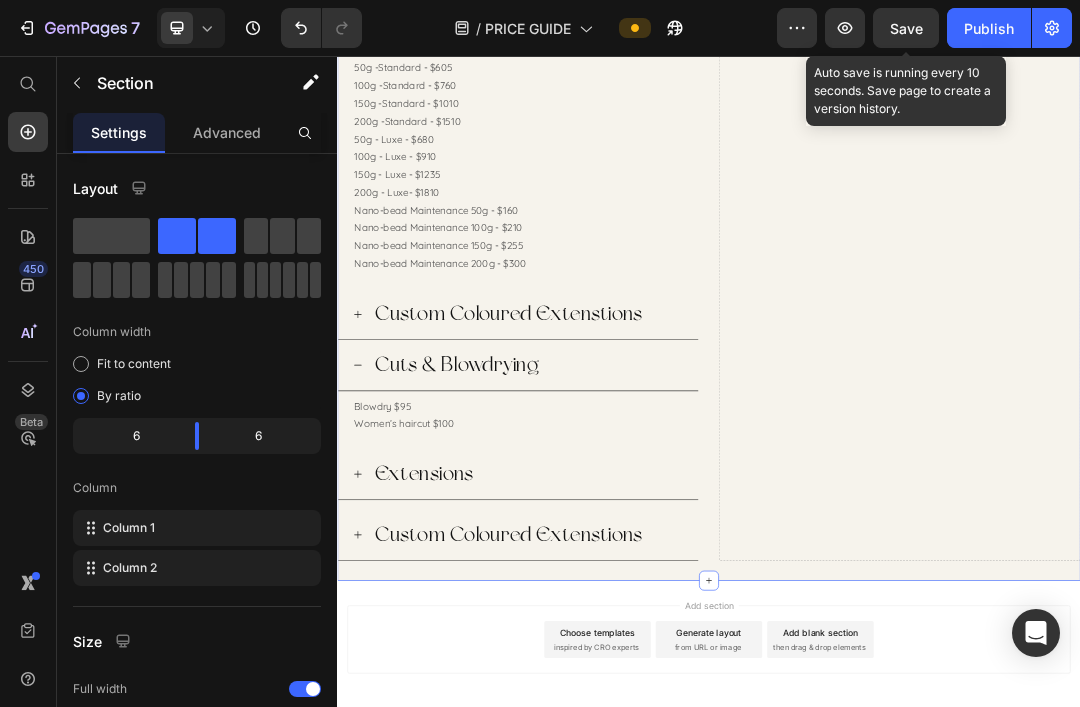 scroll, scrollTop: 3360, scrollLeft: 0, axis: vertical 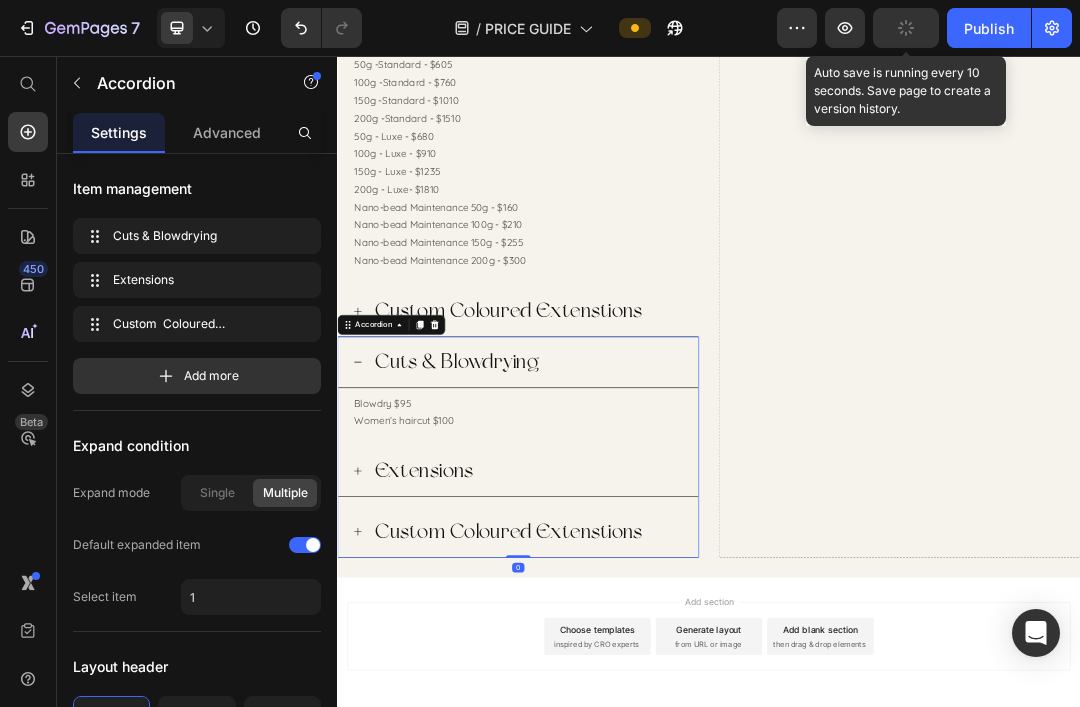click 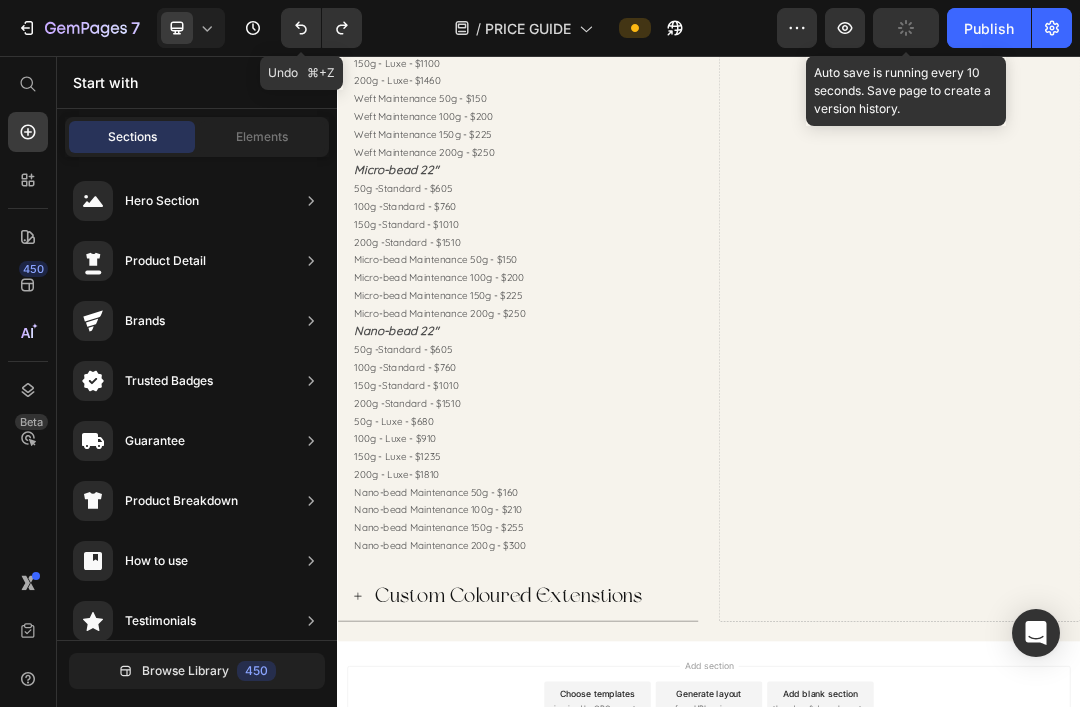 scroll, scrollTop: 2907, scrollLeft: 0, axis: vertical 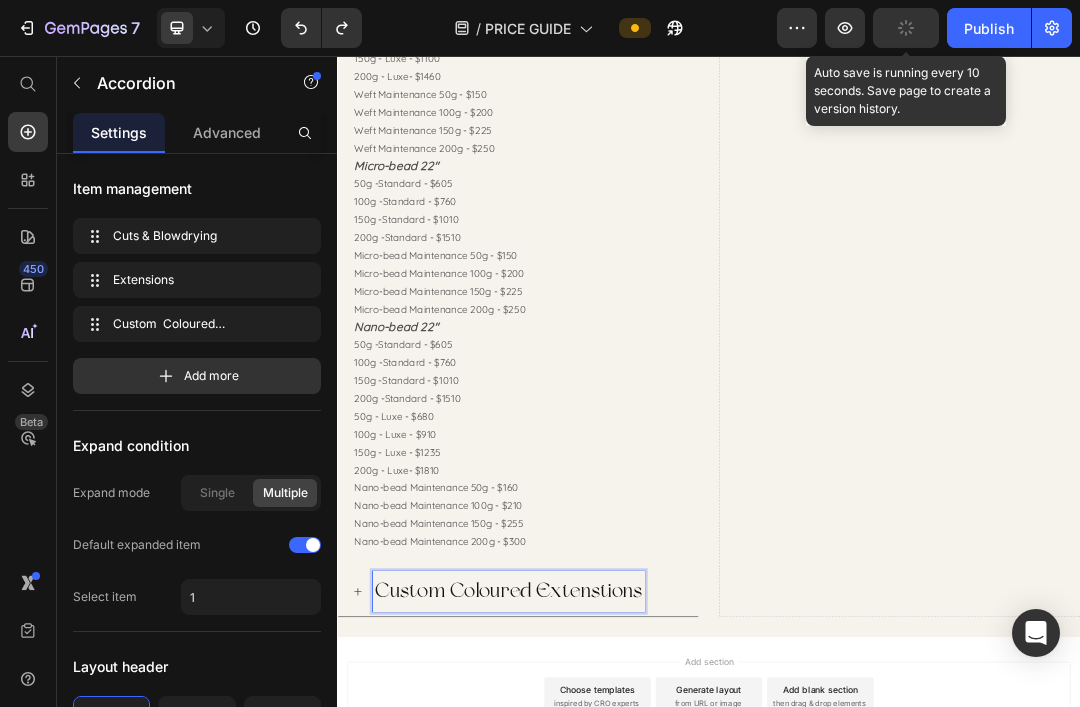 click on "Custom  Coloured Extenstions" at bounding box center [613, 920] 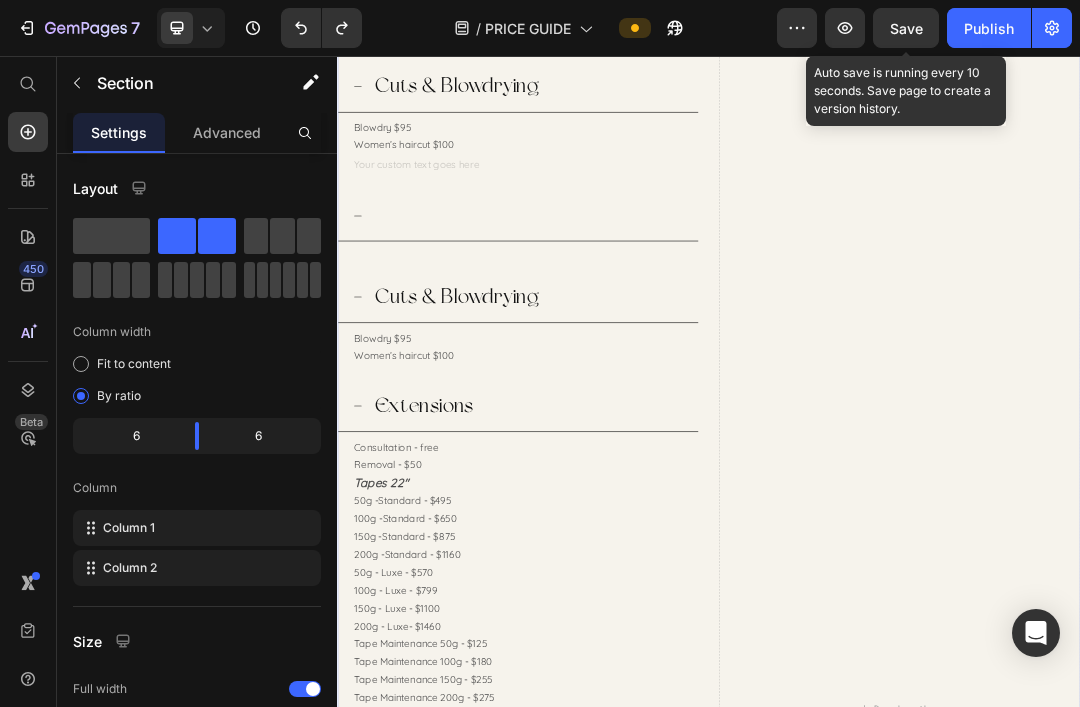 scroll, scrollTop: 1267, scrollLeft: 0, axis: vertical 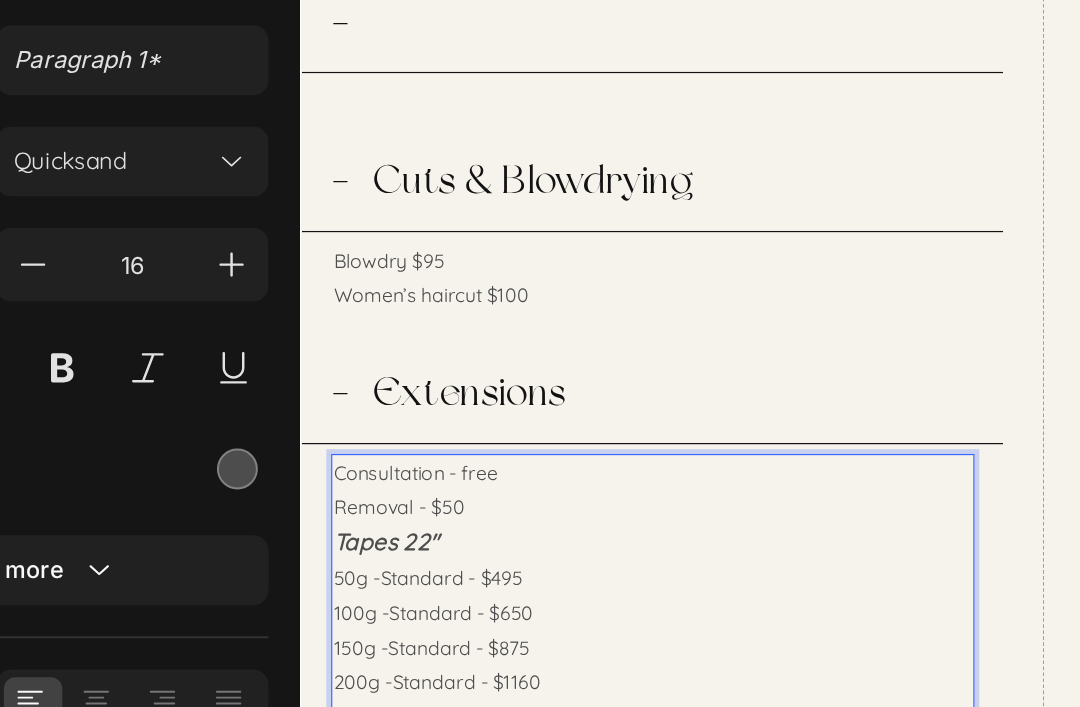 click on "Removal - $50" at bounding box center (591, 372) 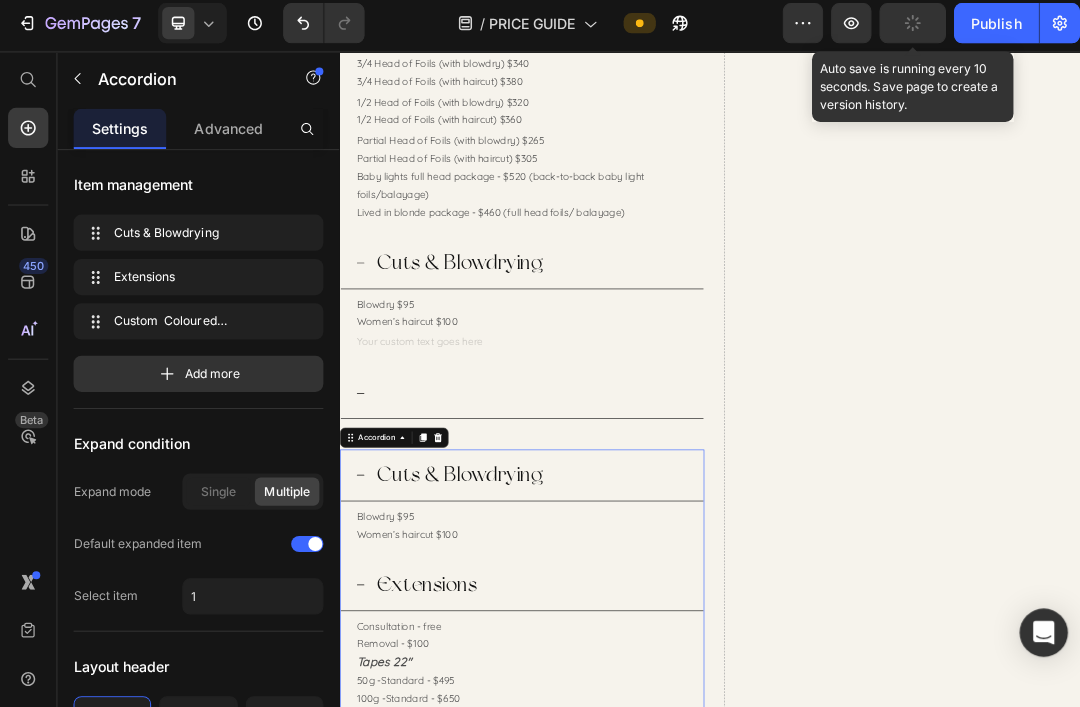 scroll, scrollTop: 972, scrollLeft: 0, axis: vertical 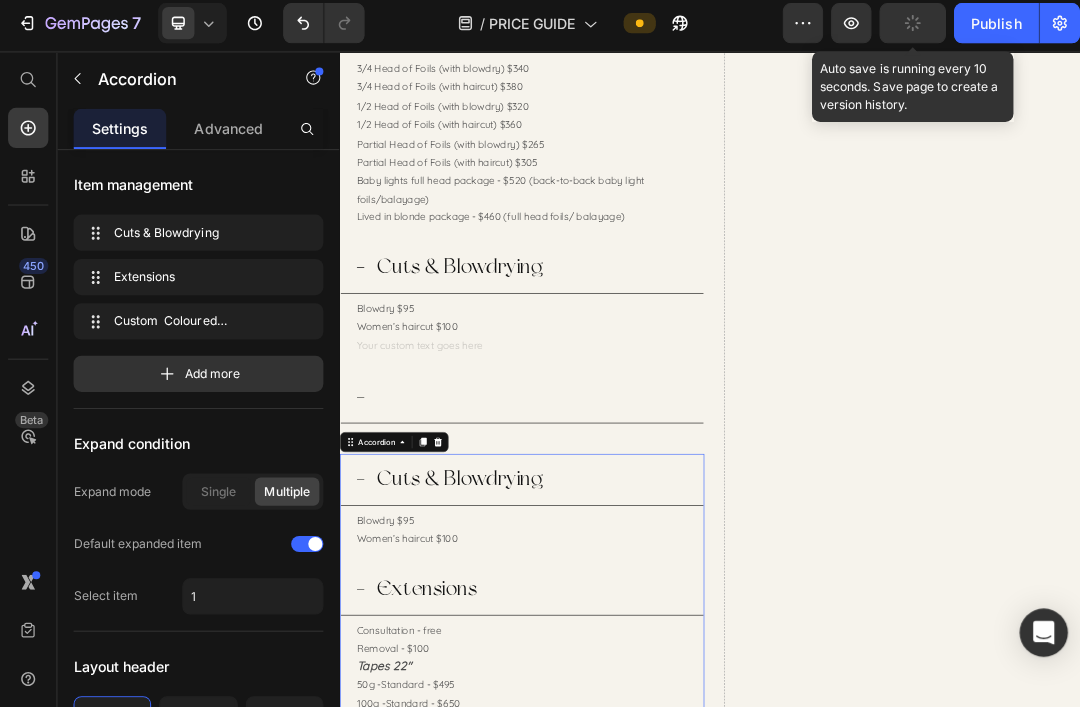click on "Accordion" at bounding box center (397, 677) 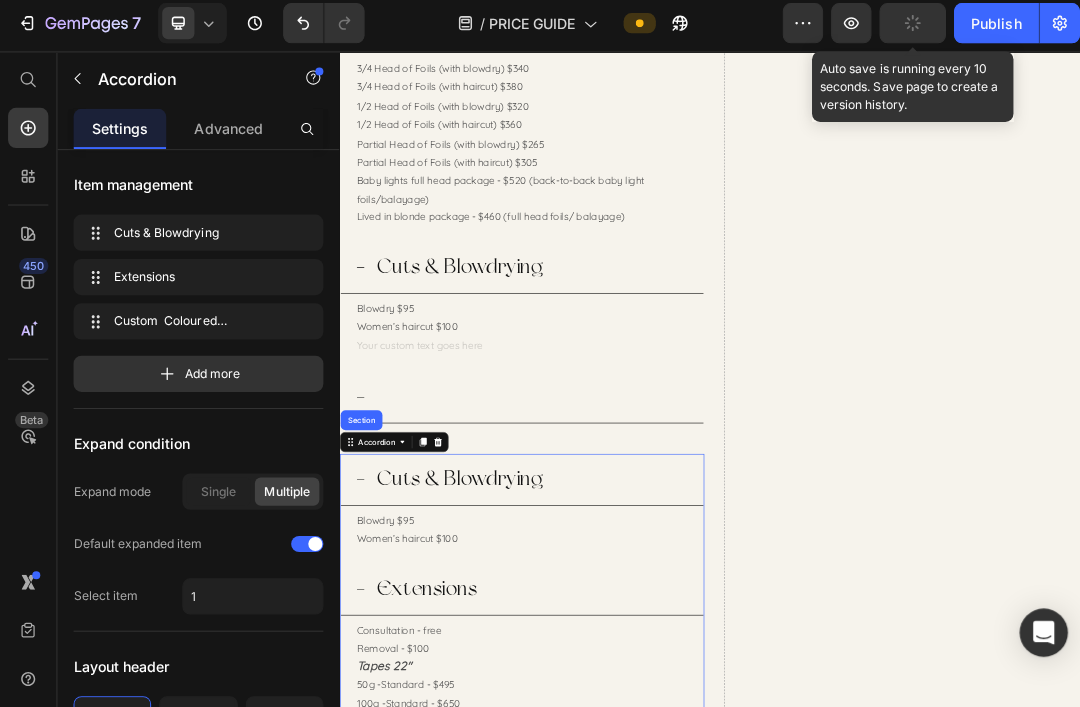 click on "Accordion" at bounding box center [397, 677] 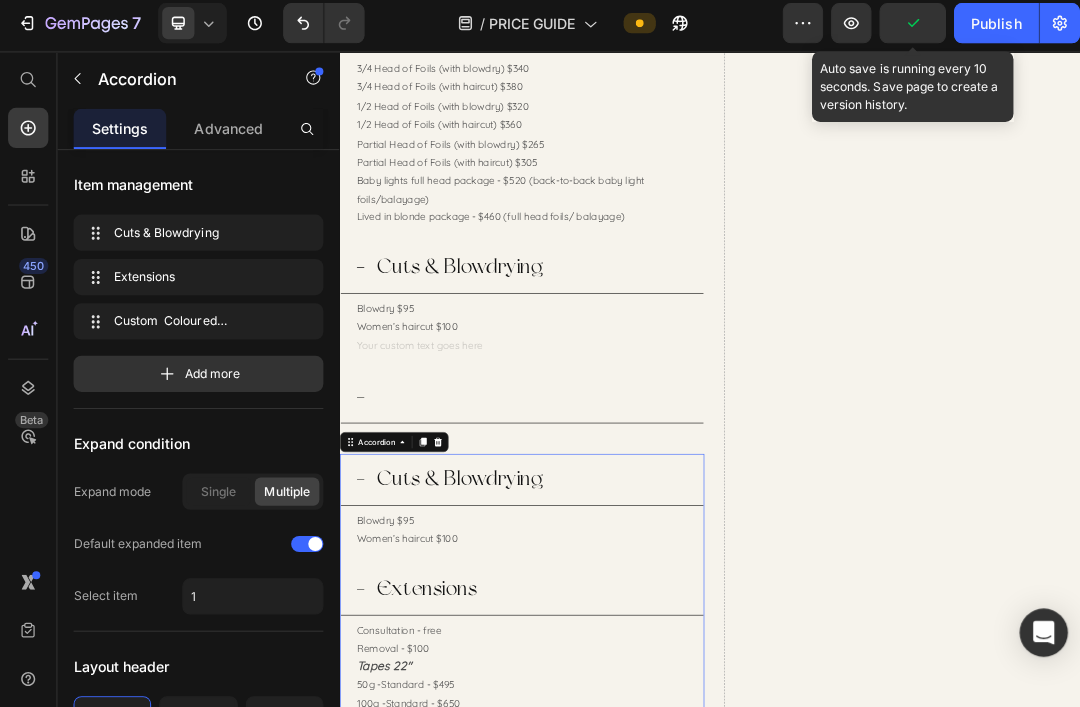 click 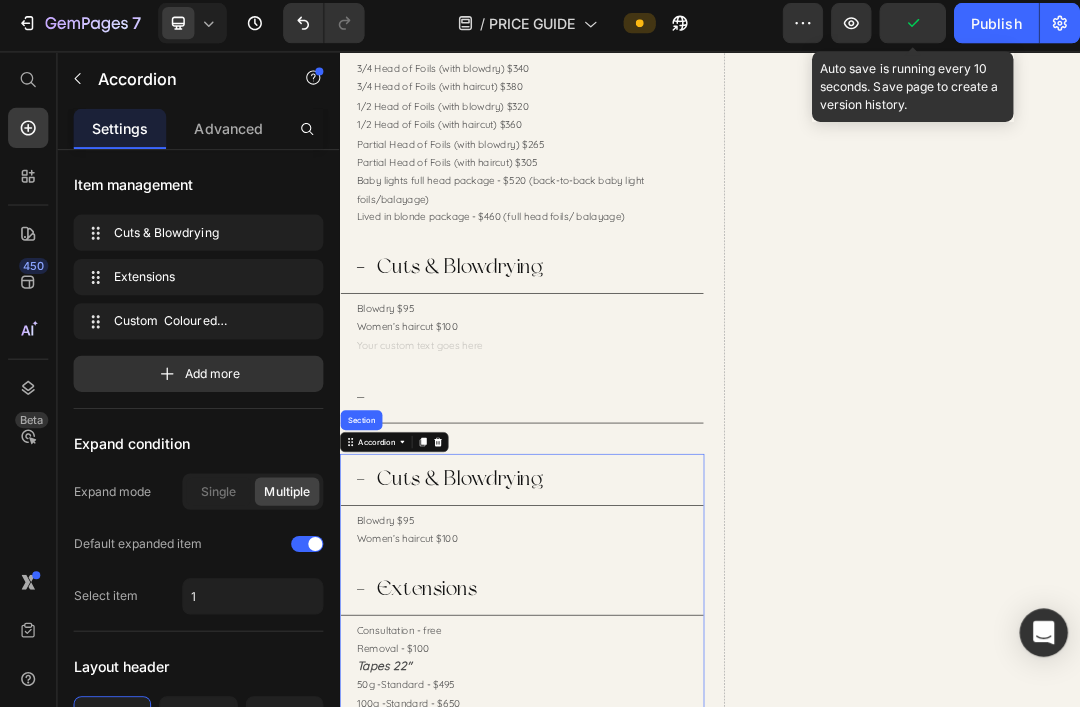 click on "Extensions" at bounding box center [647, 912] 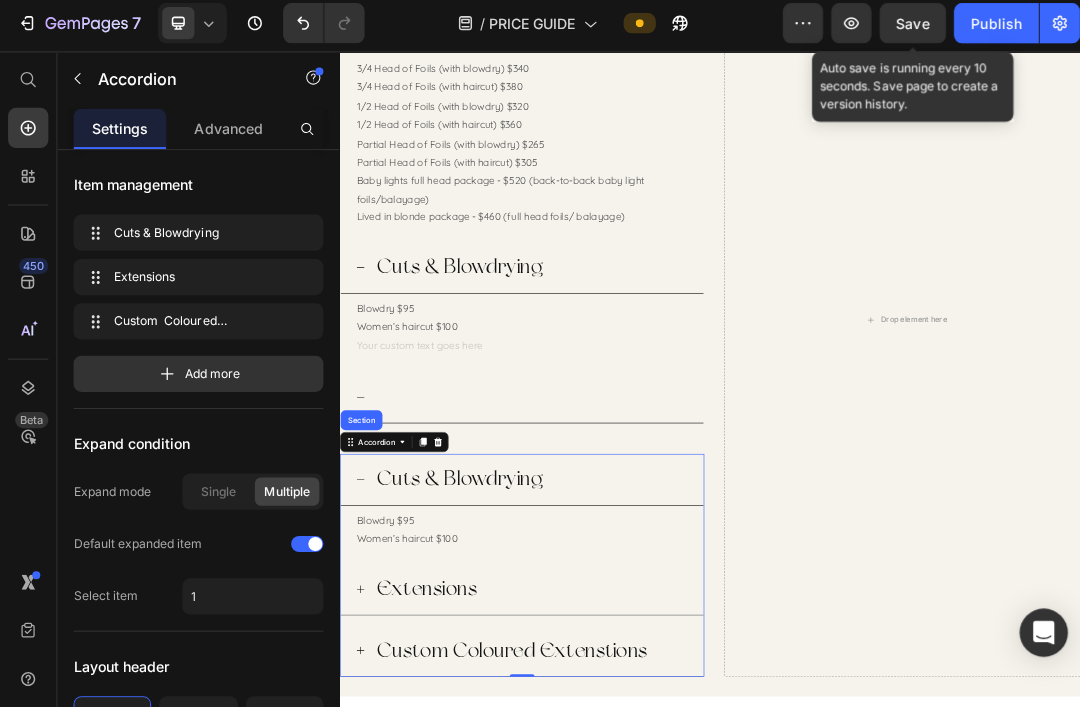 click on "Cuts & Blowdrying" at bounding box center (631, 737) 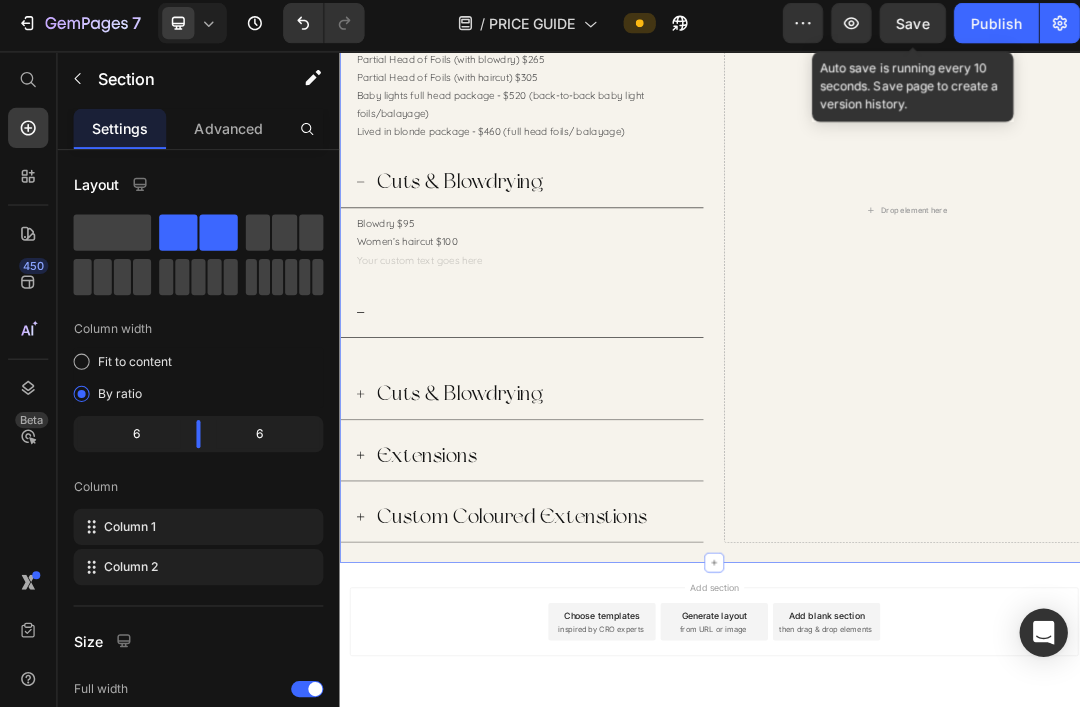 scroll, scrollTop: 1112, scrollLeft: 0, axis: vertical 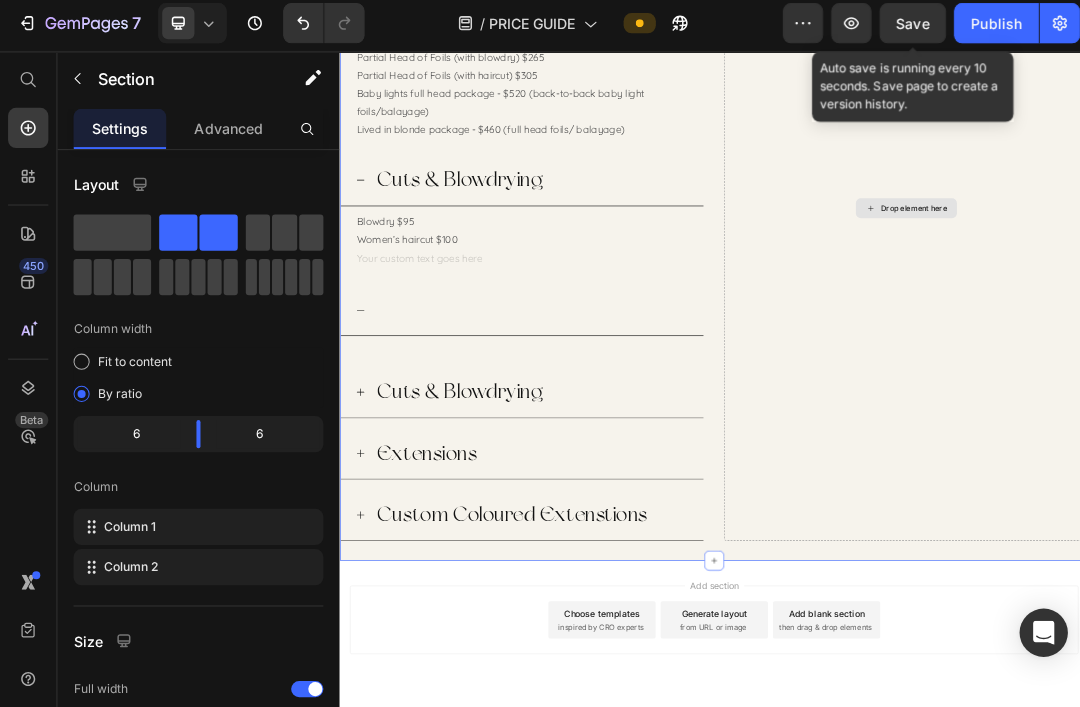click on "Drop element here" at bounding box center (1247, 302) 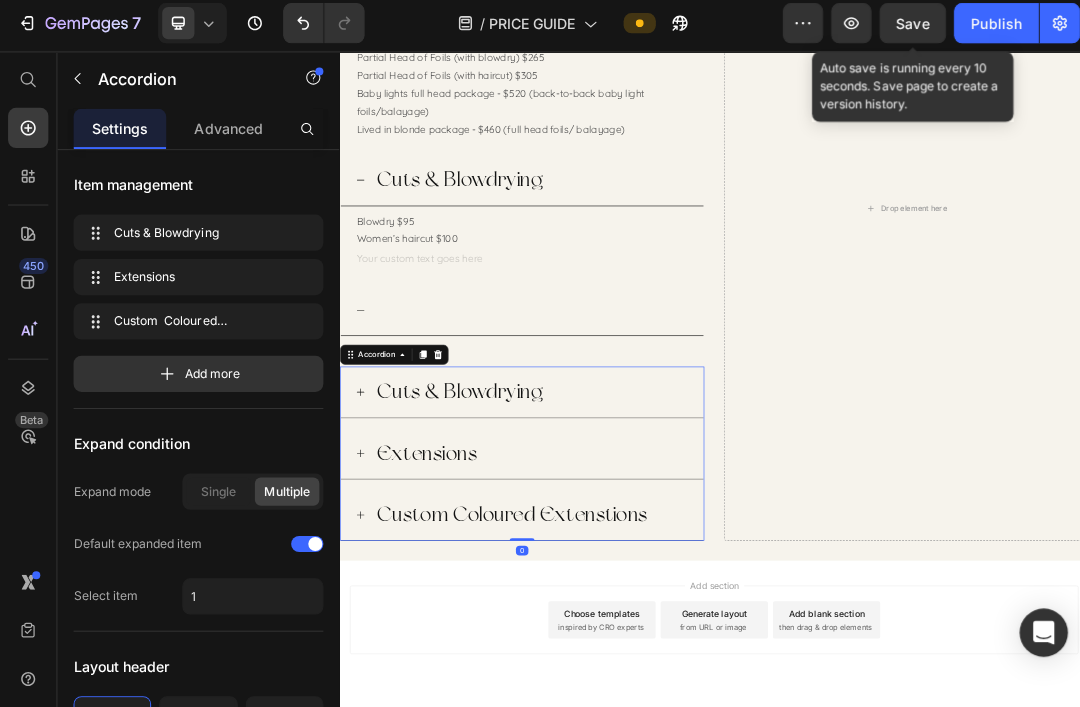 click 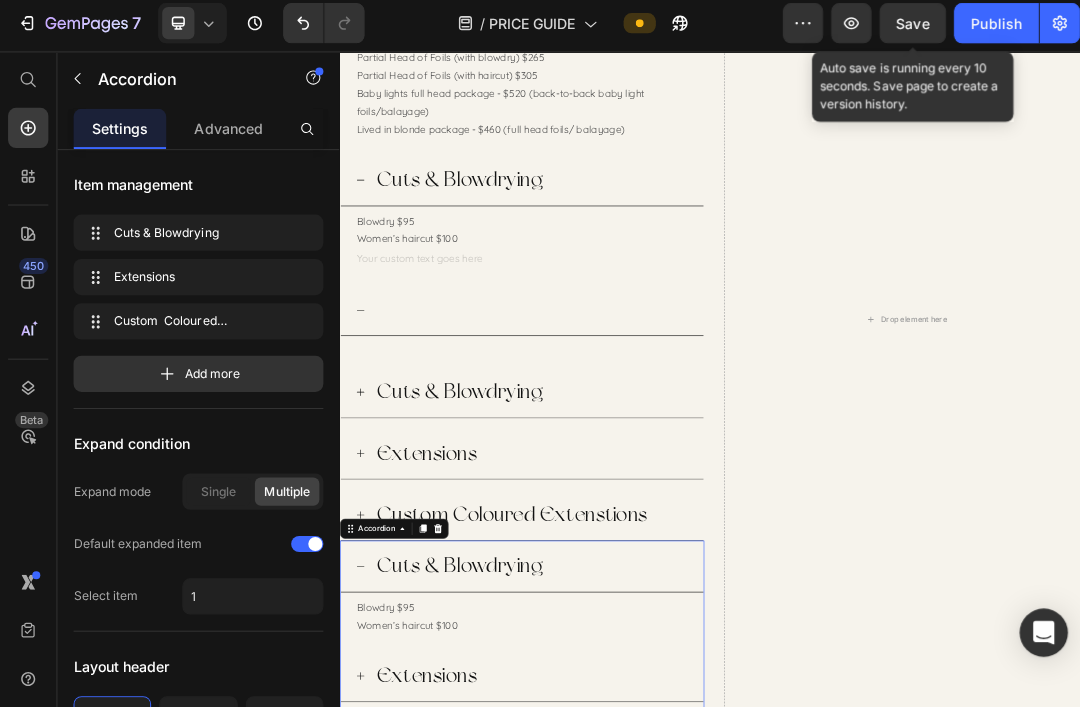 click at bounding box center [496, 816] 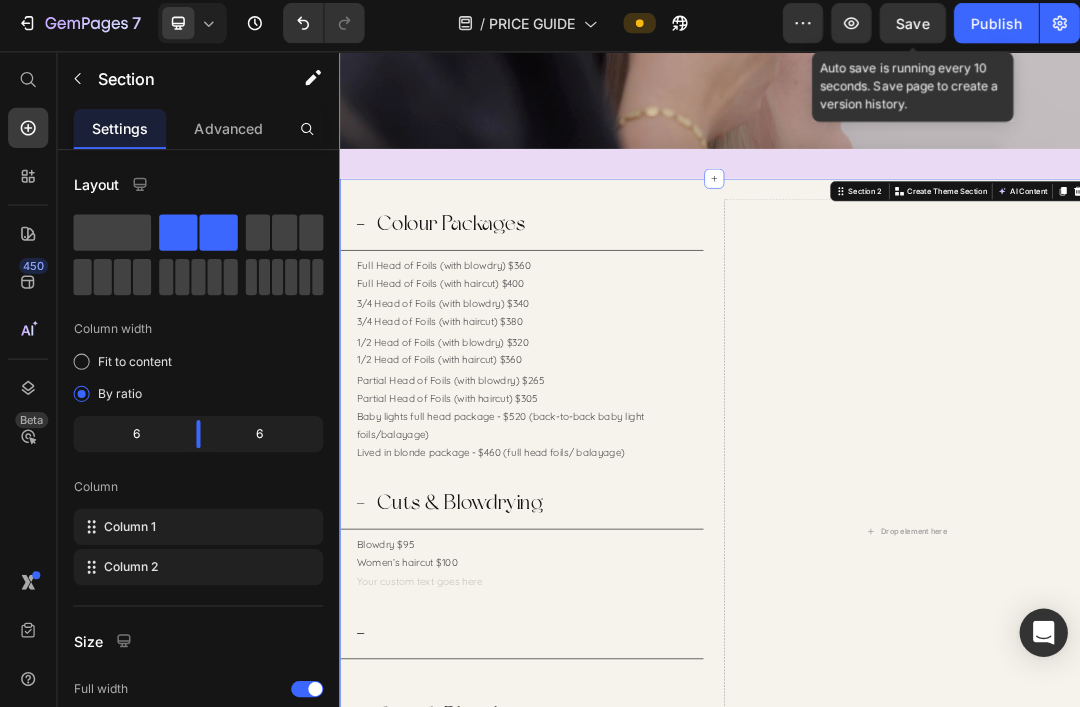scroll, scrollTop: 639, scrollLeft: 0, axis: vertical 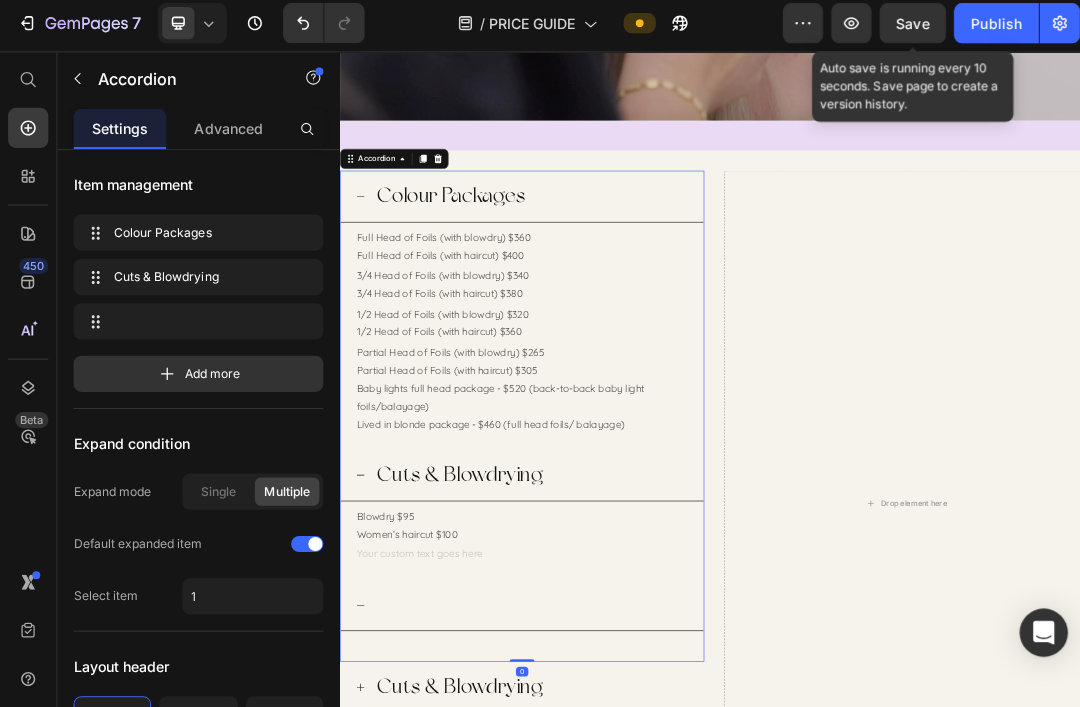 click on "Cuts & Blowdrying" at bounding box center [631, 730] 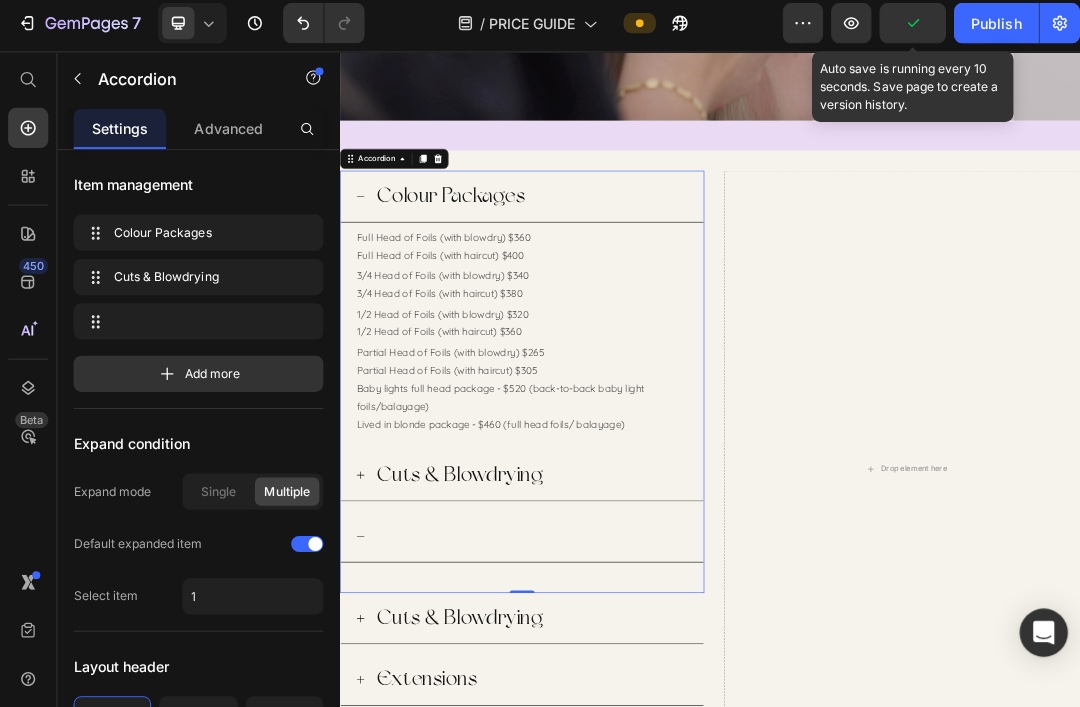 click at bounding box center [647, 828] 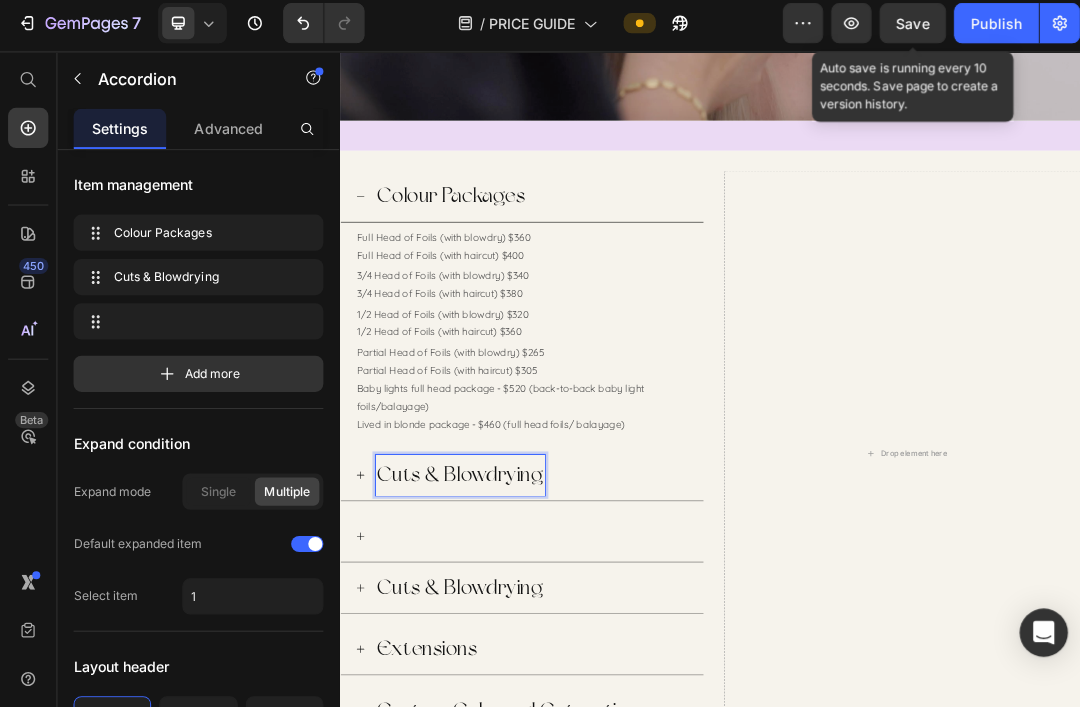 click at bounding box center (399, 828) 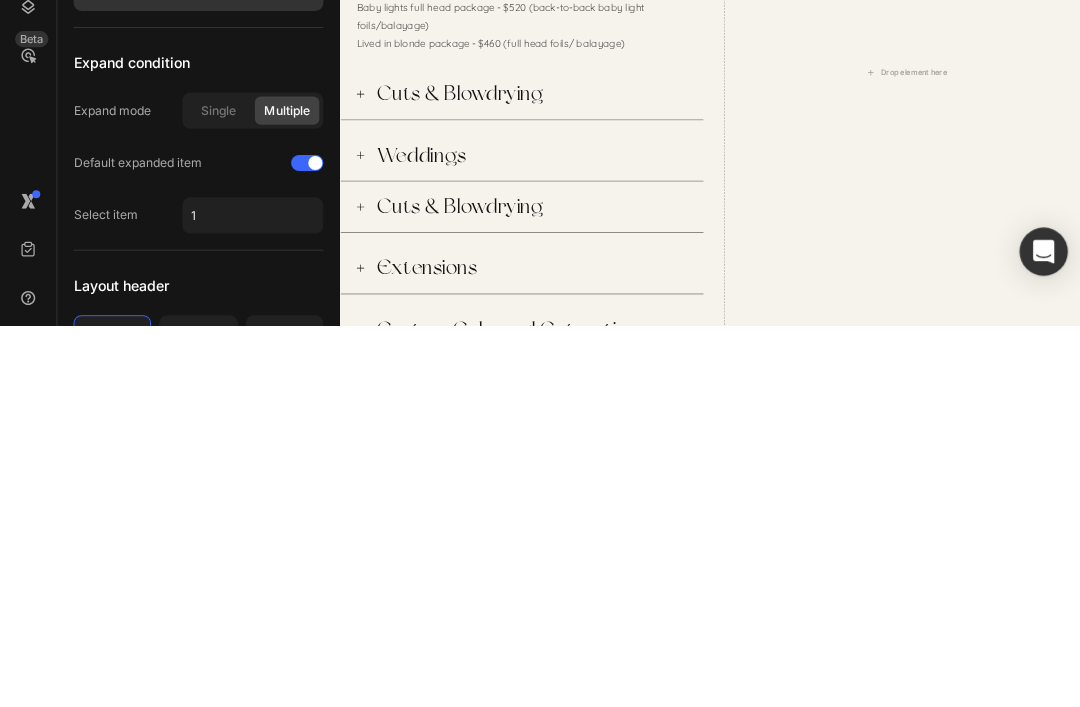 scroll, scrollTop: 378, scrollLeft: 0, axis: vertical 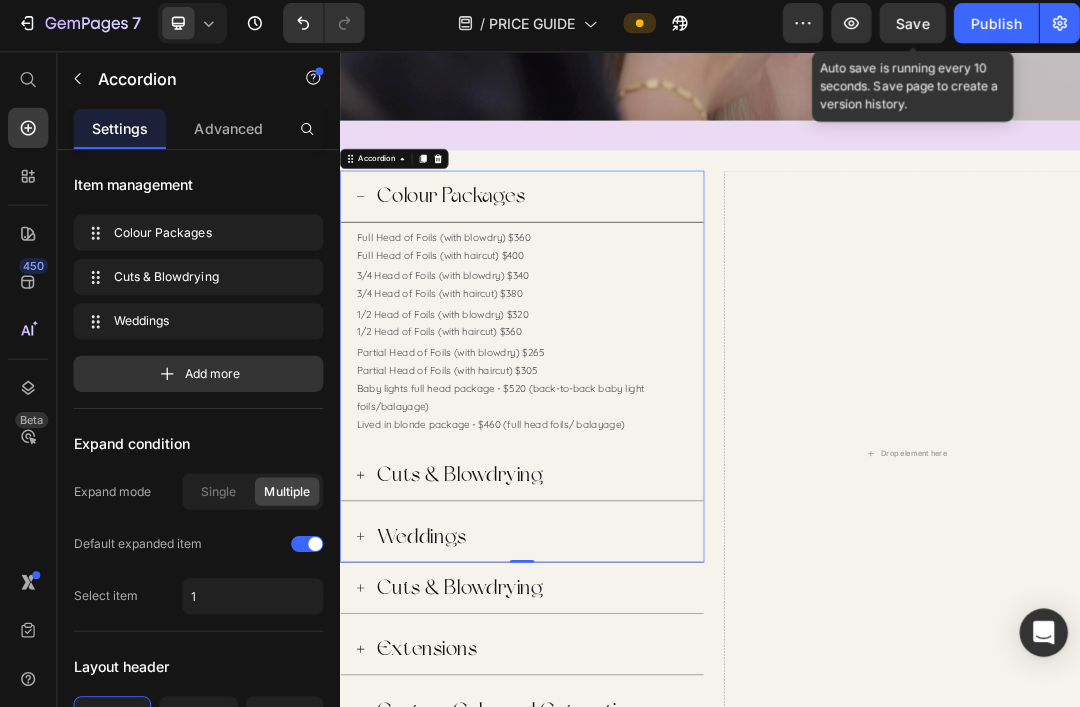 click 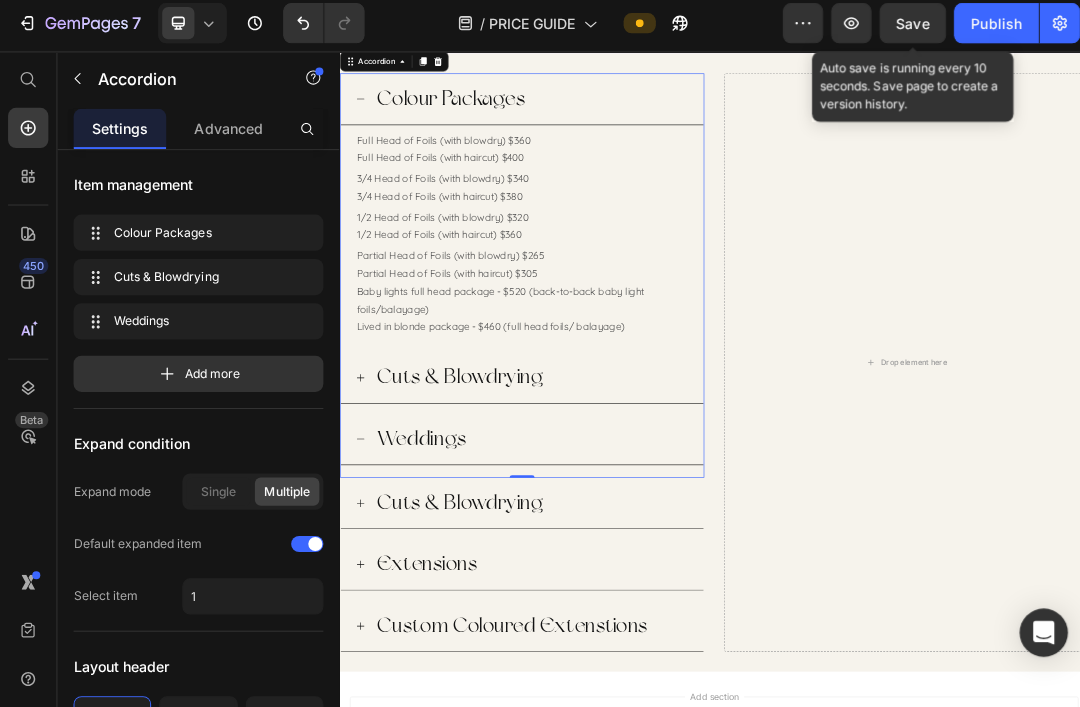 scroll, scrollTop: 796, scrollLeft: 0, axis: vertical 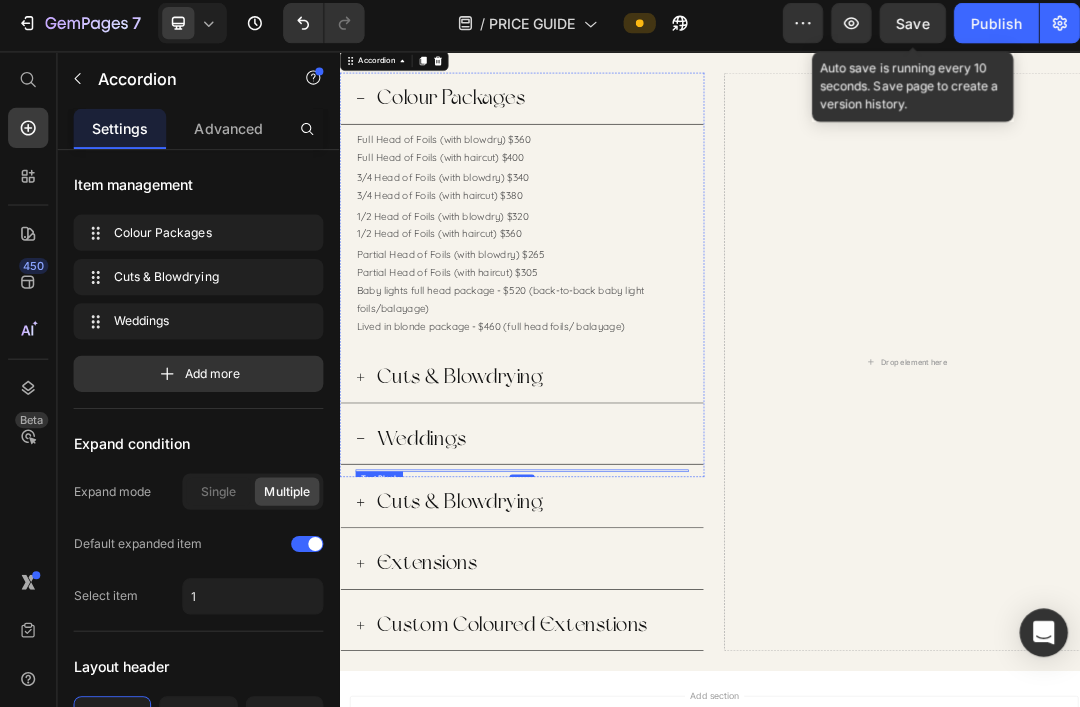 click on "Header Price  Guide Heading DISCOVER YOUR DREAM HAIR HERE! Text Block BOOK NOW Button
Drop element here Hero Banner Row Section 1
Colour Packages Full Head of Foils (with blowdry) $360 Full Head of Foils (with haircut) $400 Text Block 3/4 Head of Foils (with blowdry) $340 3/4 Head of Foils (with haircut) $380 Text Block 1/2 Head of Foils (with blowdry) $320 1/2 Head of Foils (with haircut) $360 Text Block Partial Head of Foils (with blowdry) $265 Partial Head of Foils (with haircut) $305 Baby lights full head package - $520 (back-to-back baby light foils/balayage) Lived in blonde package - $460 (full head foils/ balayage) Text Block
Cuts & Blowdrying
Weddings Text Block Accordion   0
Cuts & Blowdrying
Extensions
Accordion" at bounding box center (939, 293) 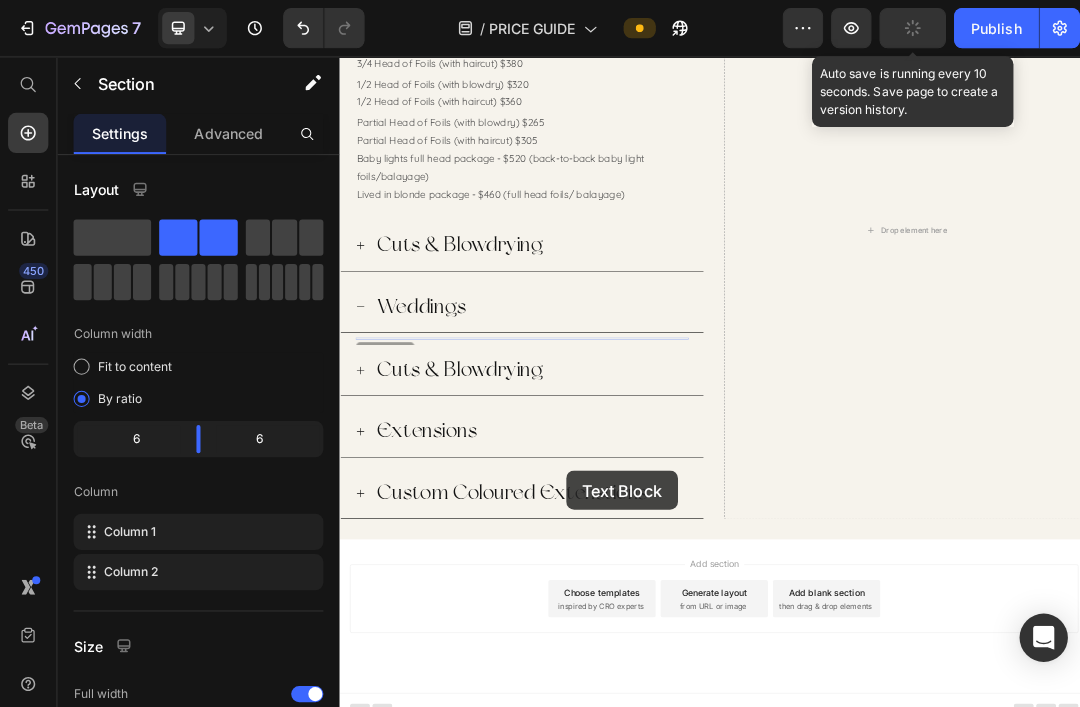 scroll, scrollTop: 0, scrollLeft: 0, axis: both 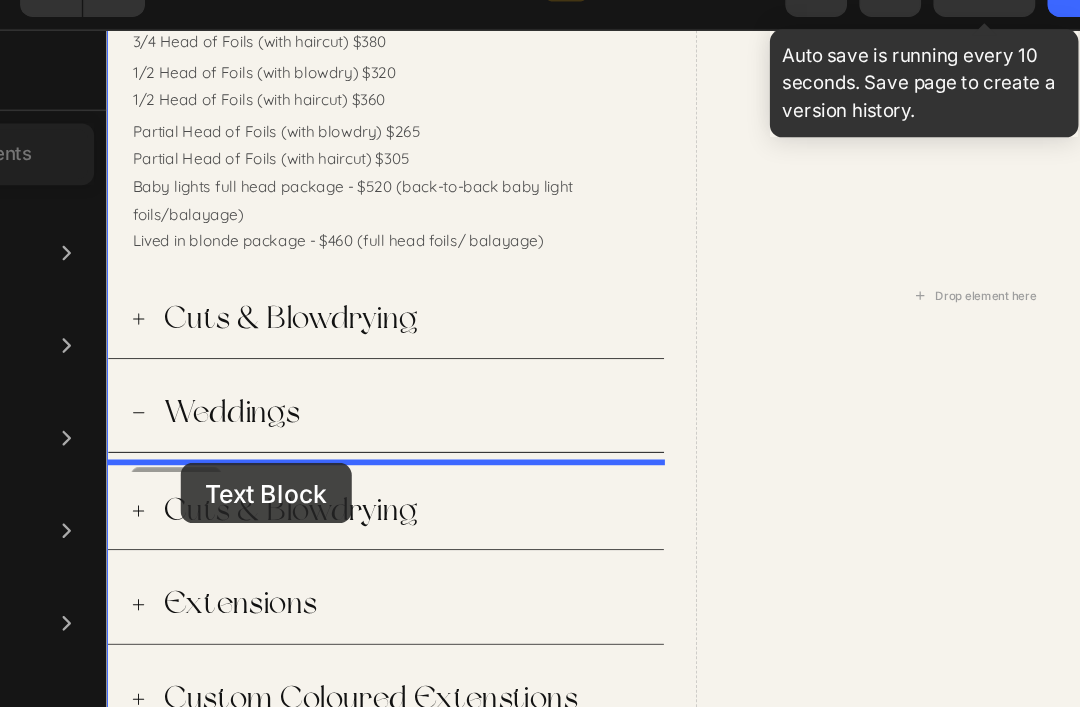 click at bounding box center (706, 52) 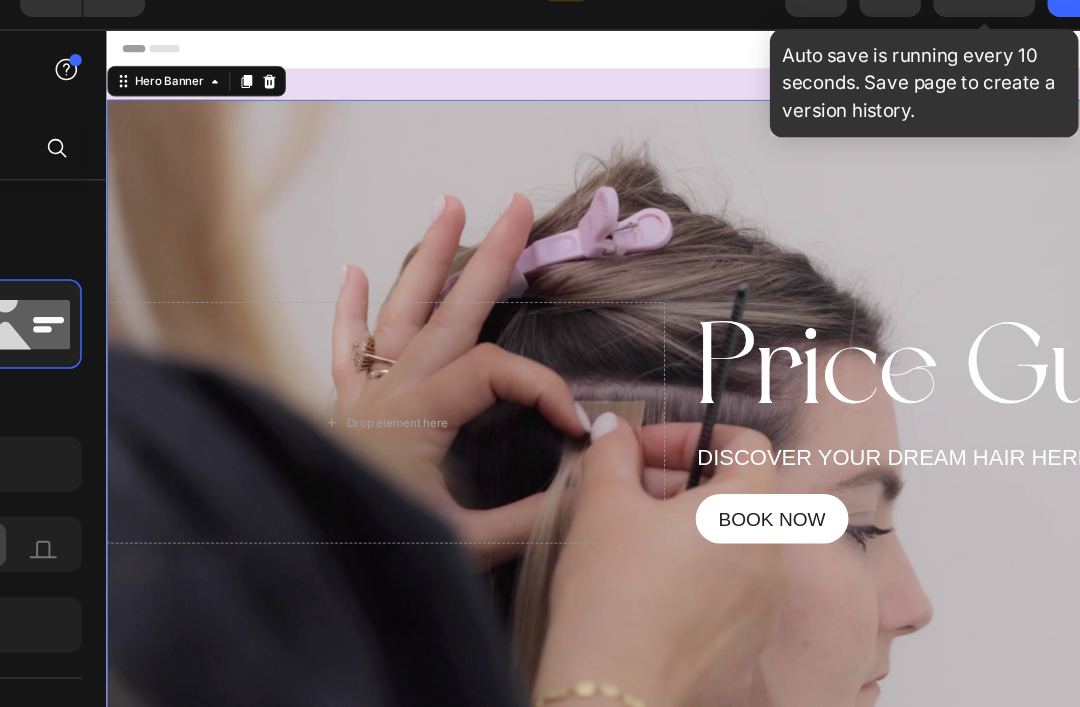 scroll, scrollTop: -1, scrollLeft: 0, axis: vertical 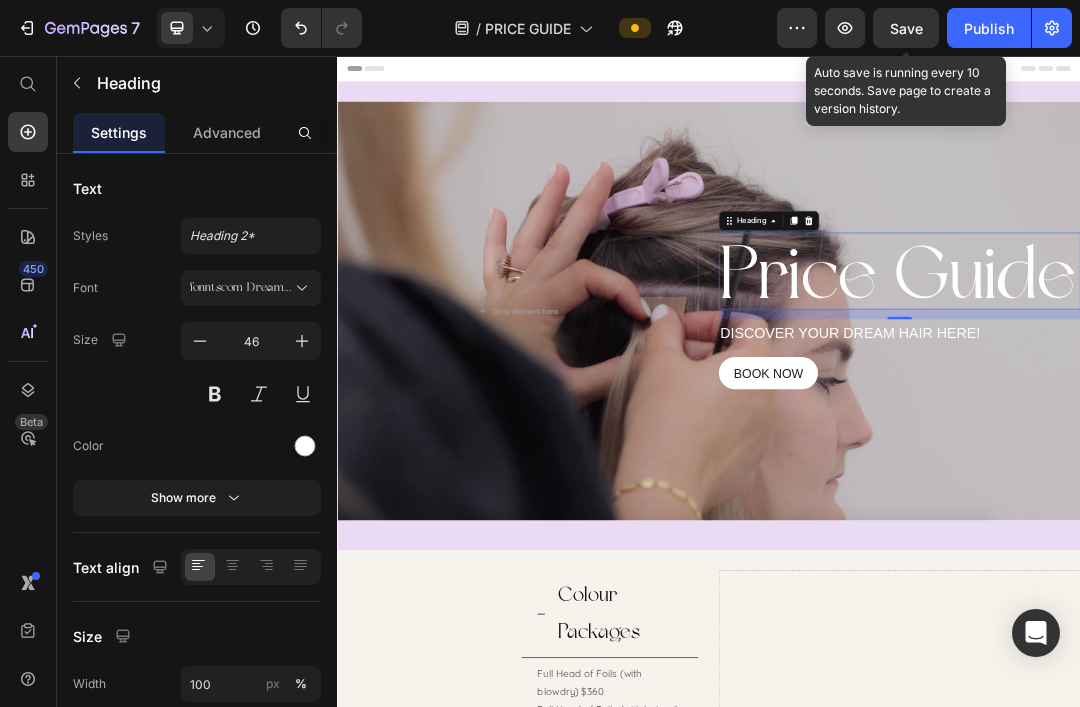 click 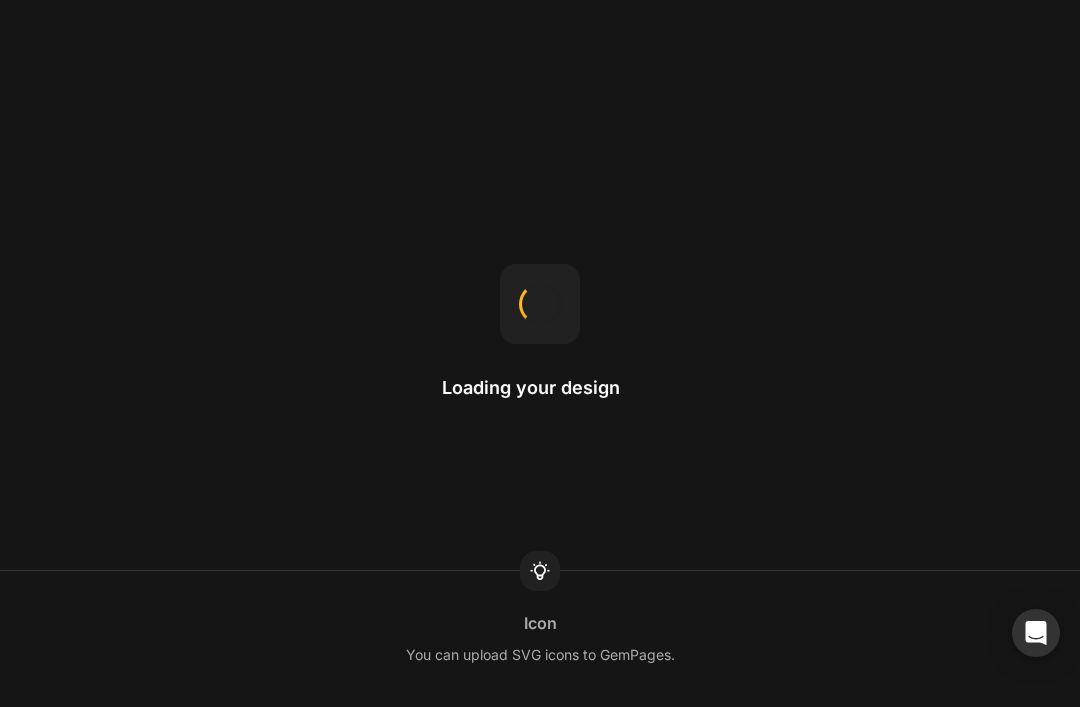 scroll, scrollTop: 0, scrollLeft: 0, axis: both 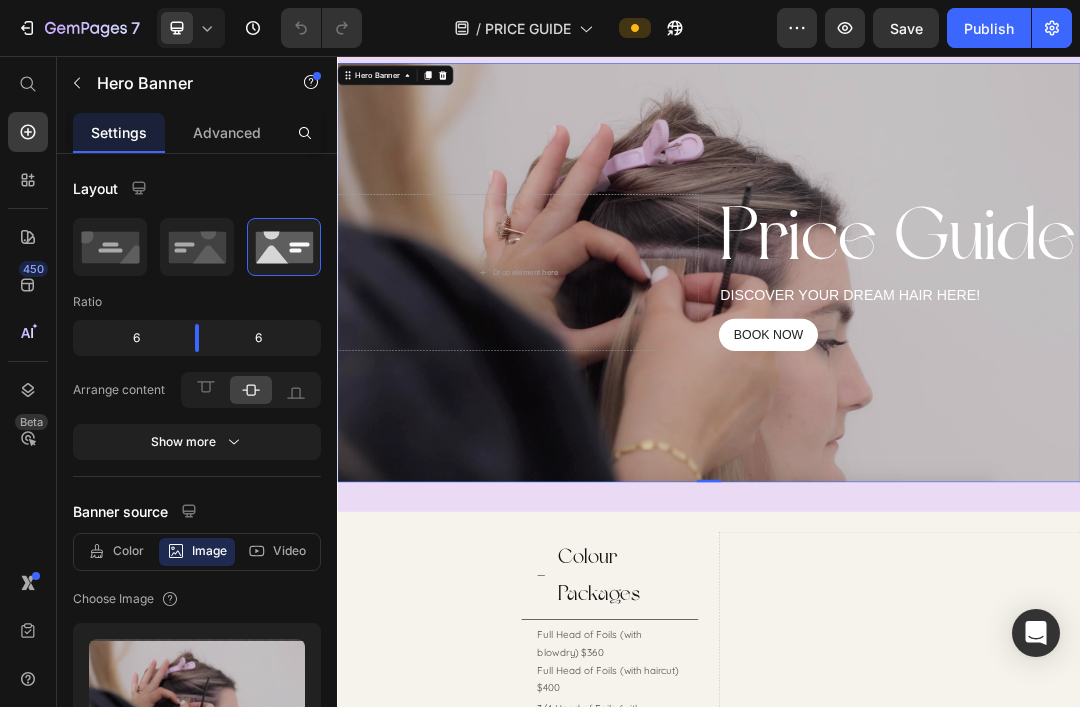 click at bounding box center [507, 87] 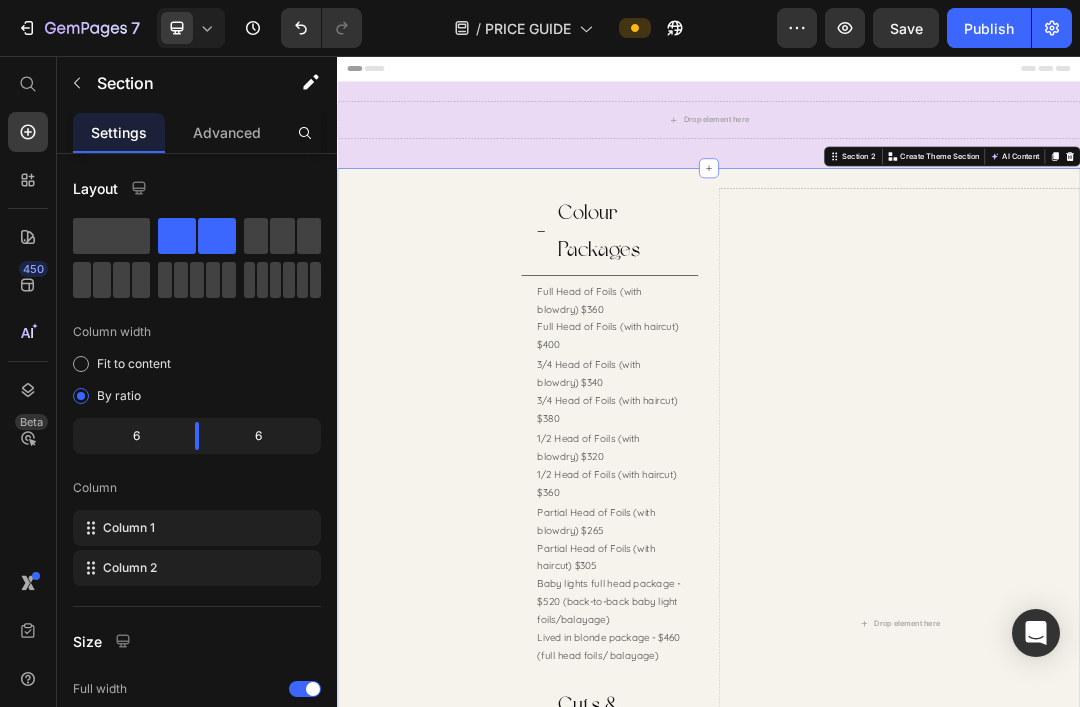 scroll, scrollTop: 0, scrollLeft: 0, axis: both 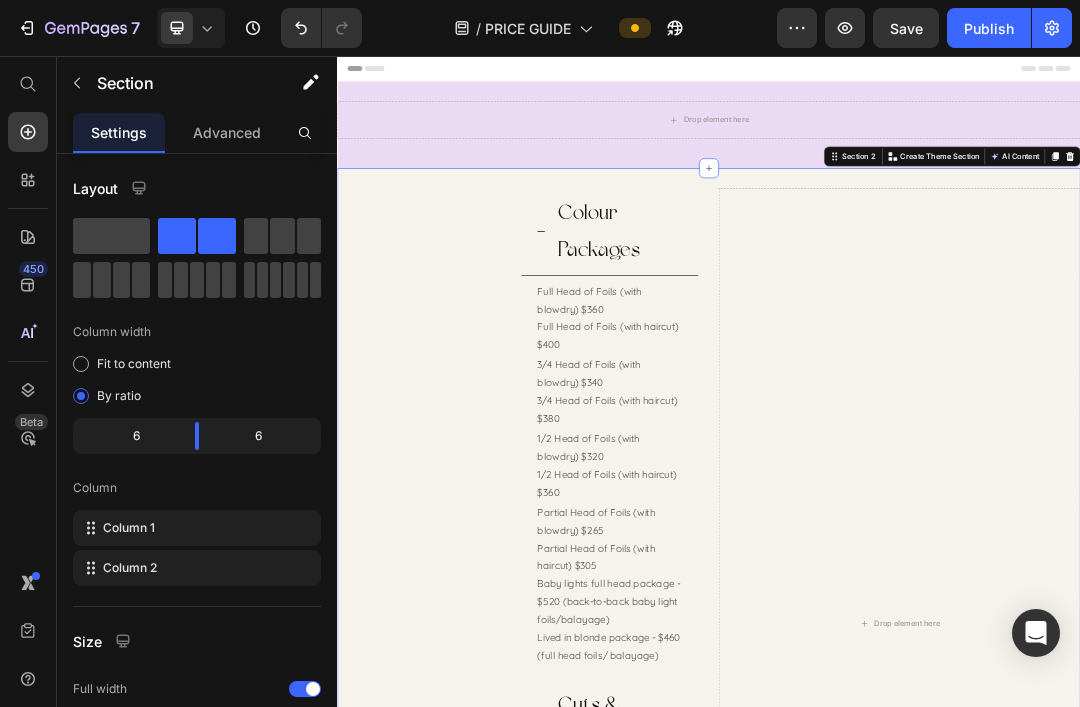 click 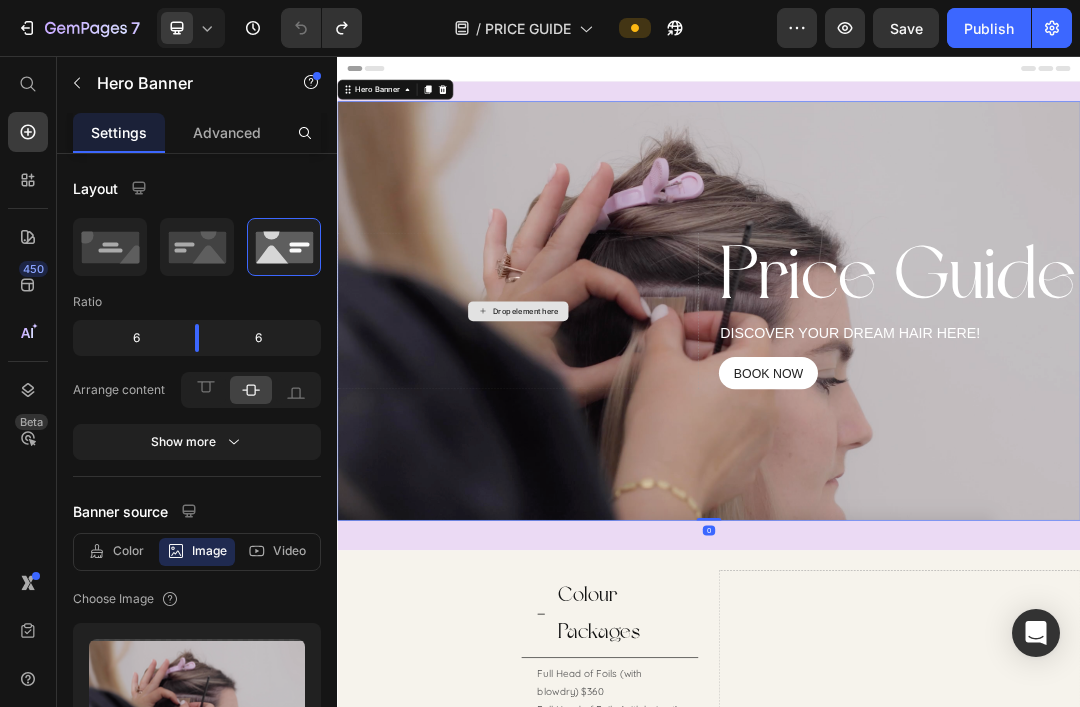 click on "Drop element here" at bounding box center [629, 467] 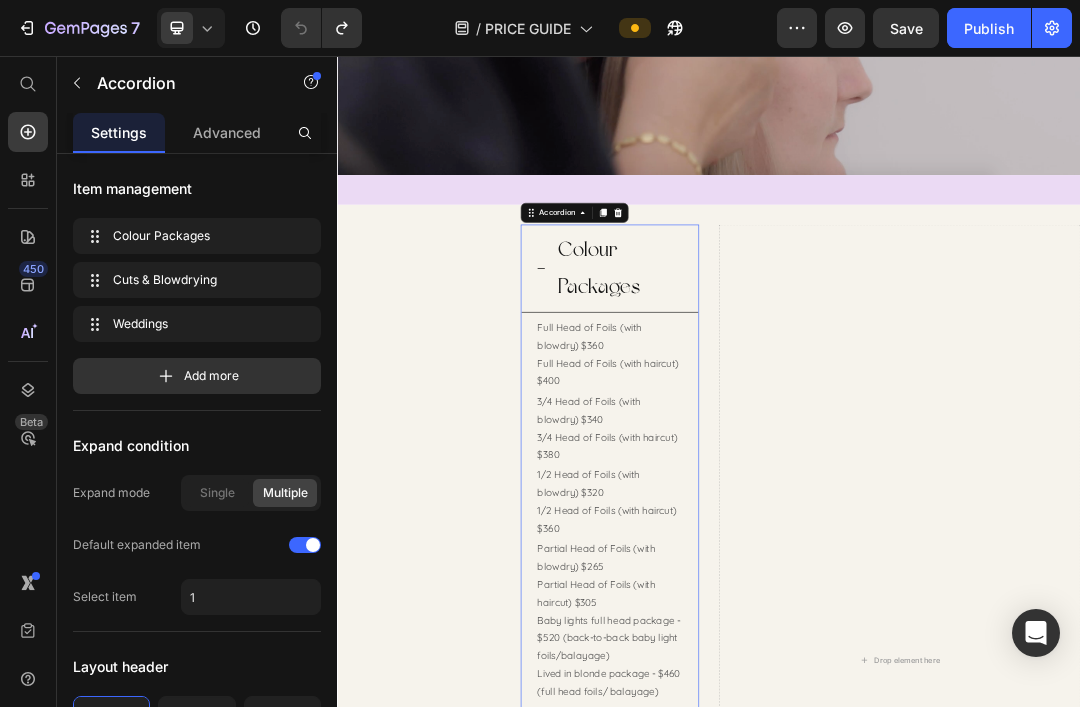 scroll, scrollTop: 553, scrollLeft: 0, axis: vertical 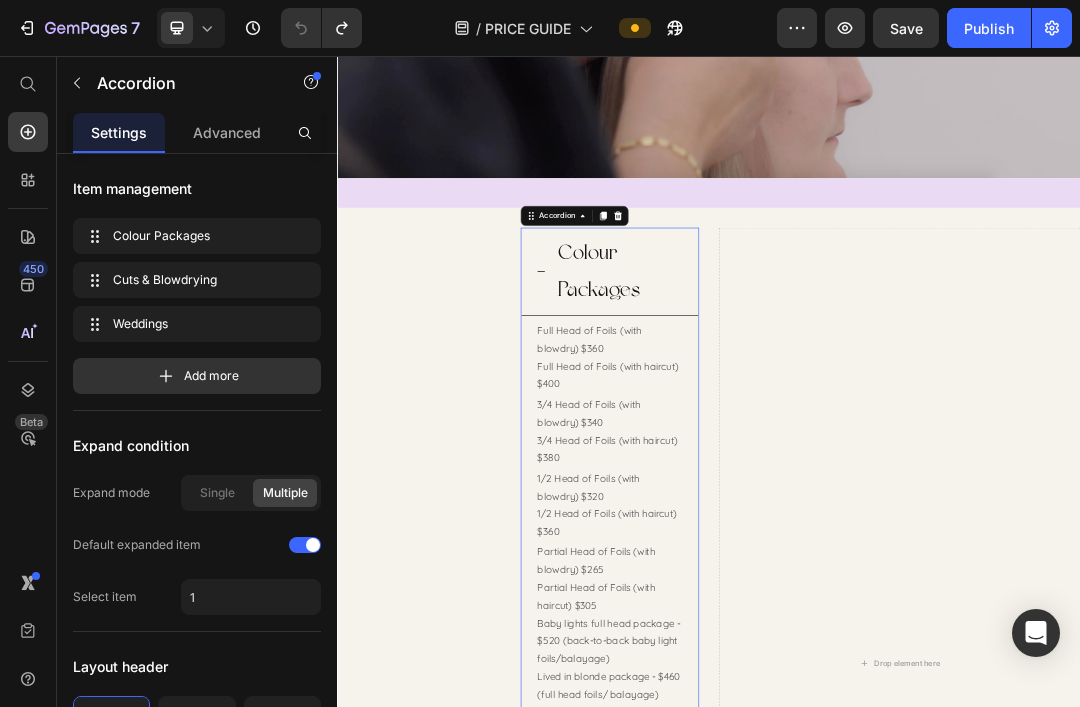 click on "Accordion" at bounding box center [691, 314] 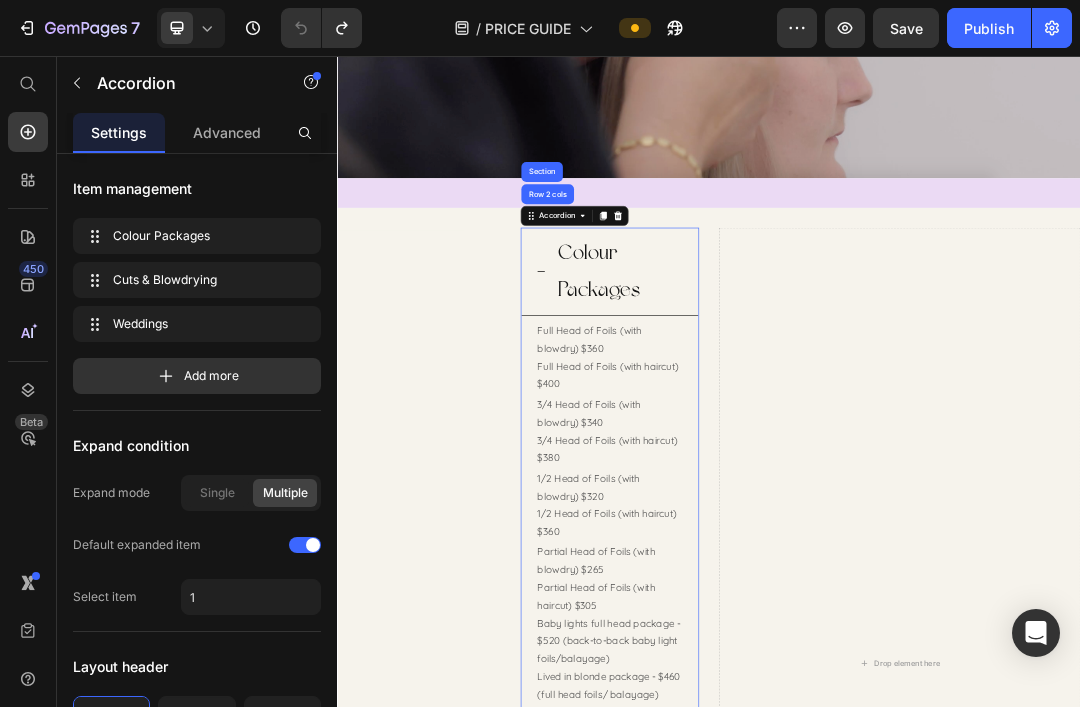 click on "Accordion" at bounding box center (691, 314) 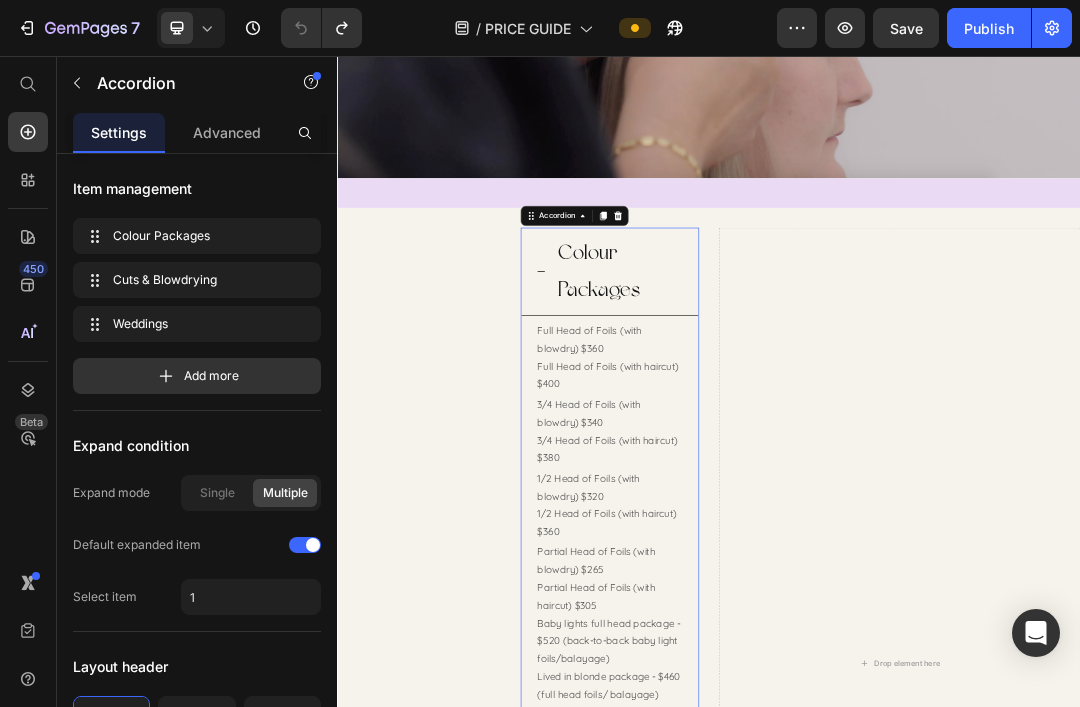 click on "Accordion" at bounding box center [691, 314] 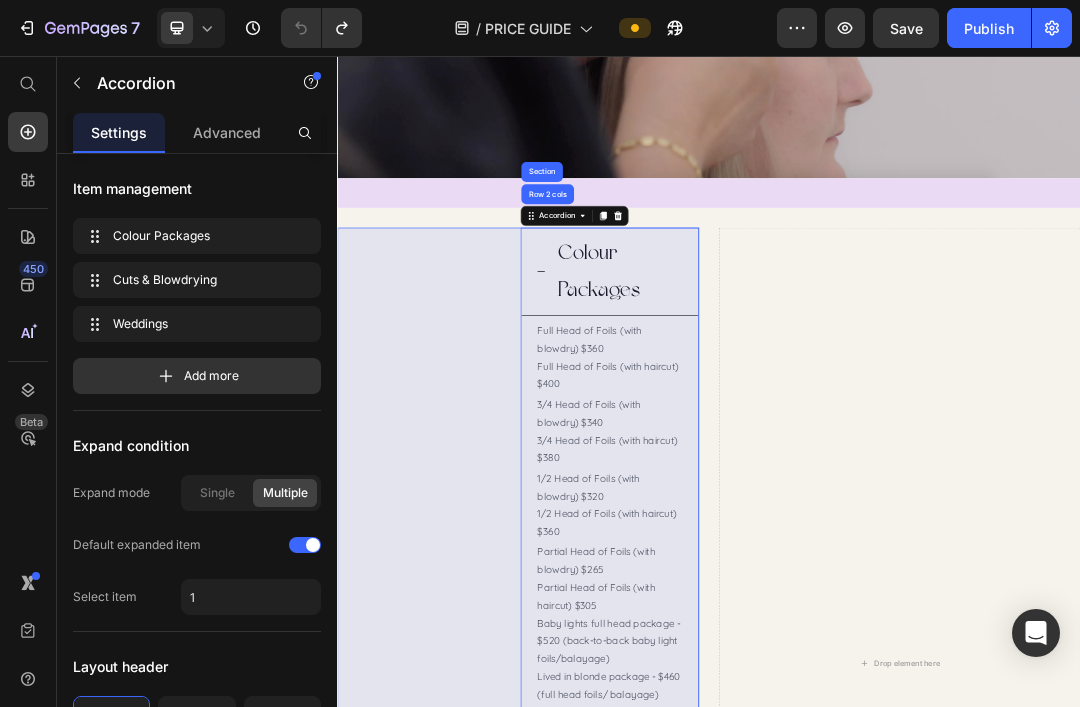 click on "Row 2 cols" at bounding box center [676, 279] 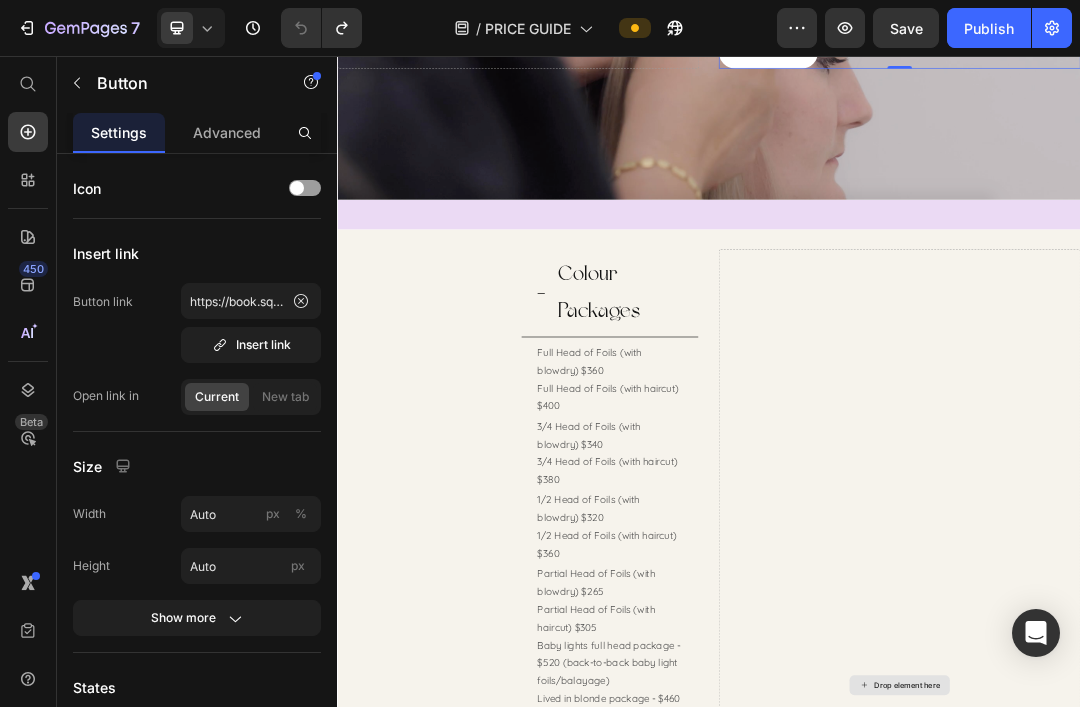 scroll, scrollTop: 672, scrollLeft: 0, axis: vertical 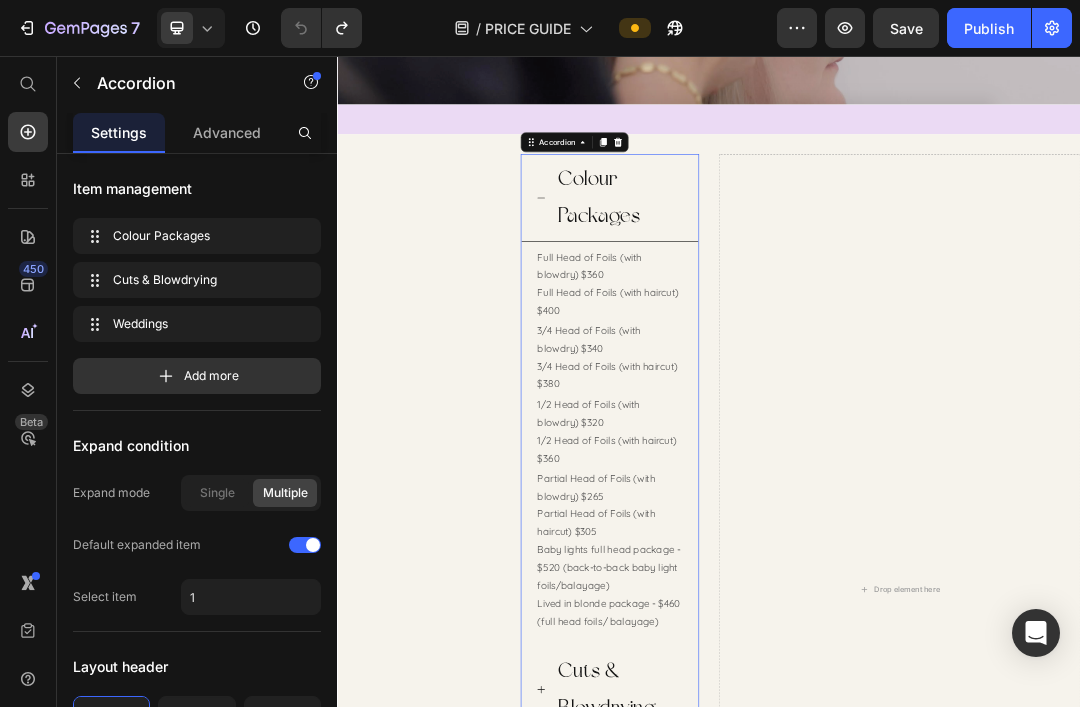 click on "Accordion" at bounding box center (691, 195) 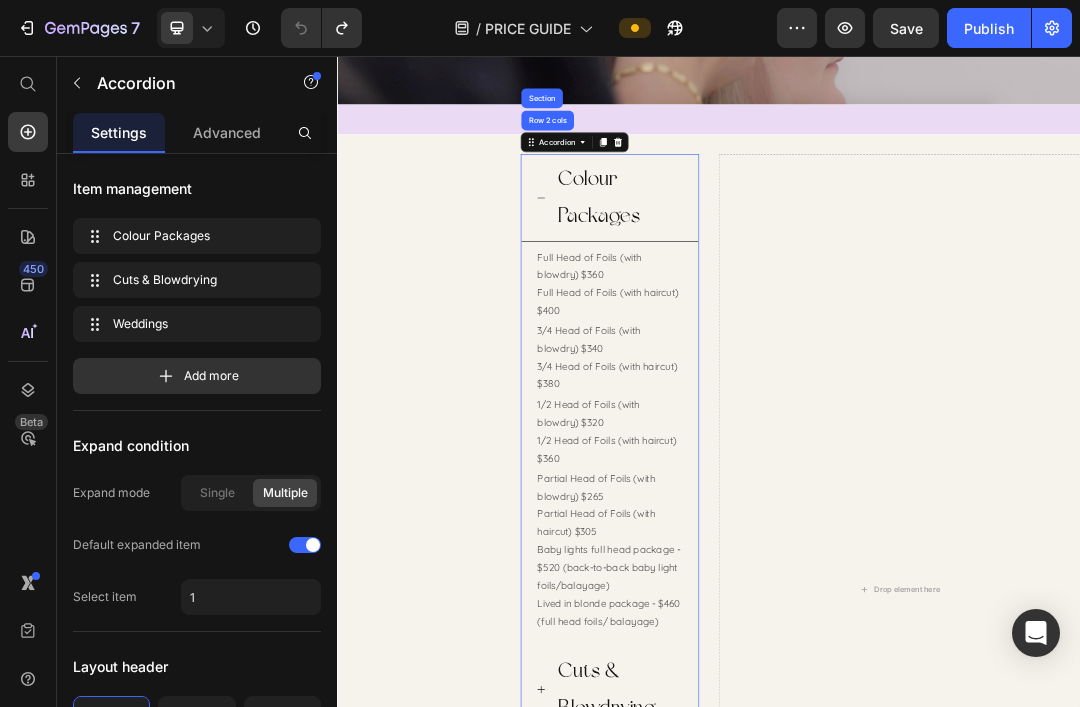 click on "Row 2 cols" at bounding box center [676, 160] 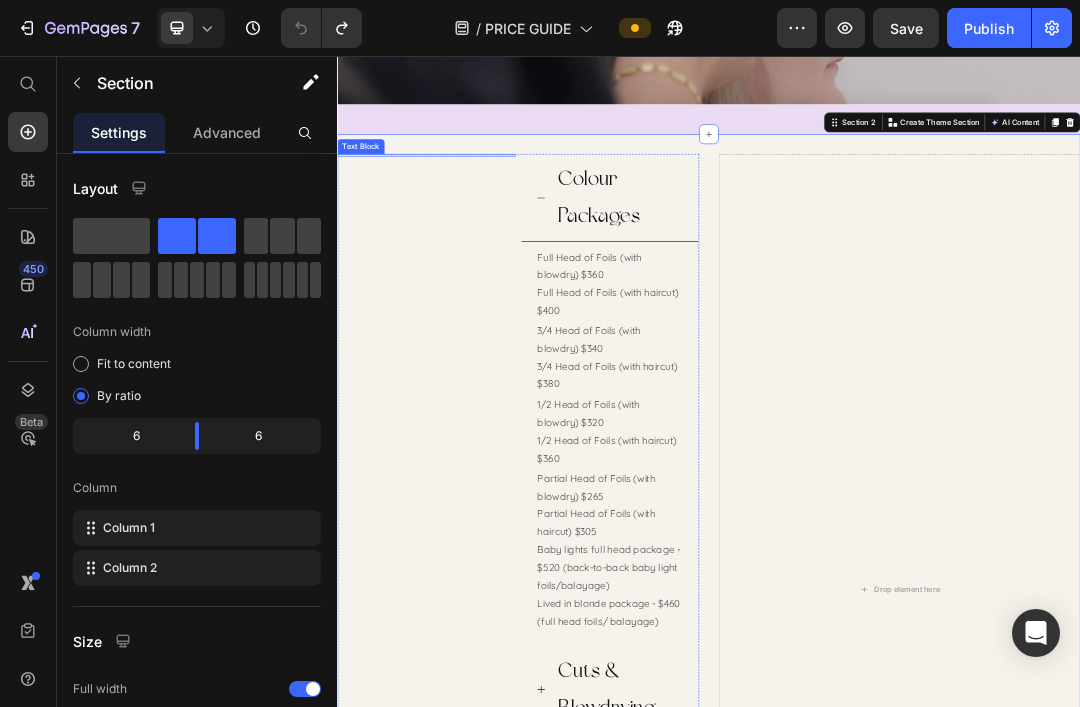 click on "Drop element here" at bounding box center (1245, 918) 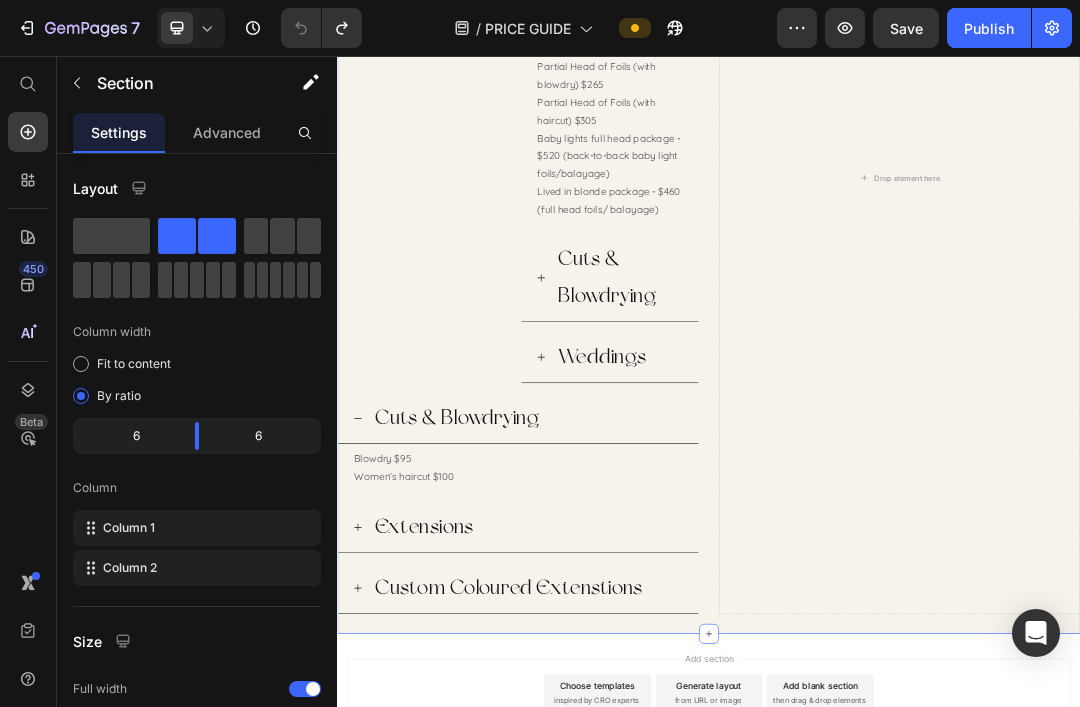 scroll, scrollTop: 808, scrollLeft: 0, axis: vertical 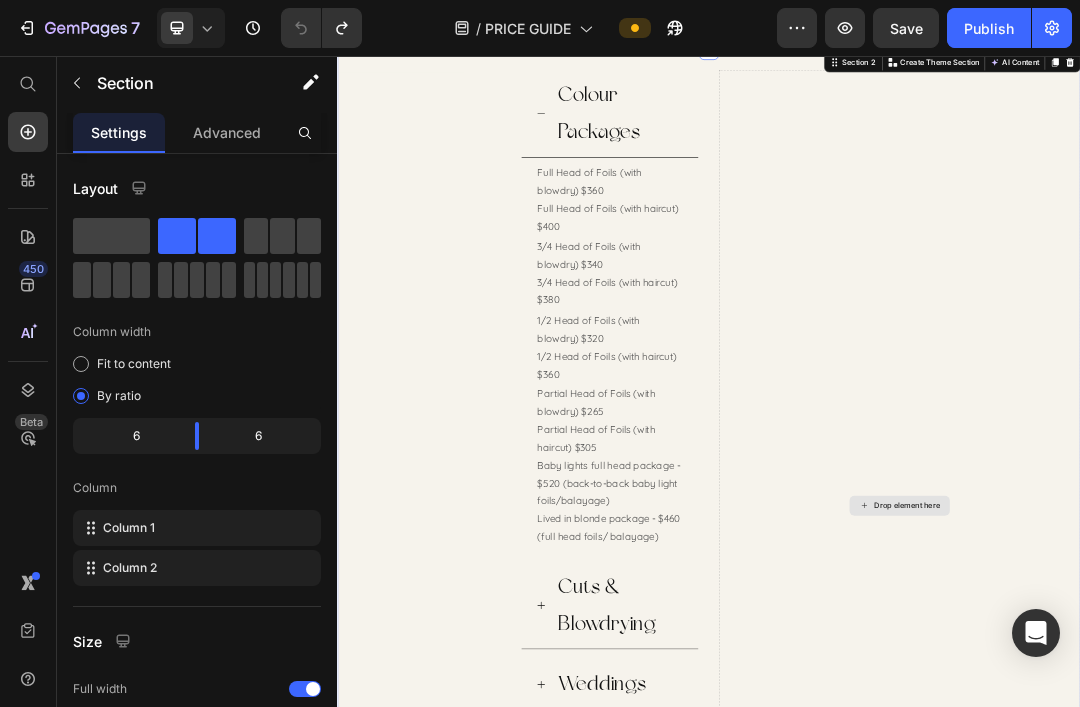 click on "Drop element here" at bounding box center [1245, 782] 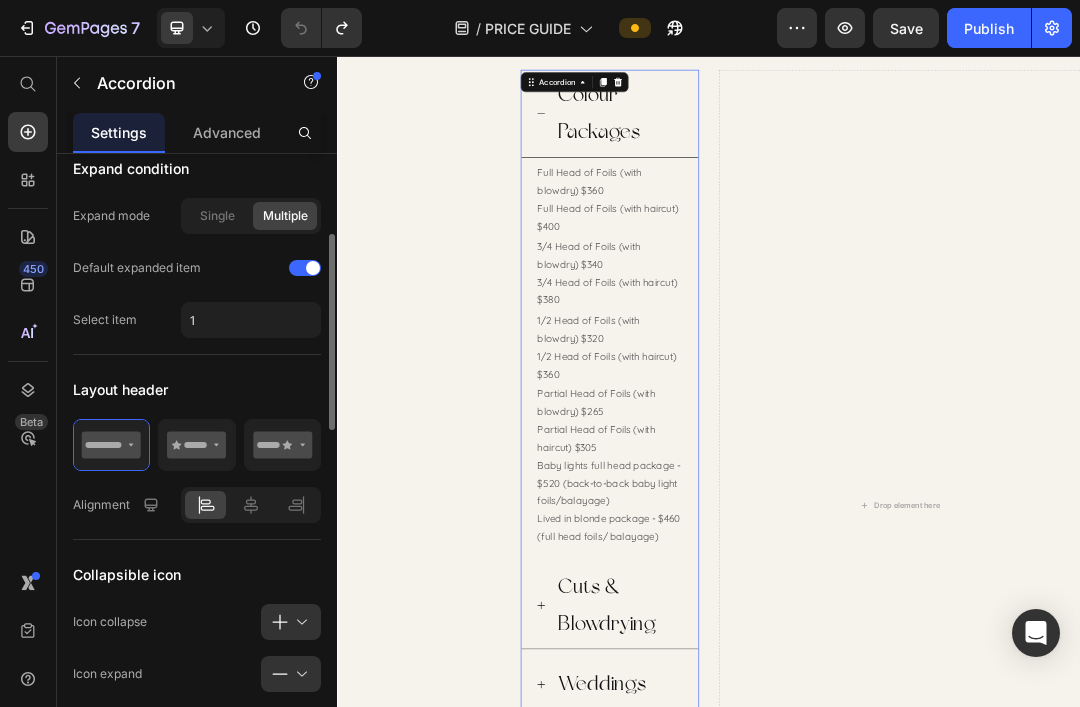 scroll, scrollTop: 257, scrollLeft: 0, axis: vertical 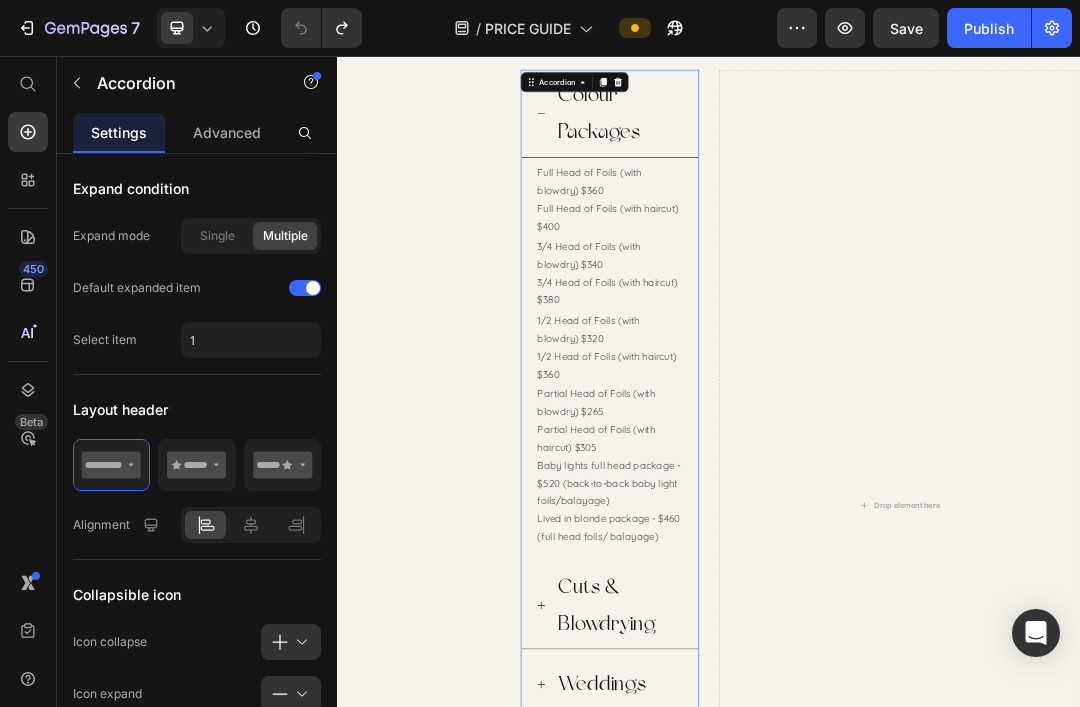 click on "Single" 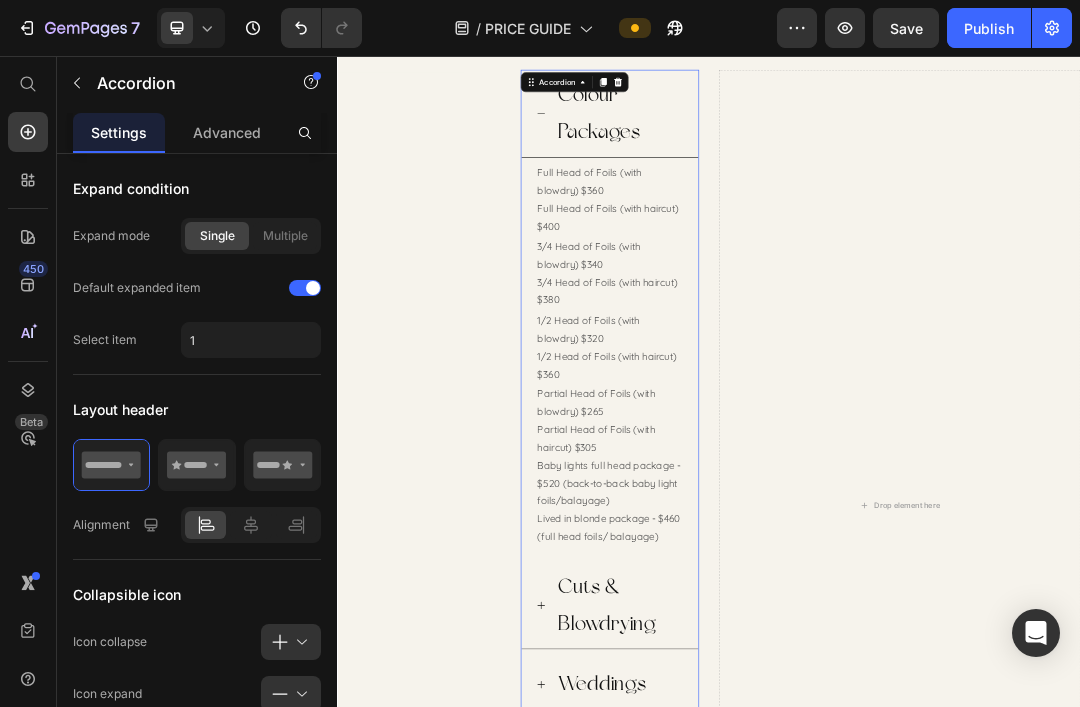 scroll, scrollTop: 258, scrollLeft: 0, axis: vertical 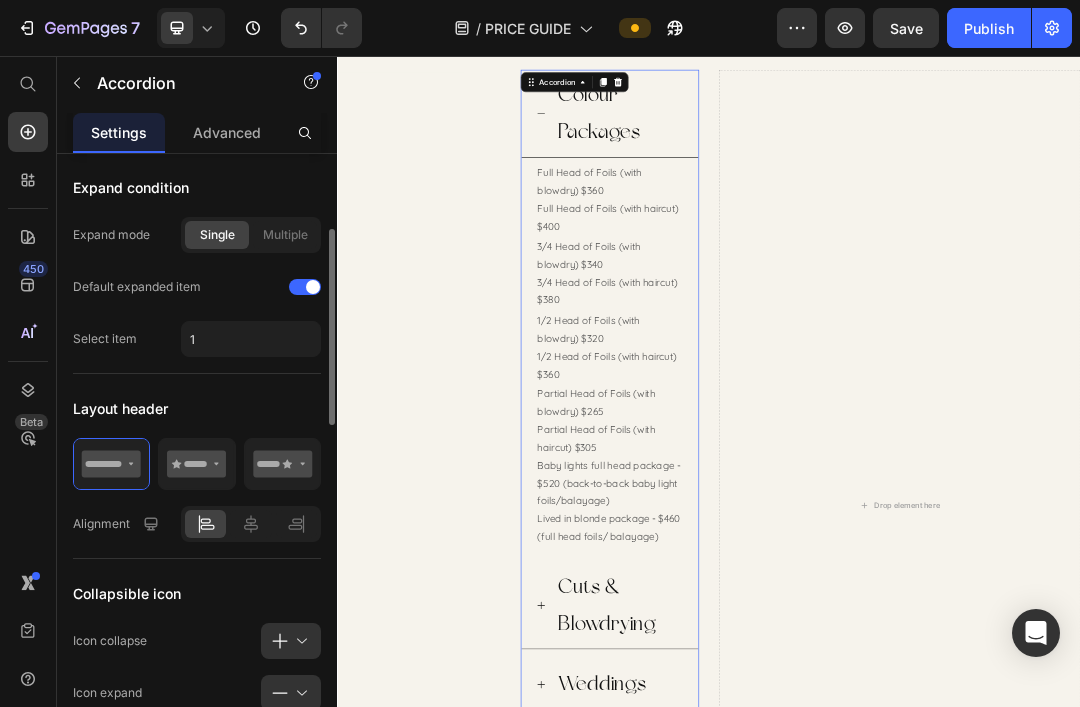 click on "Advanced" at bounding box center (227, 132) 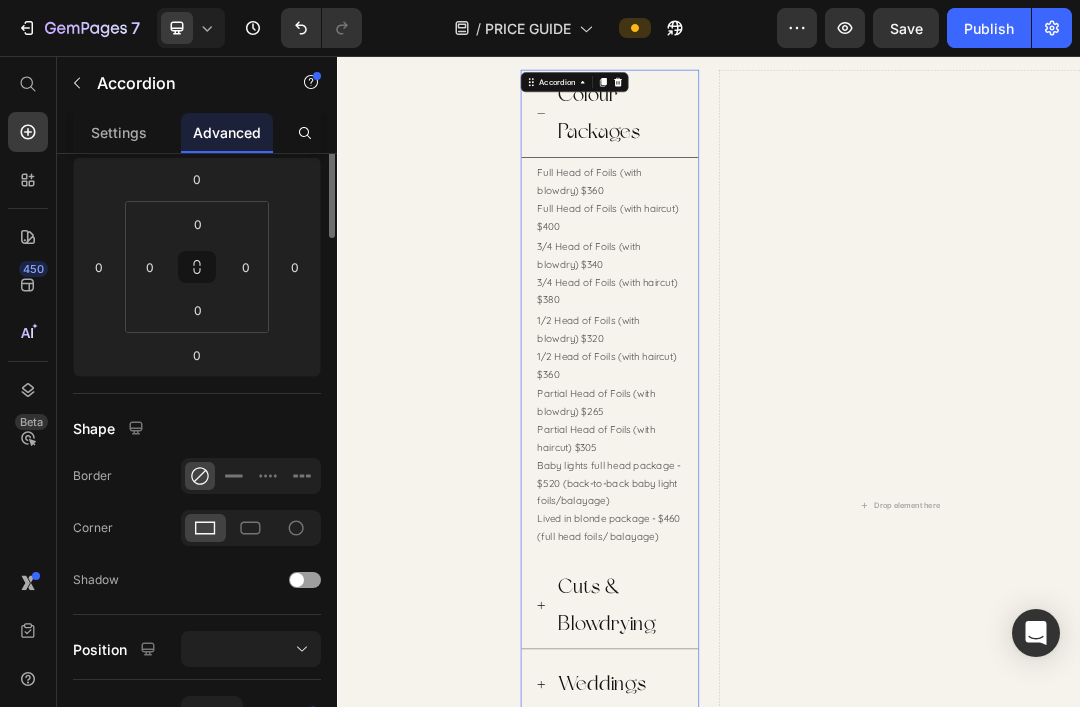 scroll, scrollTop: 0, scrollLeft: 0, axis: both 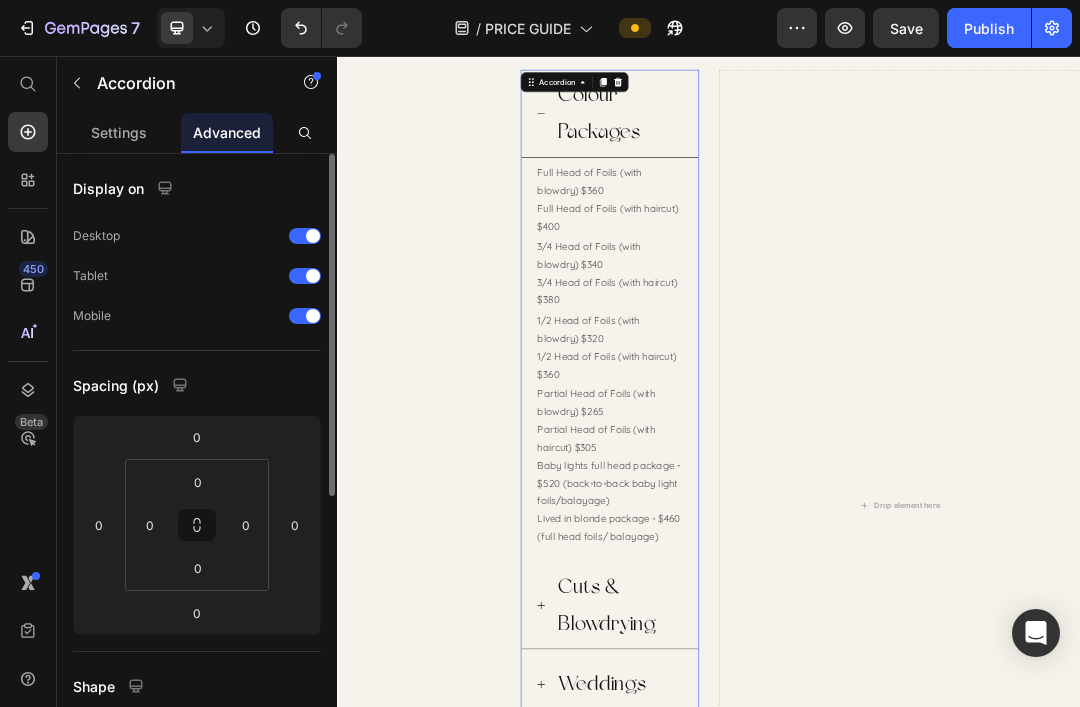 click on "Settings" at bounding box center (119, 132) 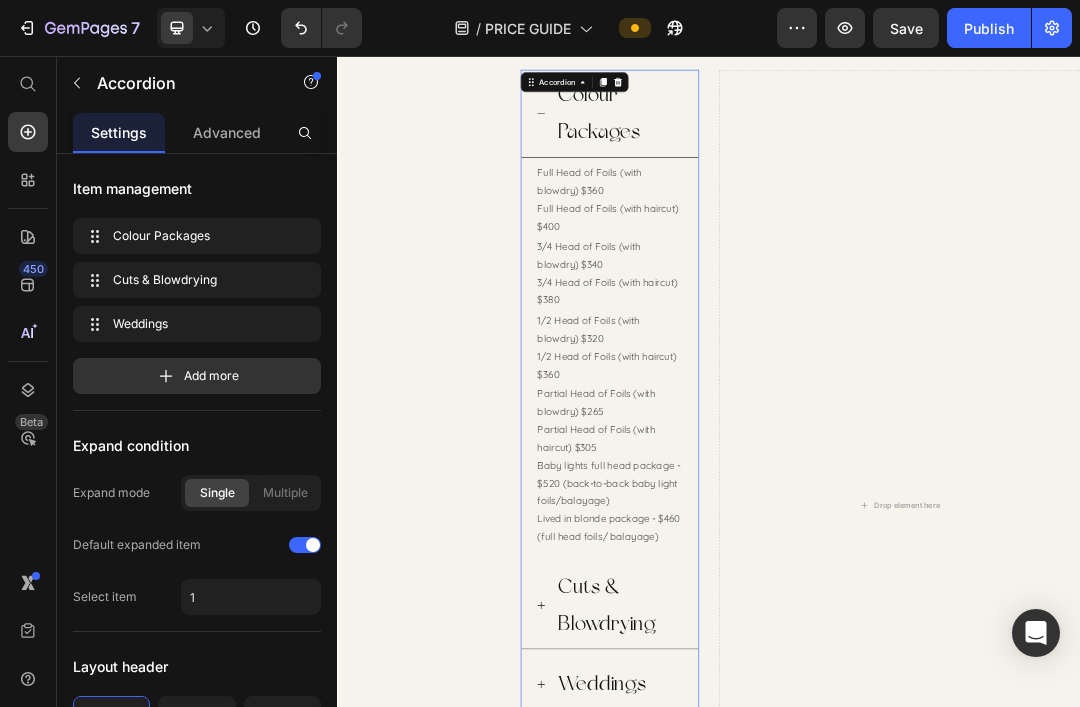 click on "Advanced" at bounding box center (227, 132) 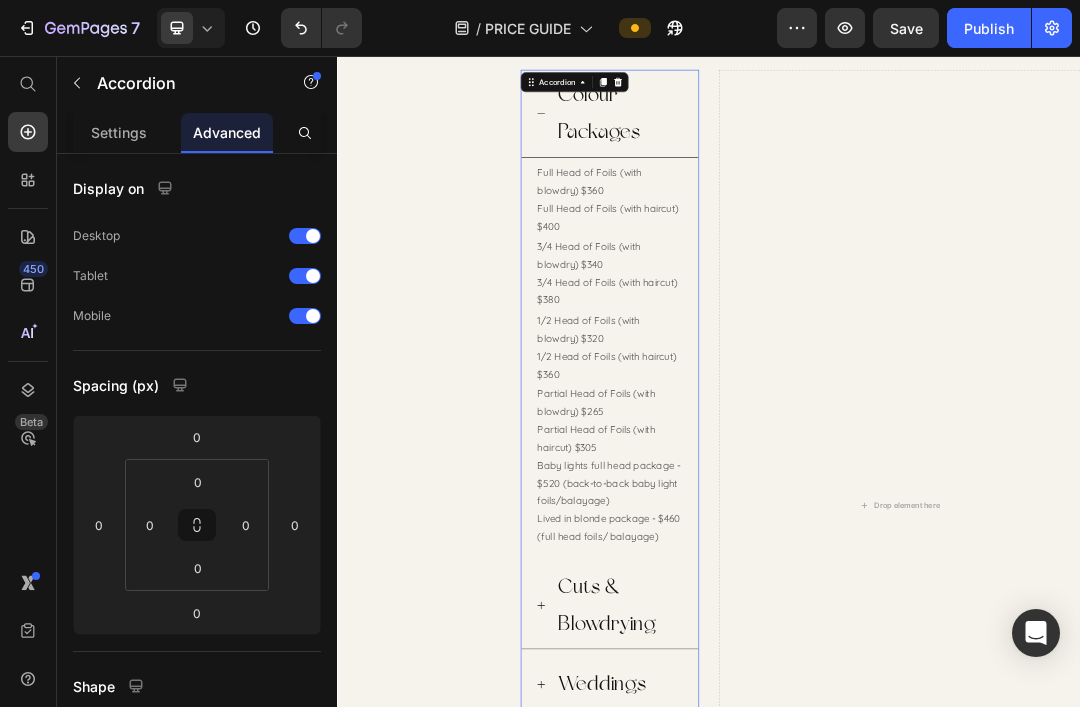 click on "Settings" at bounding box center [119, 132] 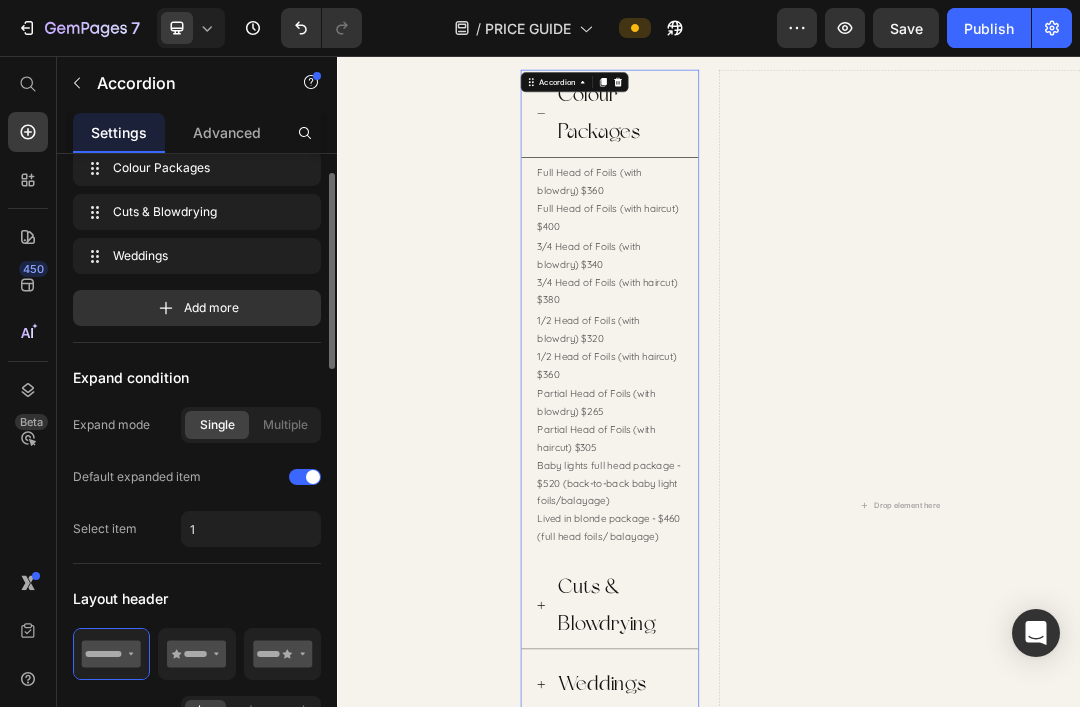 scroll, scrollTop: 0, scrollLeft: 0, axis: both 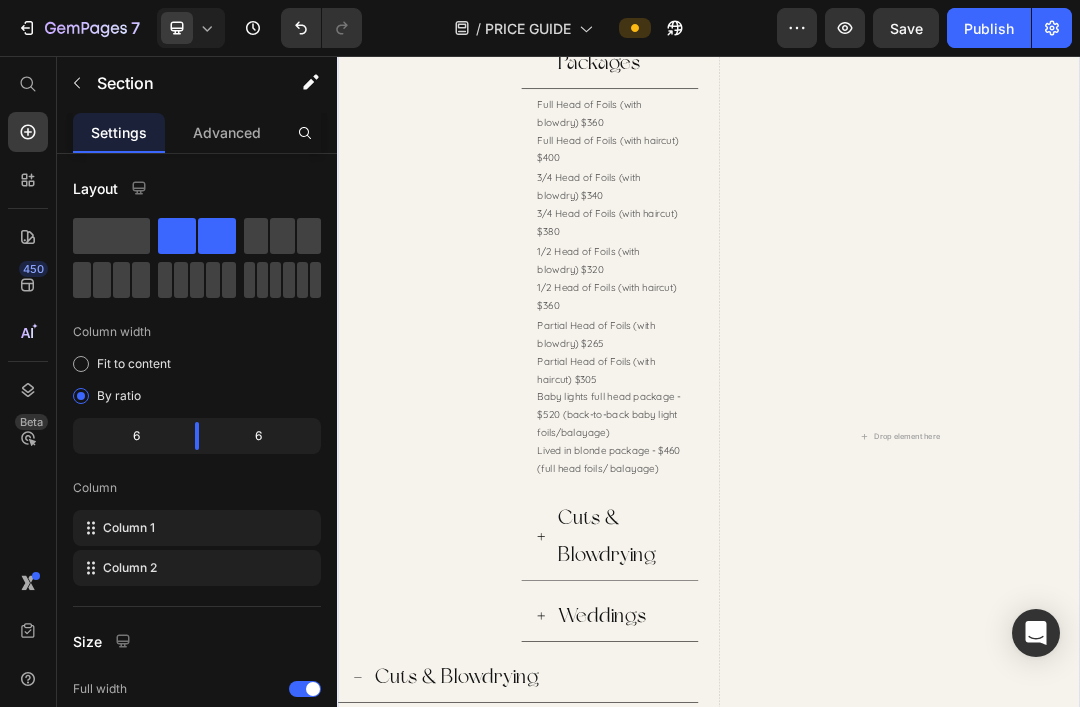 click 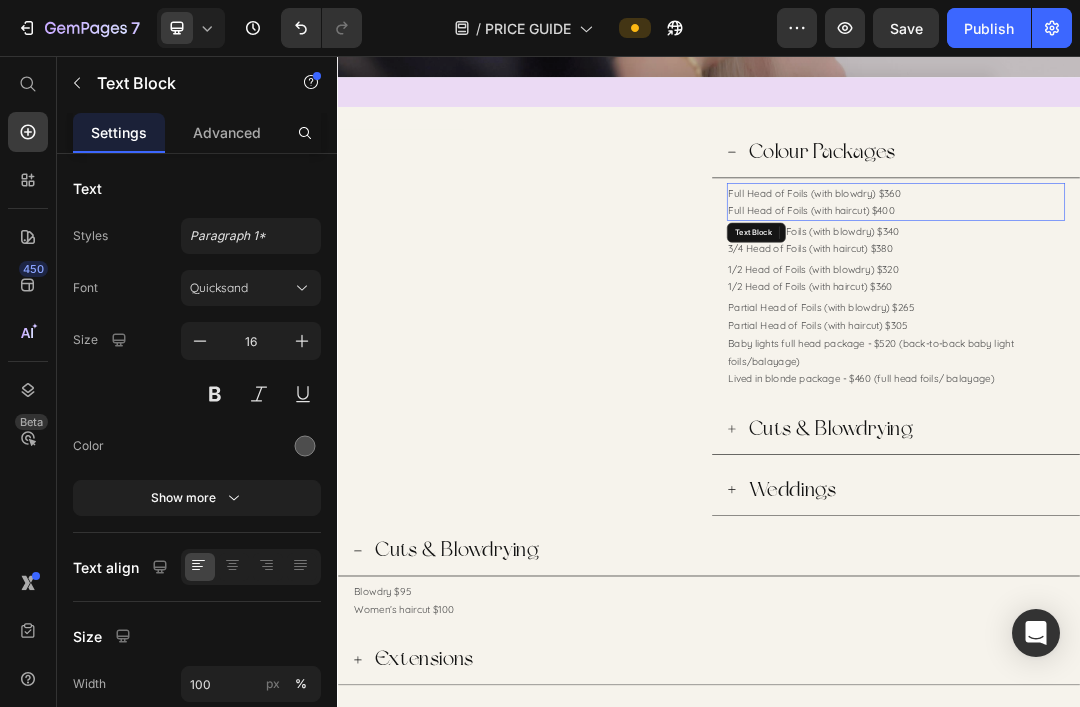 scroll, scrollTop: 710, scrollLeft: 0, axis: vertical 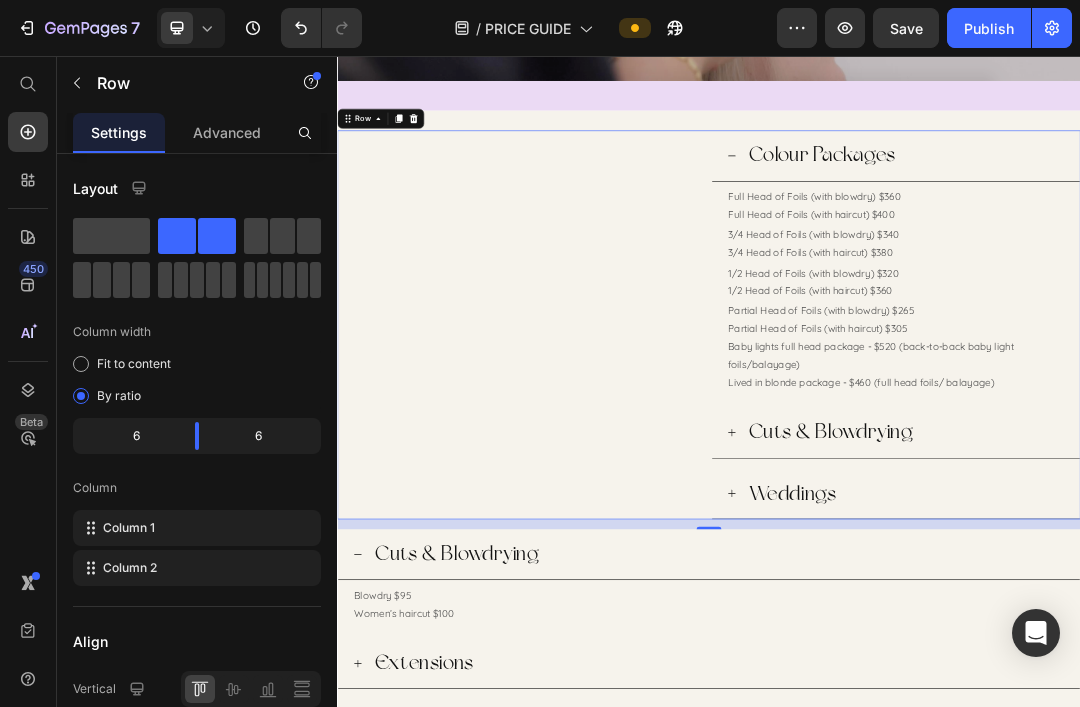 click 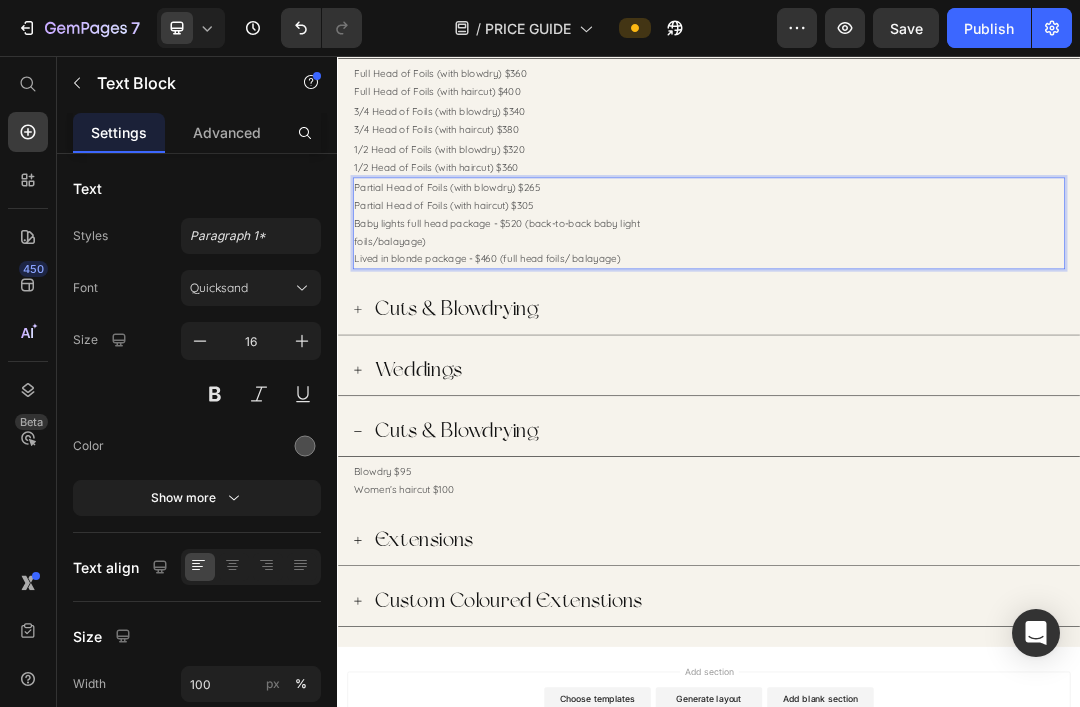 scroll, scrollTop: 919, scrollLeft: 0, axis: vertical 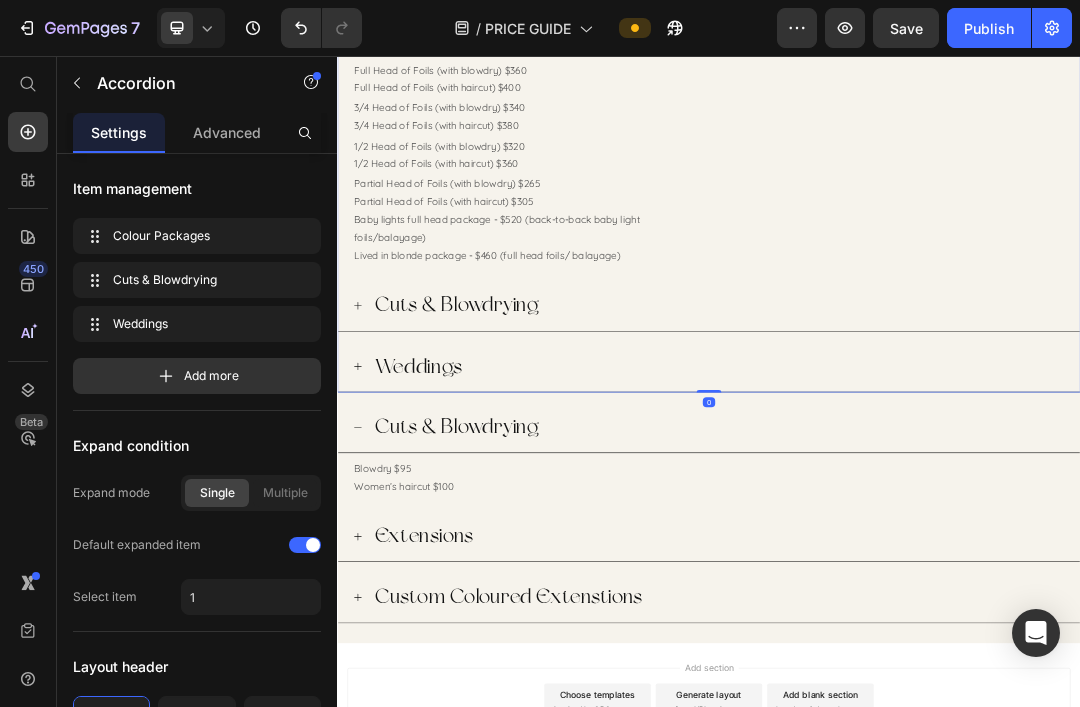 click on "Cuts & Blowdrying" at bounding box center [530, 458] 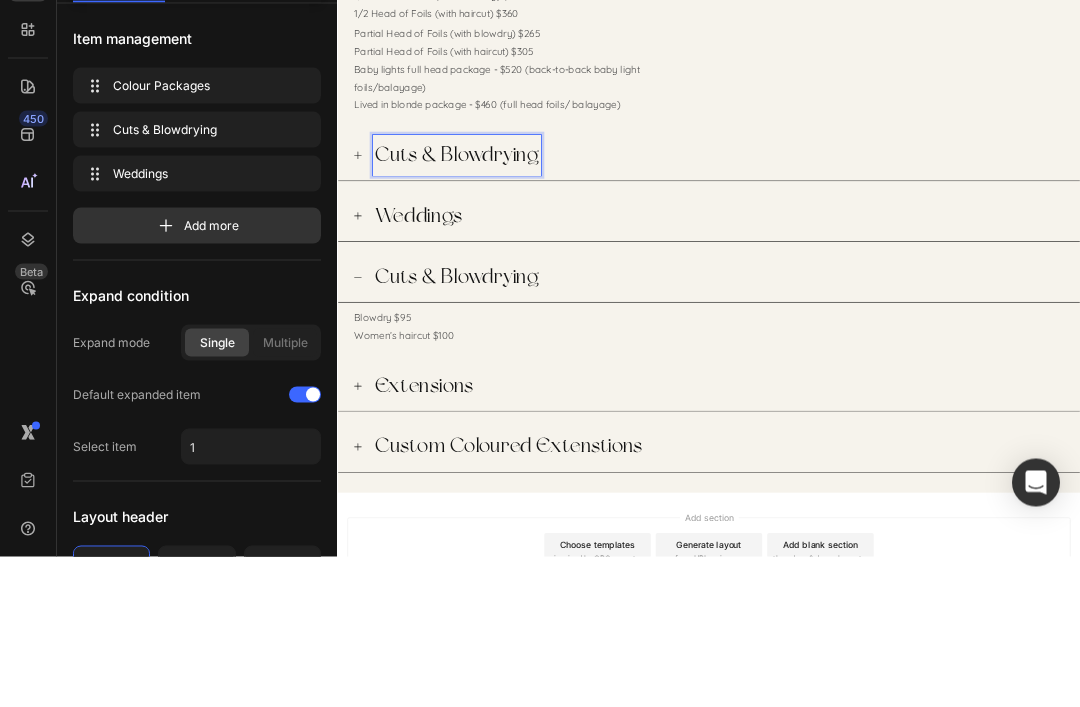 click on "Cuts & Blowdrying" at bounding box center [937, 309] 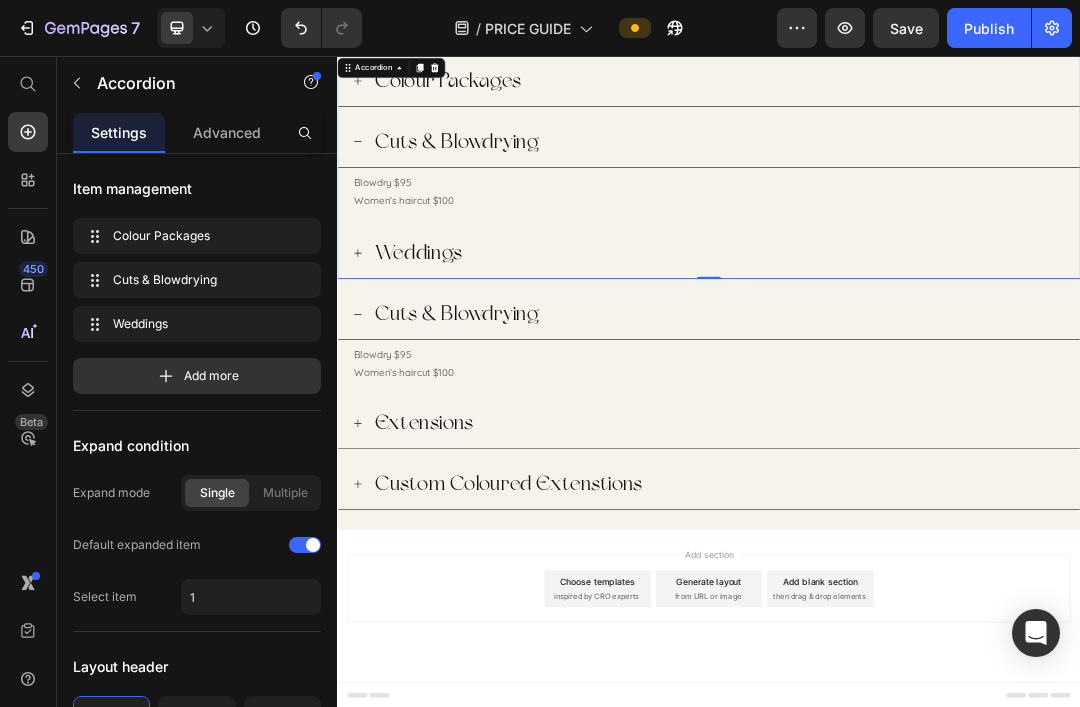 scroll, scrollTop: 831, scrollLeft: 0, axis: vertical 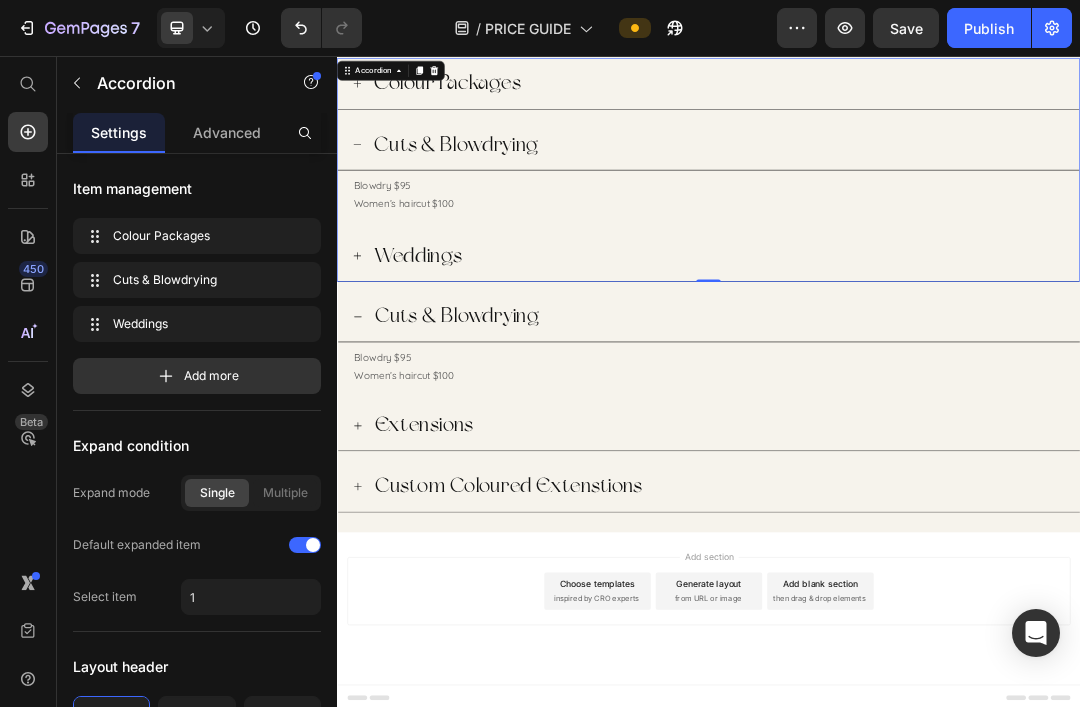 click on "Weddings" at bounding box center [937, 379] 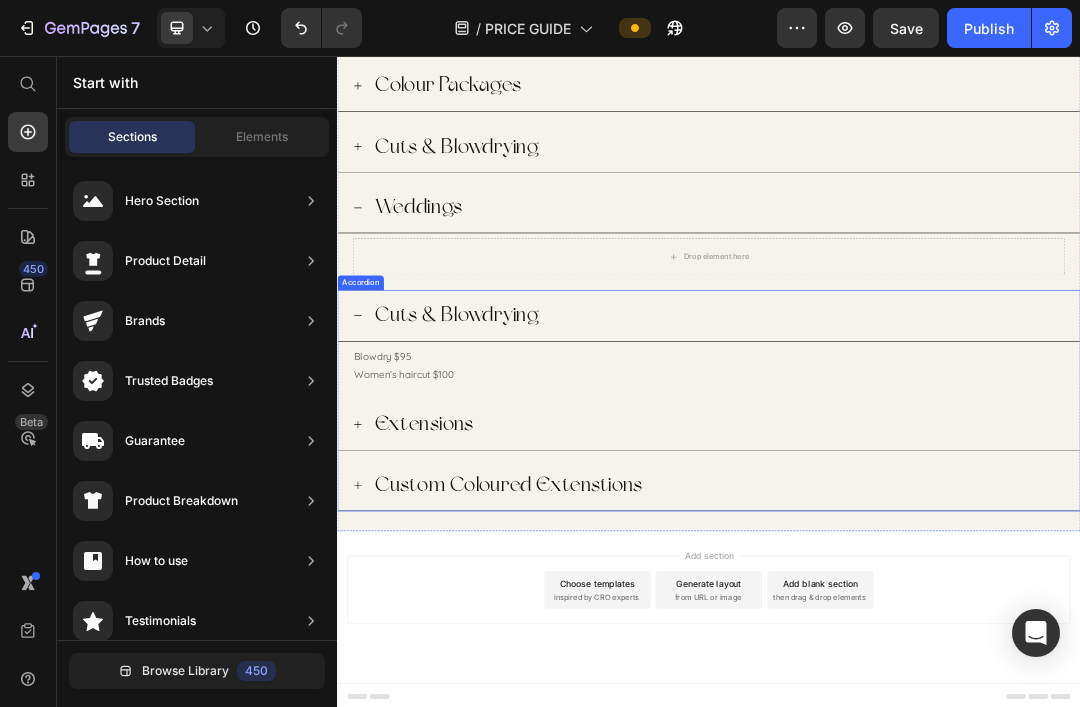 scroll, scrollTop: 0, scrollLeft: 0, axis: both 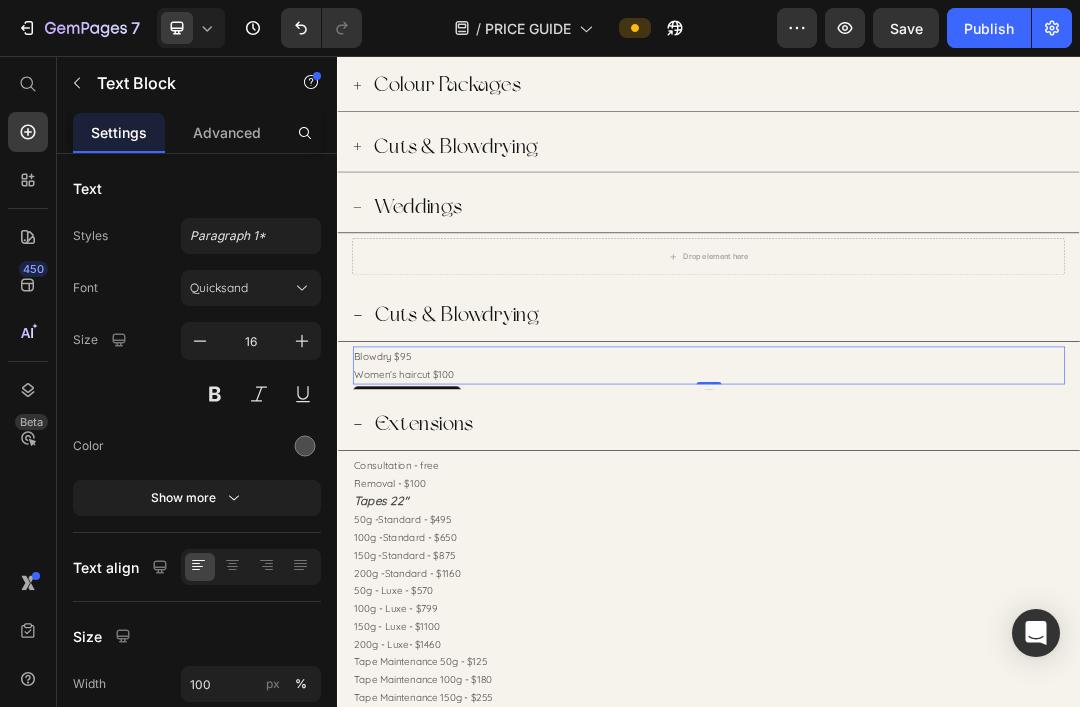 click on "Blowdry $95" at bounding box center (937, 541) 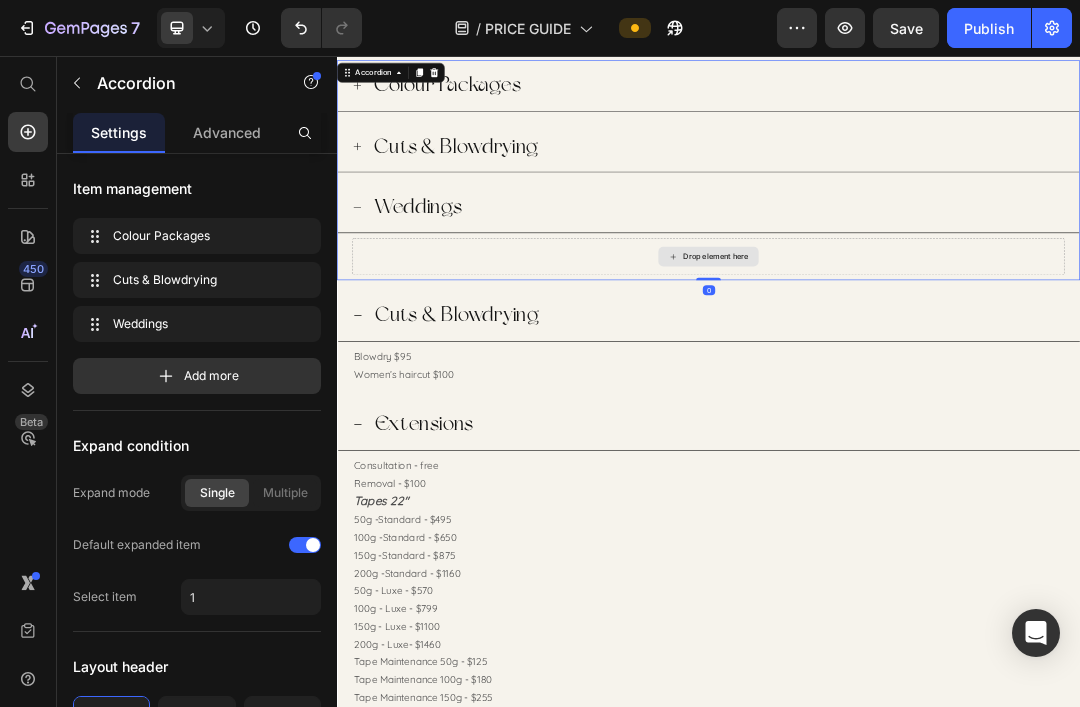 click on "Drop element here" at bounding box center [937, 380] 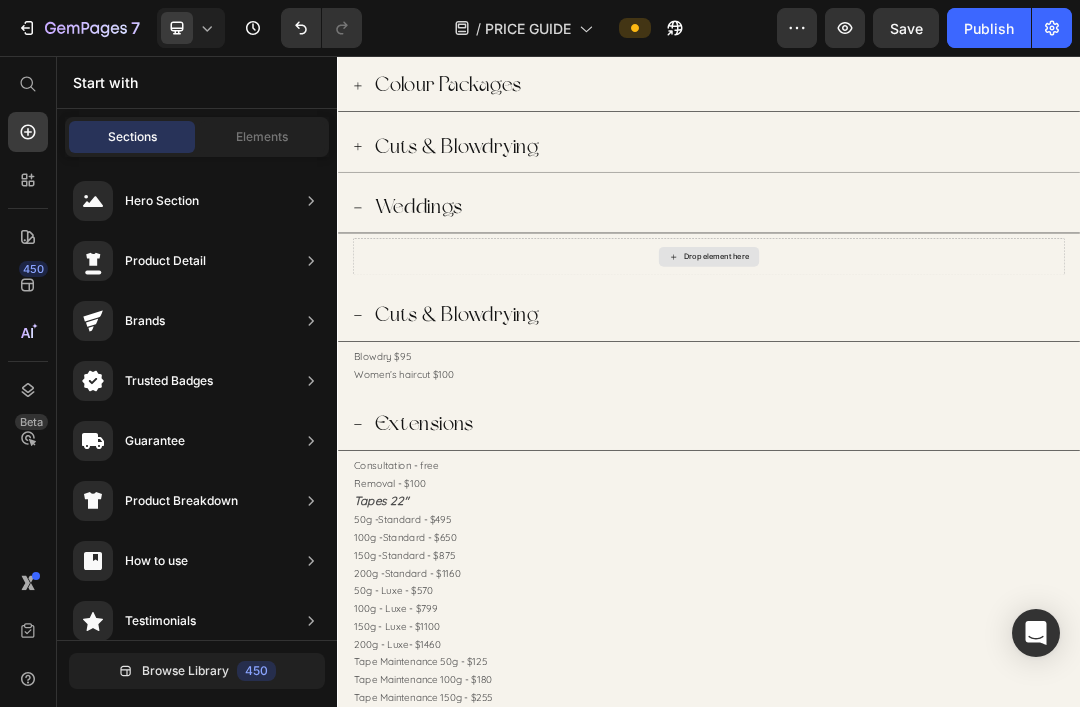 click on "Drop element here" at bounding box center [949, 380] 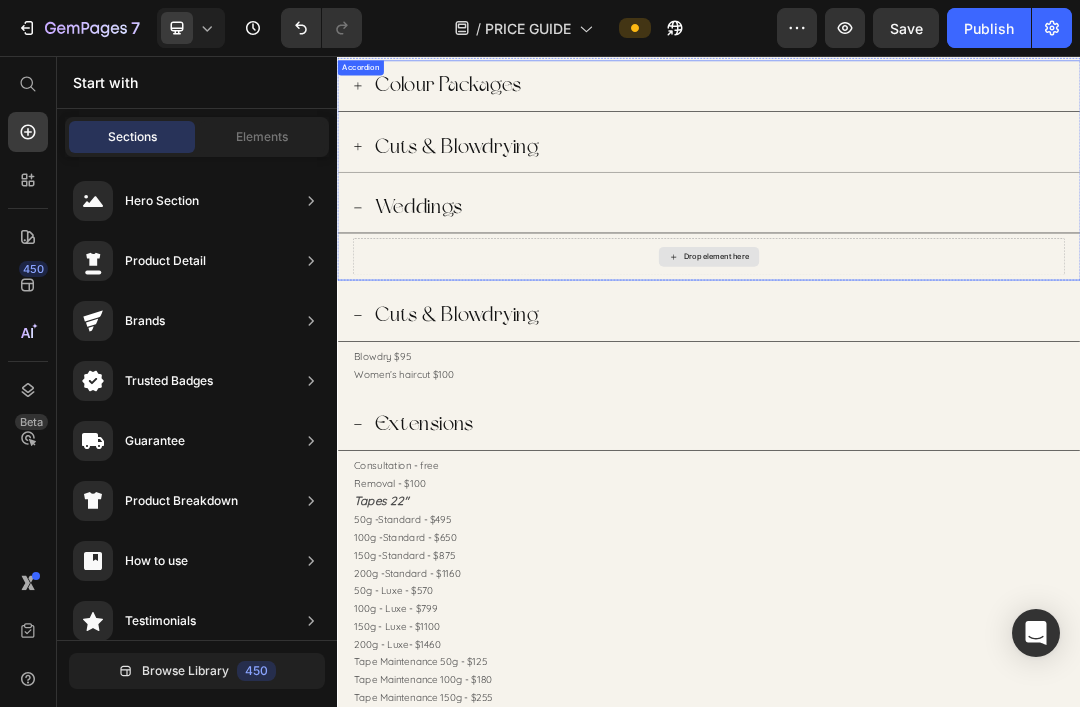 scroll, scrollTop: 3, scrollLeft: 0, axis: vertical 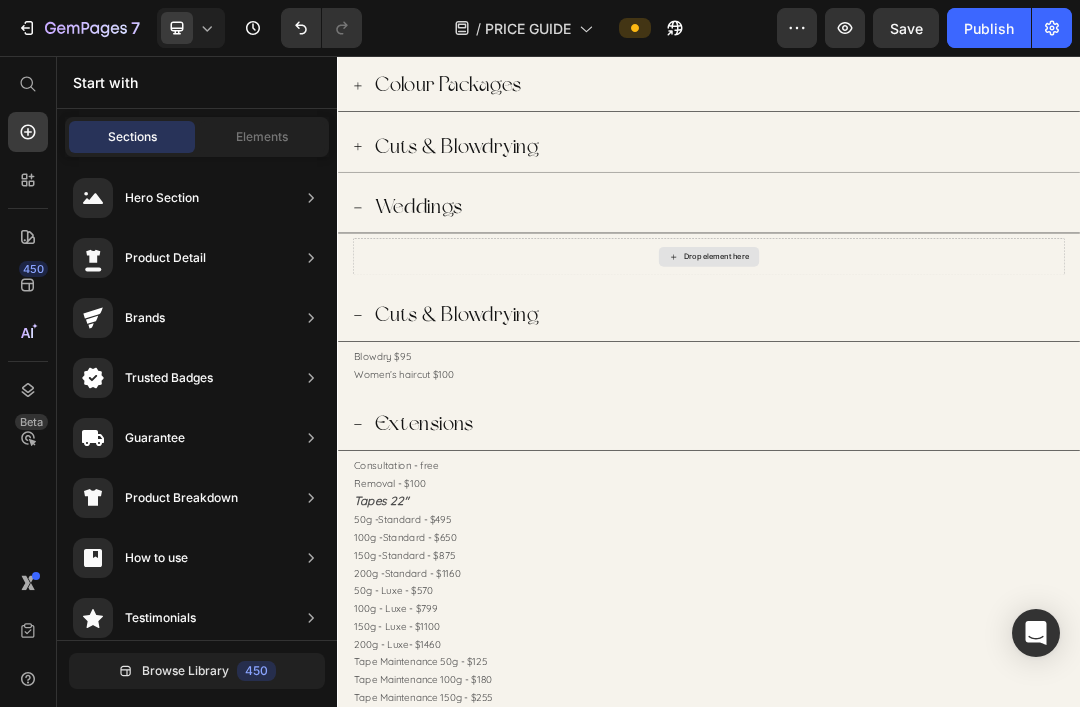 click on "Drop element here" at bounding box center [949, 380] 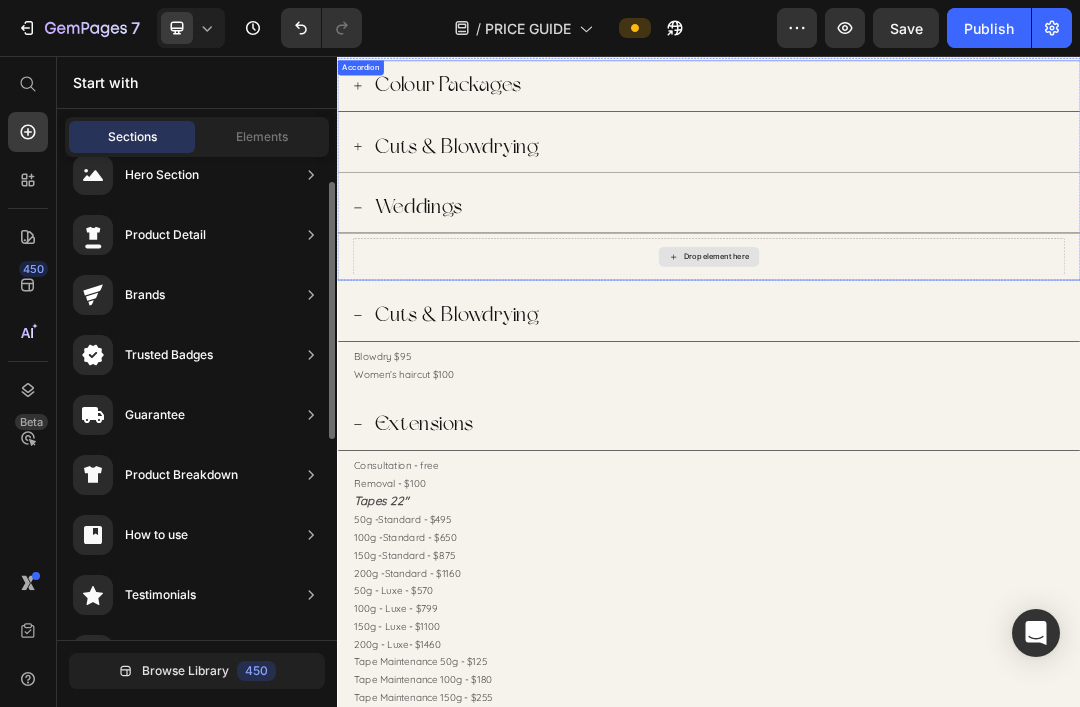 scroll, scrollTop: 0, scrollLeft: 0, axis: both 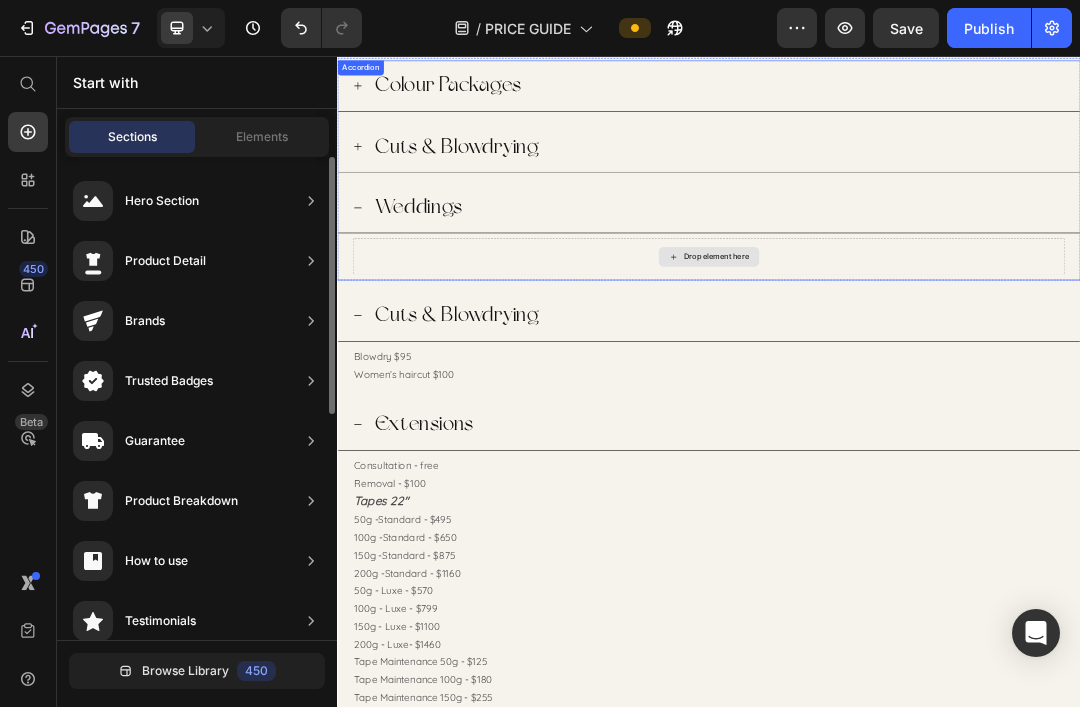 click on "Elements" 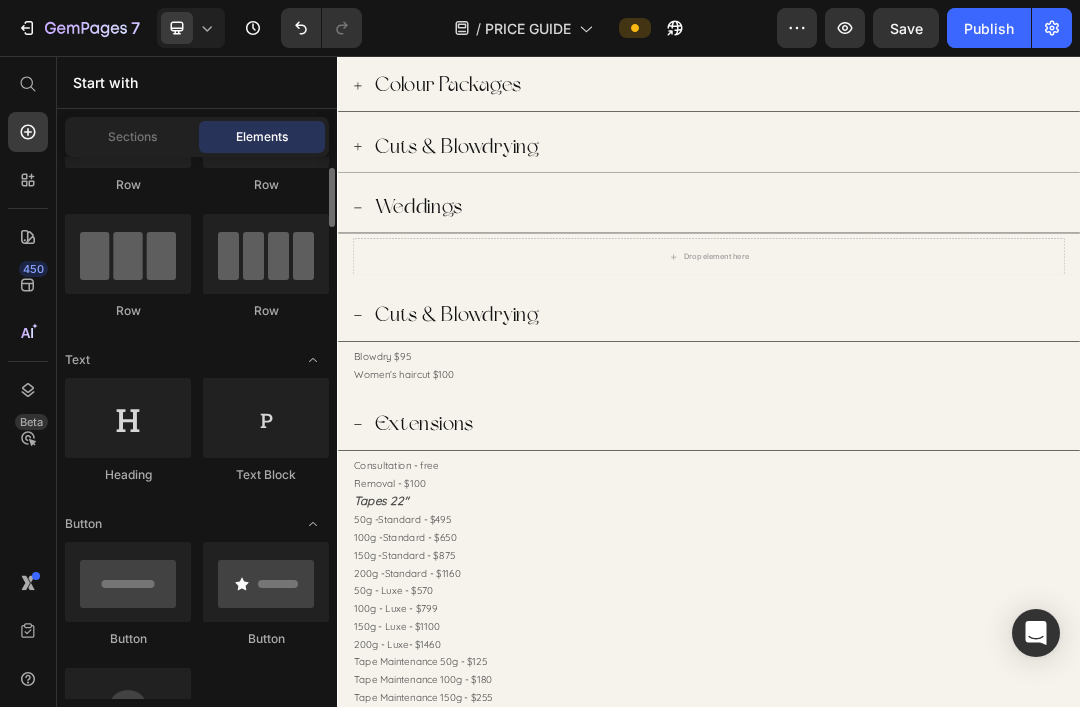 scroll, scrollTop: 132, scrollLeft: 0, axis: vertical 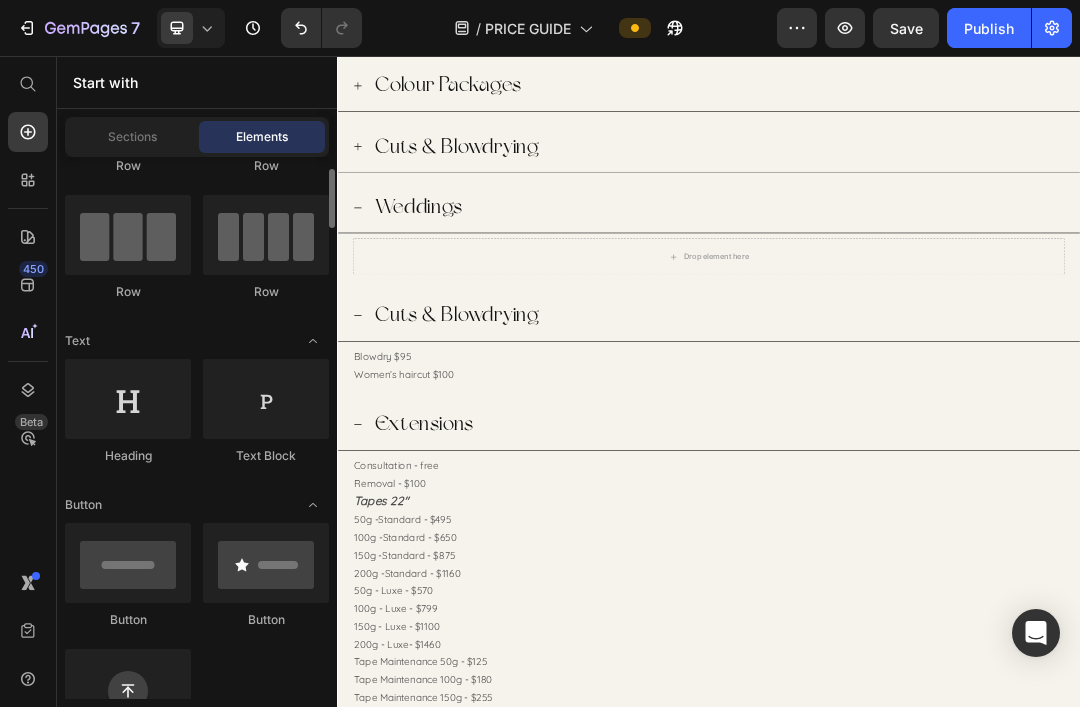 click at bounding box center (266, 399) 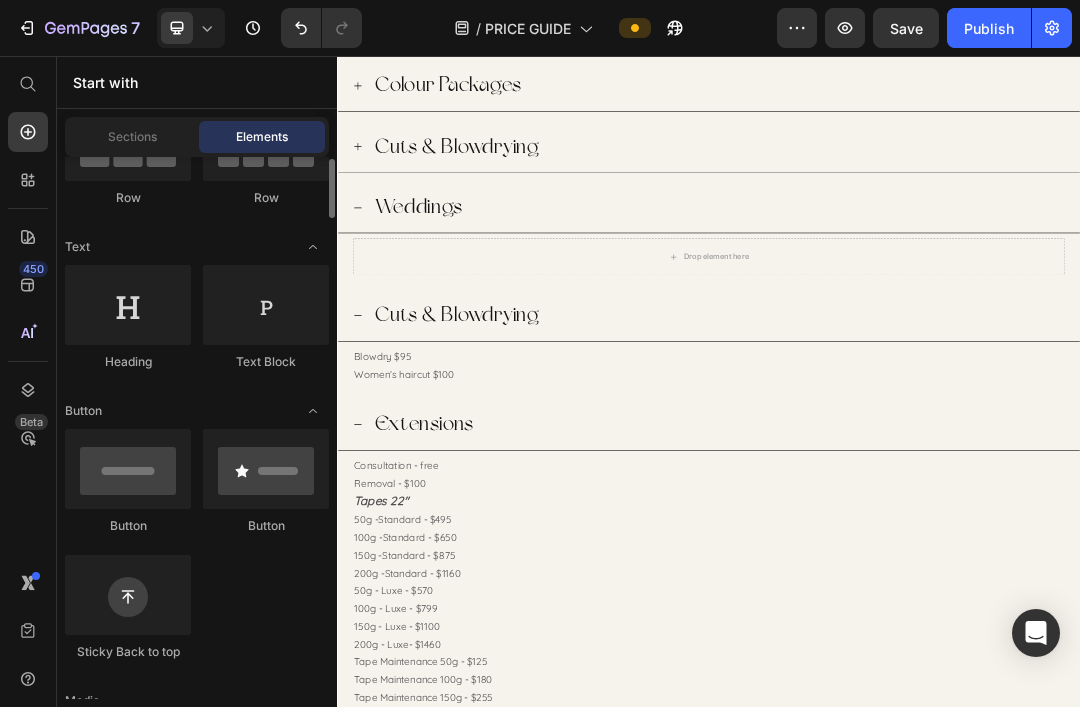 scroll, scrollTop: 271, scrollLeft: 0, axis: vertical 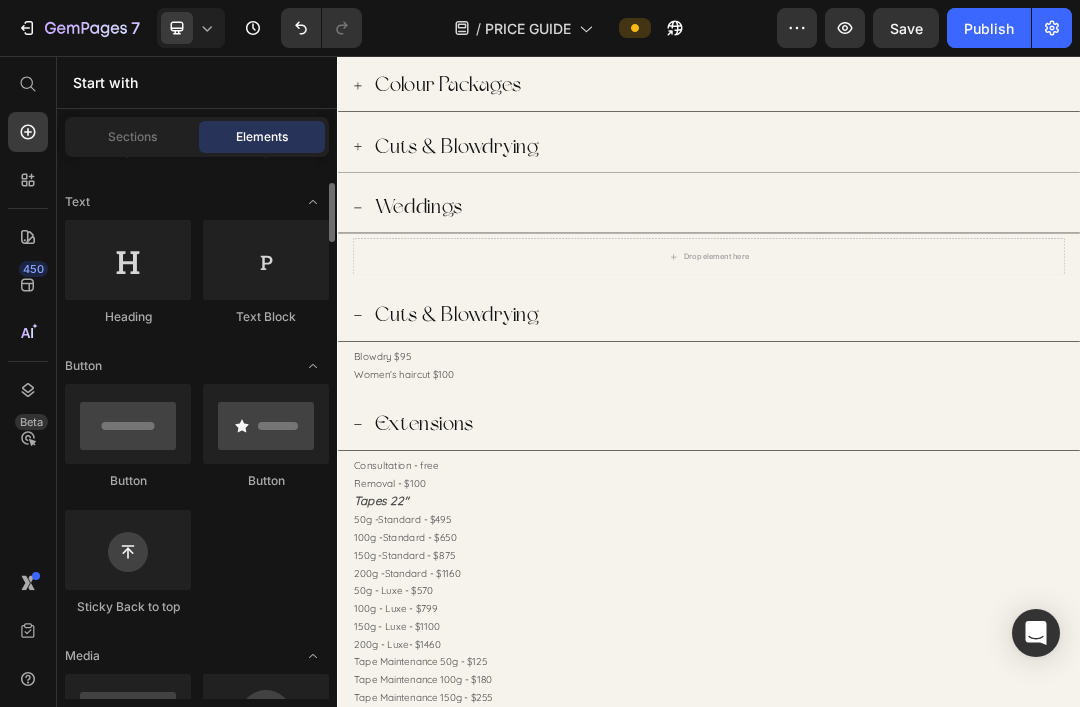 click at bounding box center (266, 260) 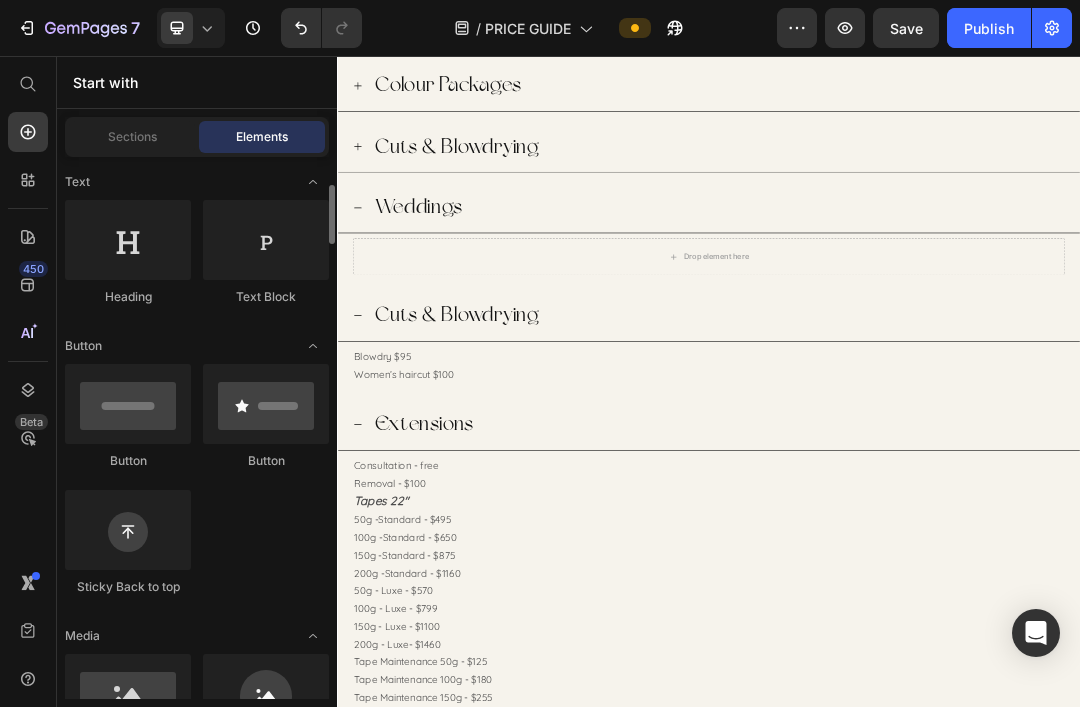 scroll, scrollTop: 292, scrollLeft: 0, axis: vertical 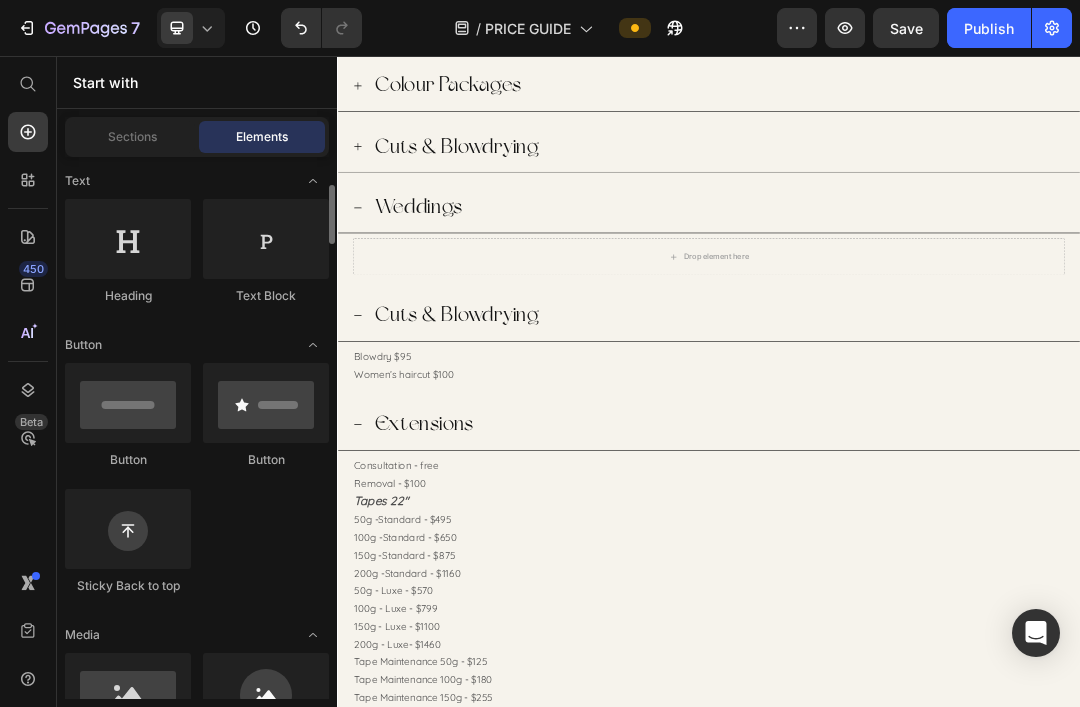 click at bounding box center [266, 239] 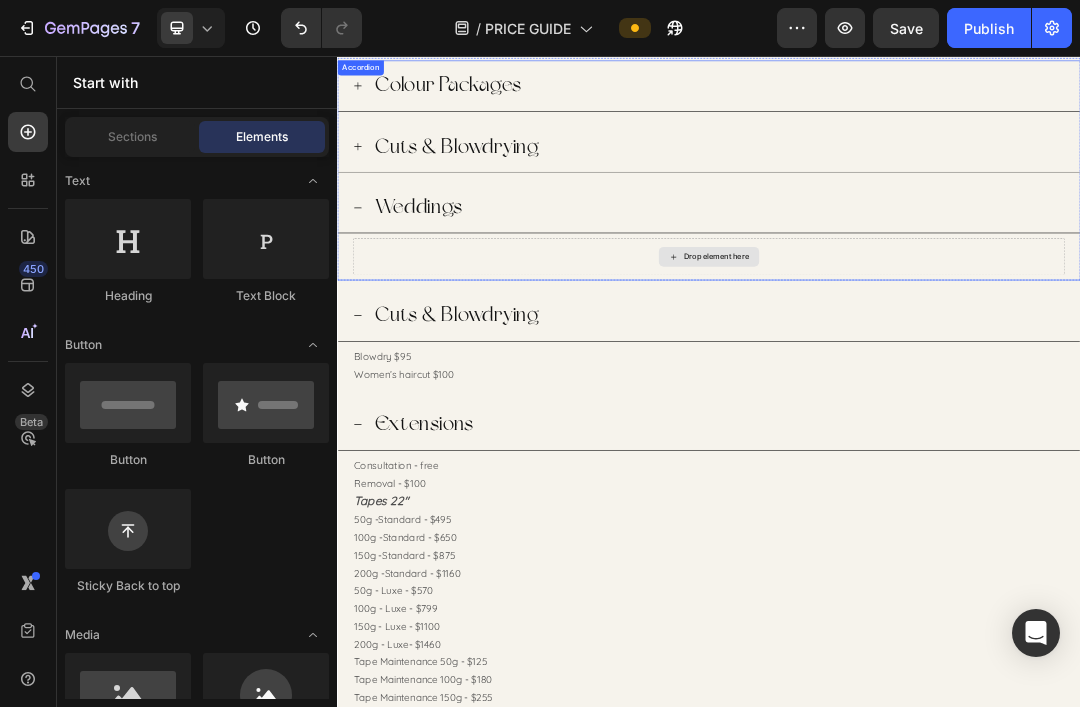 click on "Drop element here" at bounding box center (949, 380) 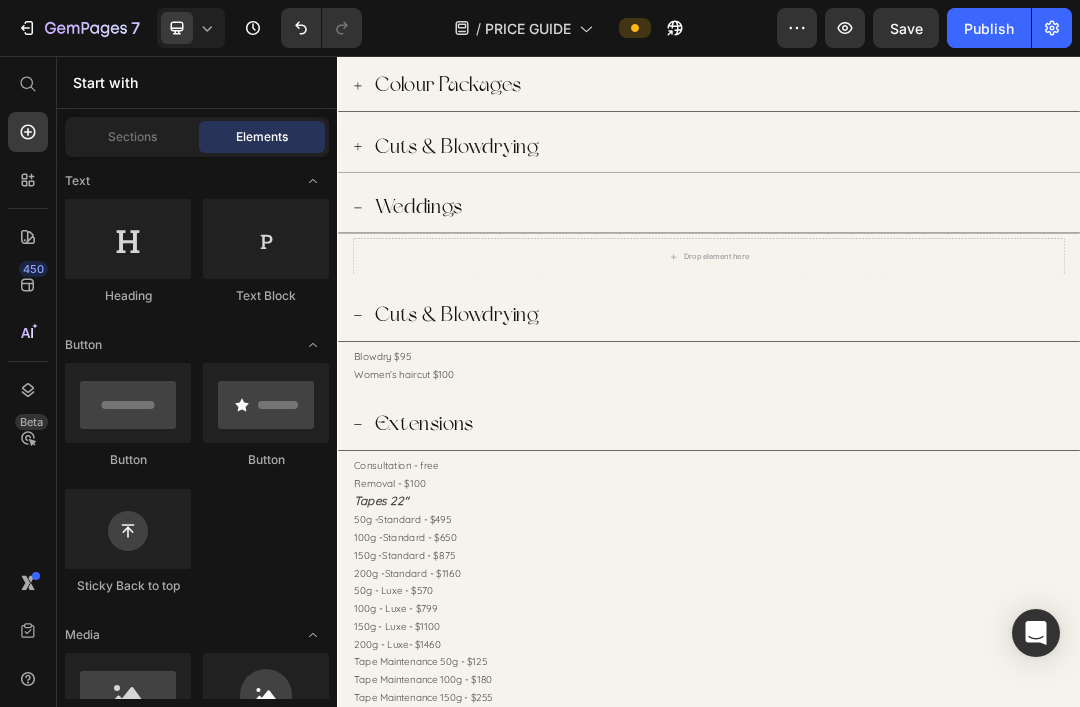 click at bounding box center [266, 239] 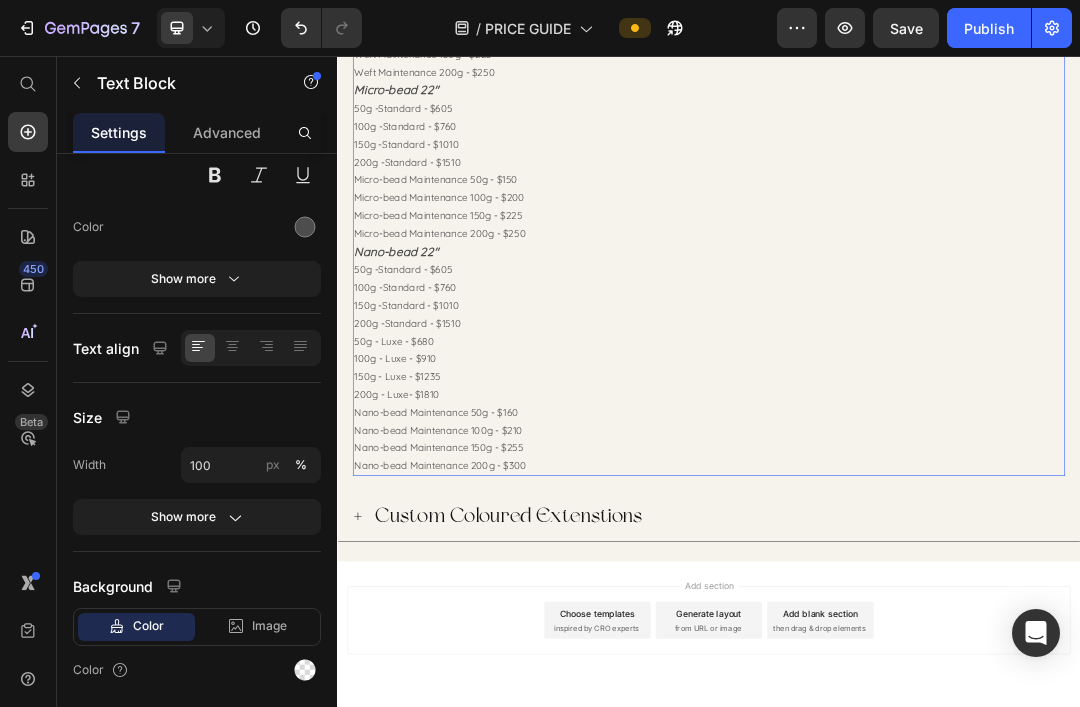 scroll, scrollTop: 2604, scrollLeft: 0, axis: vertical 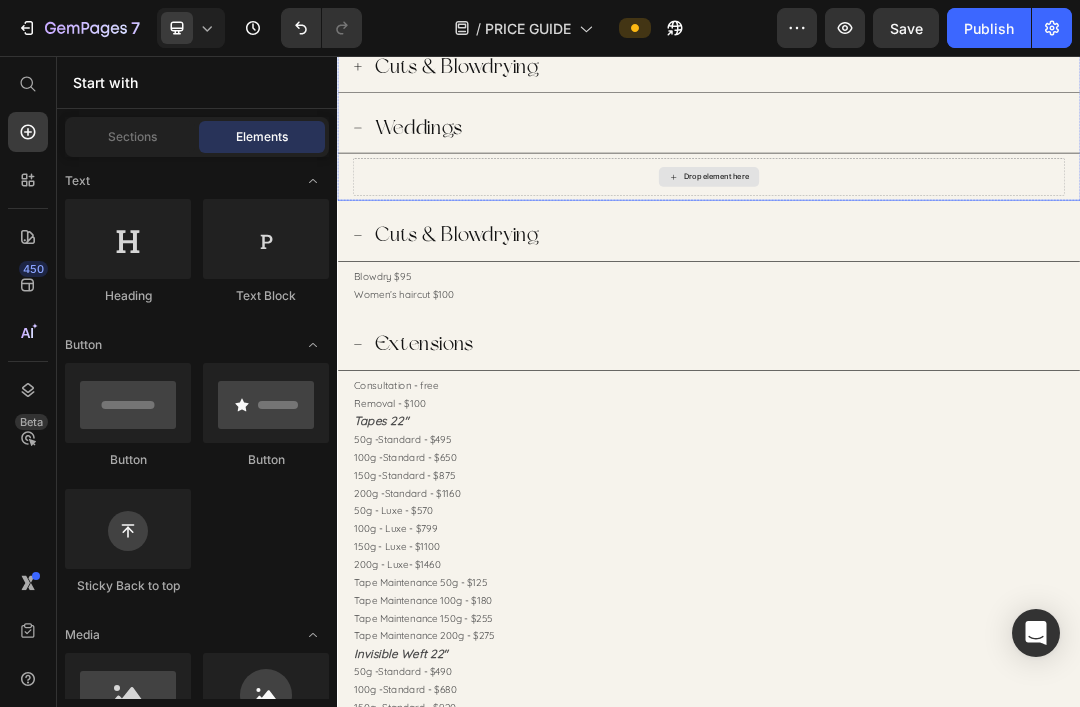 click on "Drop element here" at bounding box center [937, 251] 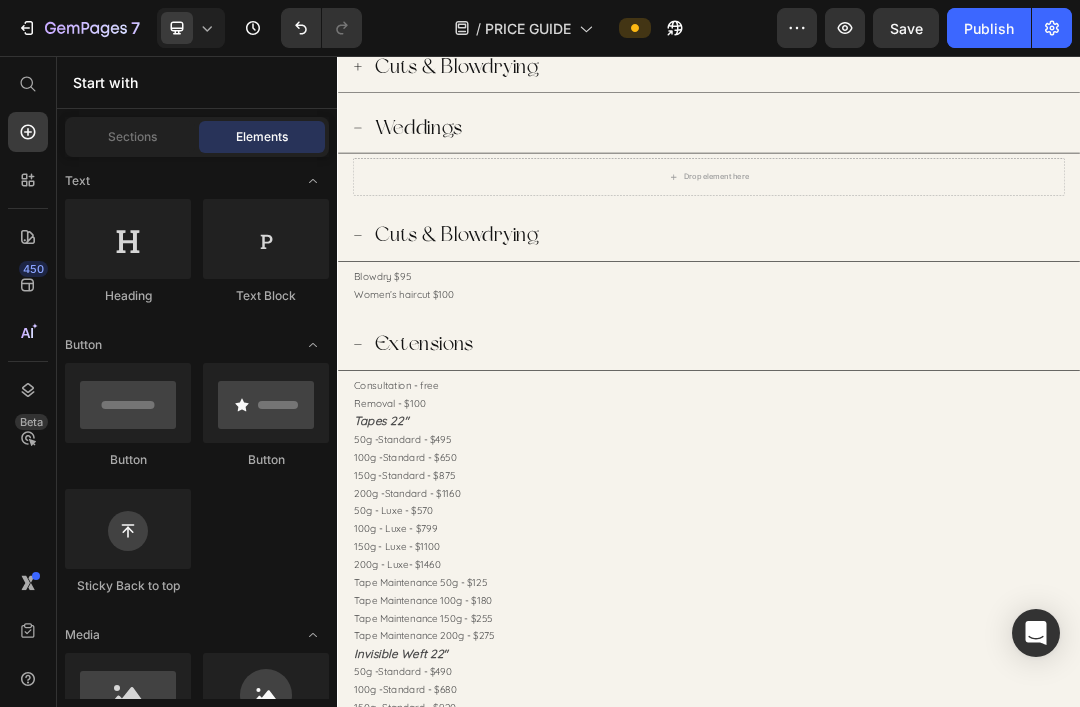 click at bounding box center [266, 239] 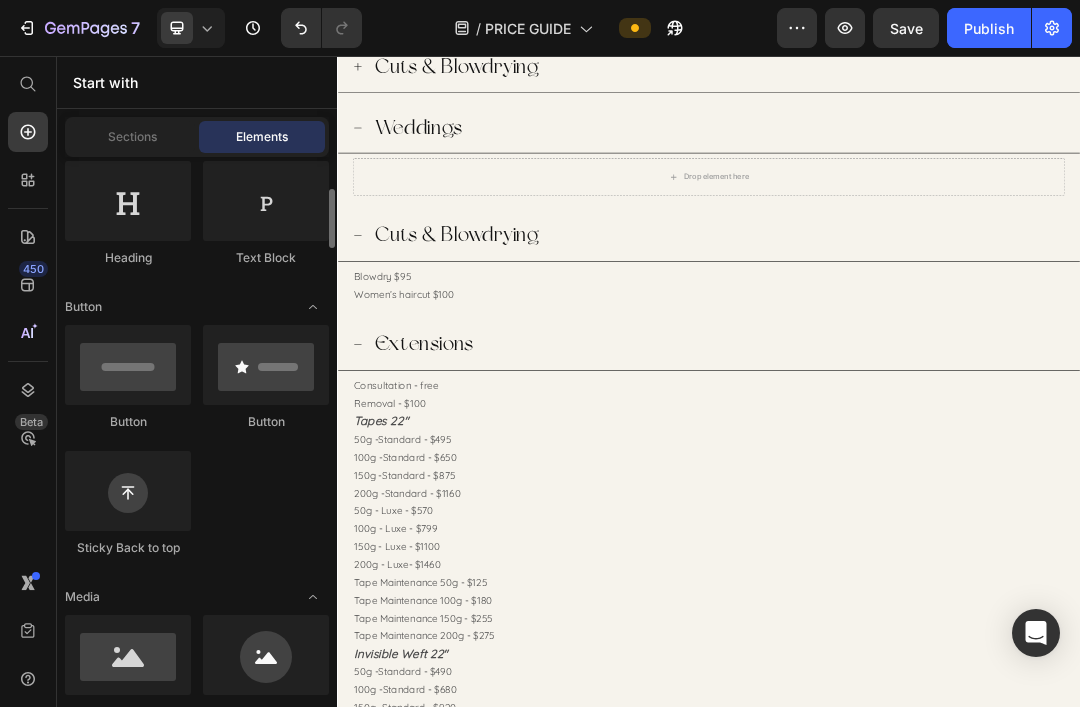 scroll, scrollTop: 331, scrollLeft: 0, axis: vertical 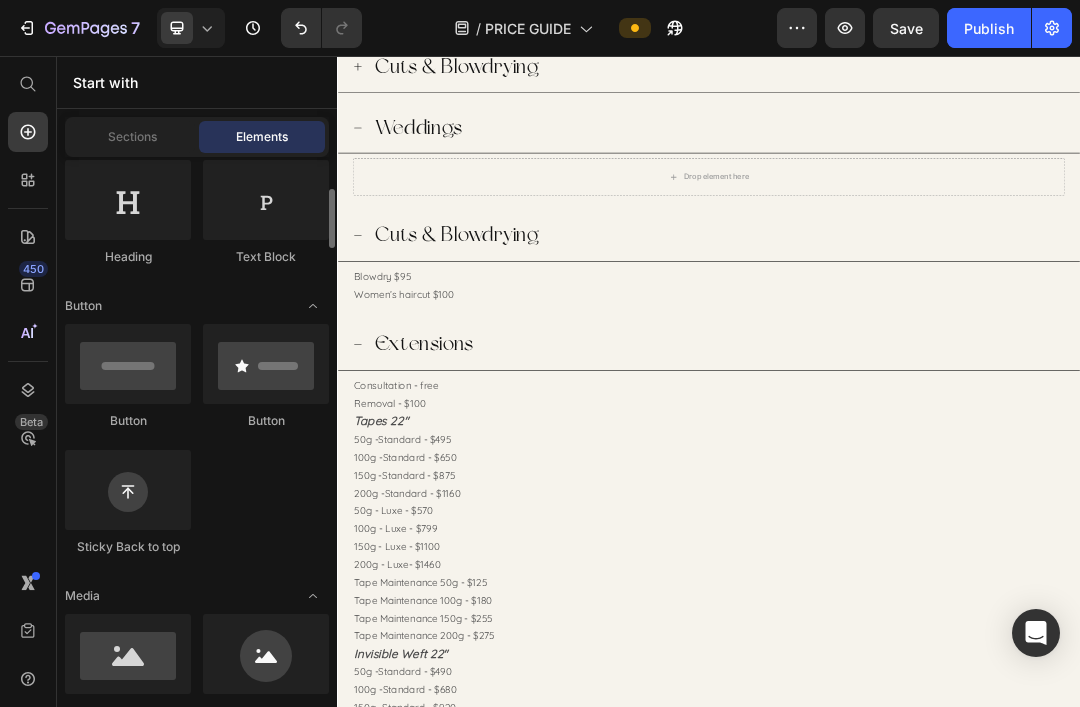 click on "Text Block" 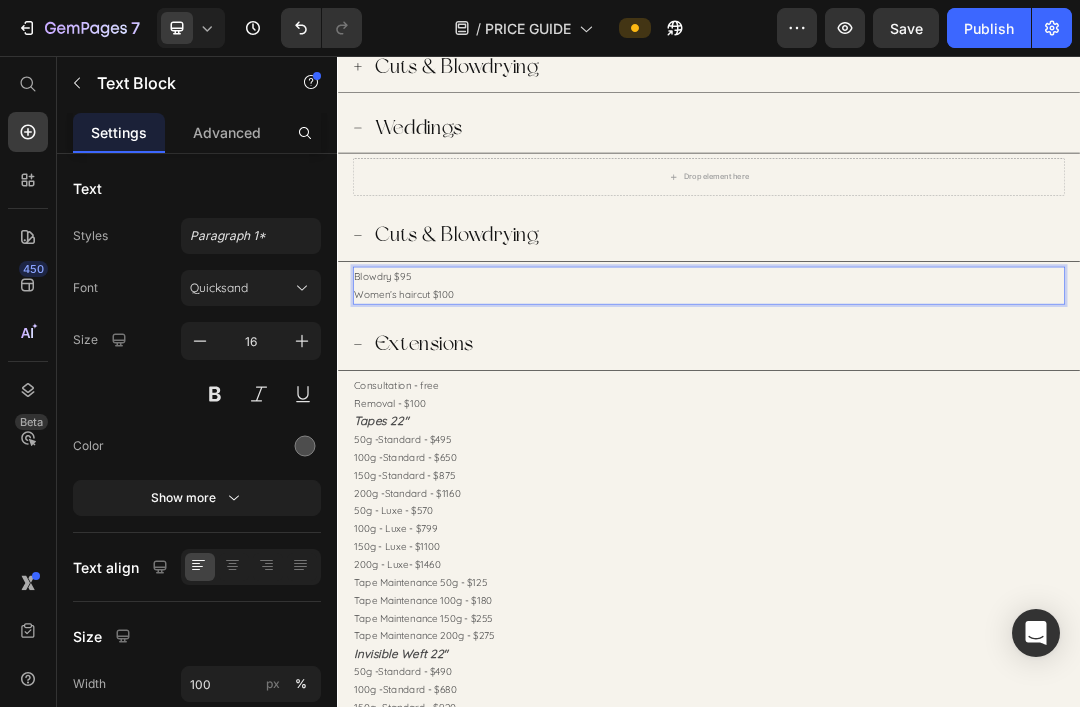 click 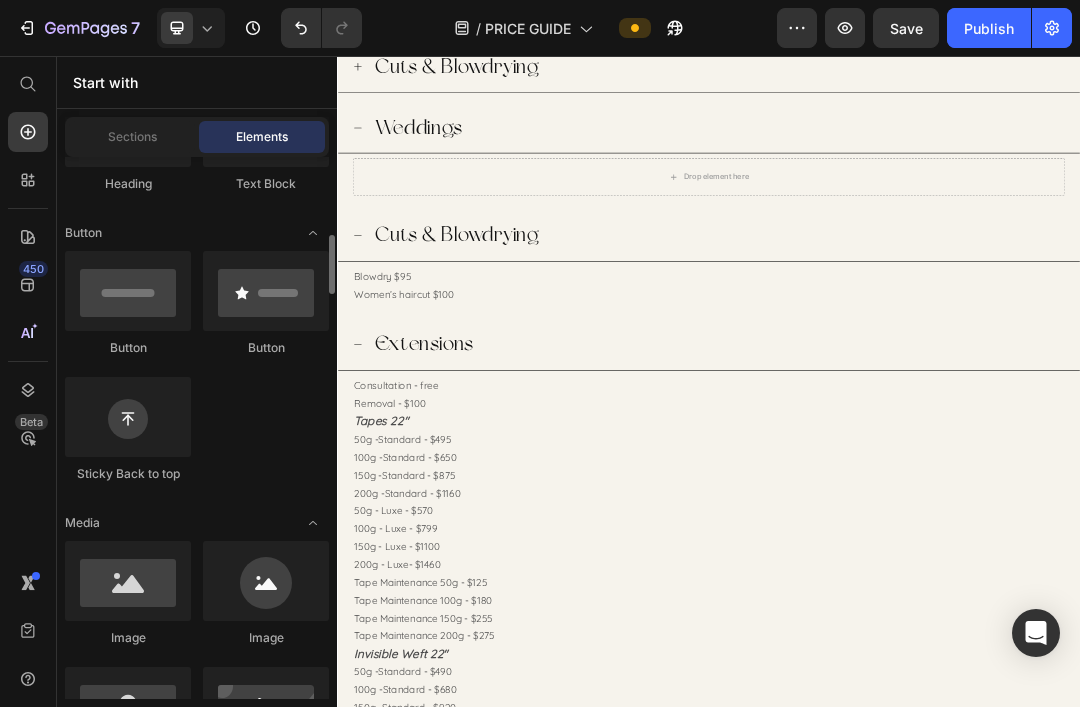 scroll, scrollTop: 0, scrollLeft: 0, axis: both 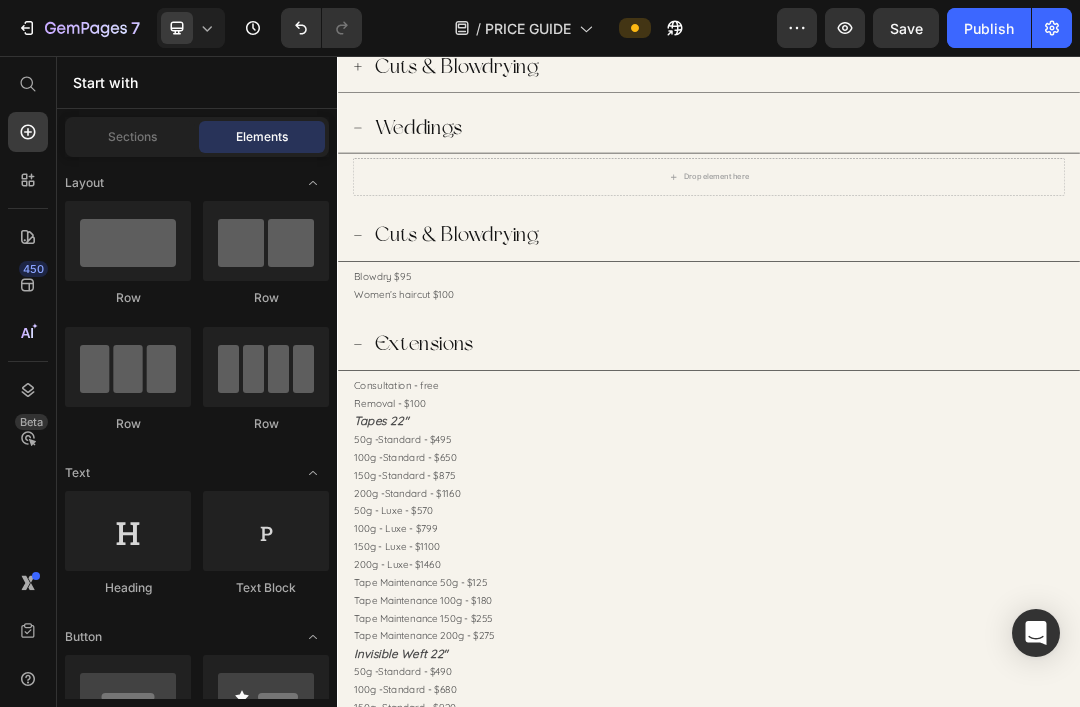 click on "Sections" at bounding box center (132, 137) 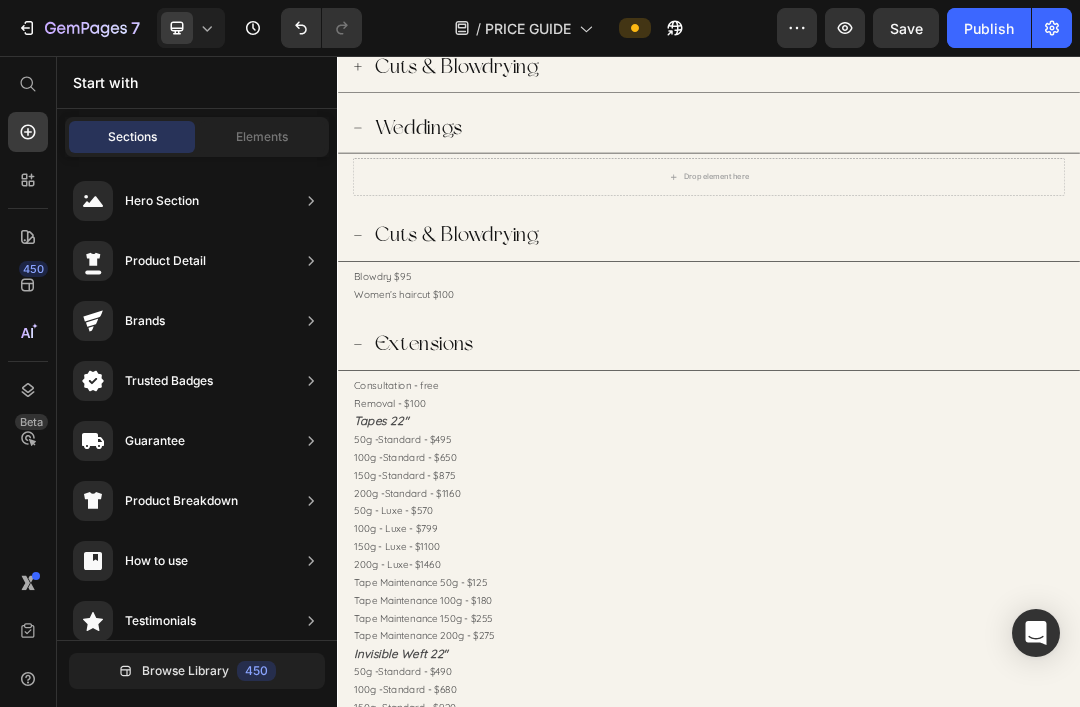 click on "Drop element here" at bounding box center (949, 251) 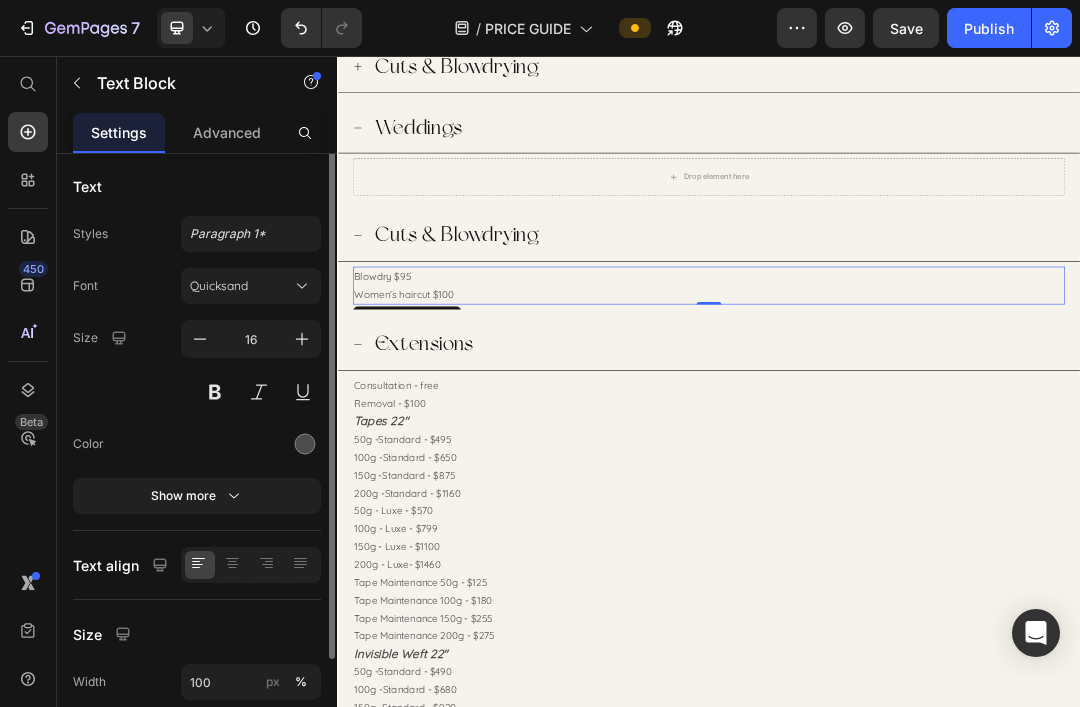 scroll, scrollTop: 0, scrollLeft: 0, axis: both 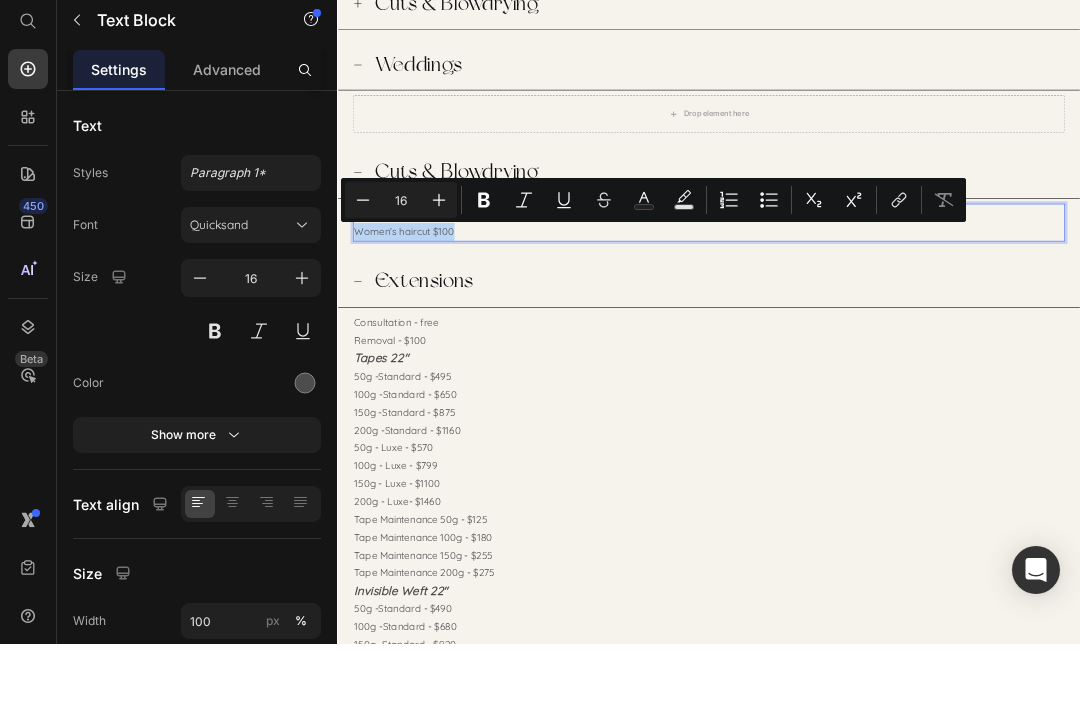 copy on "Women’s haircut $100" 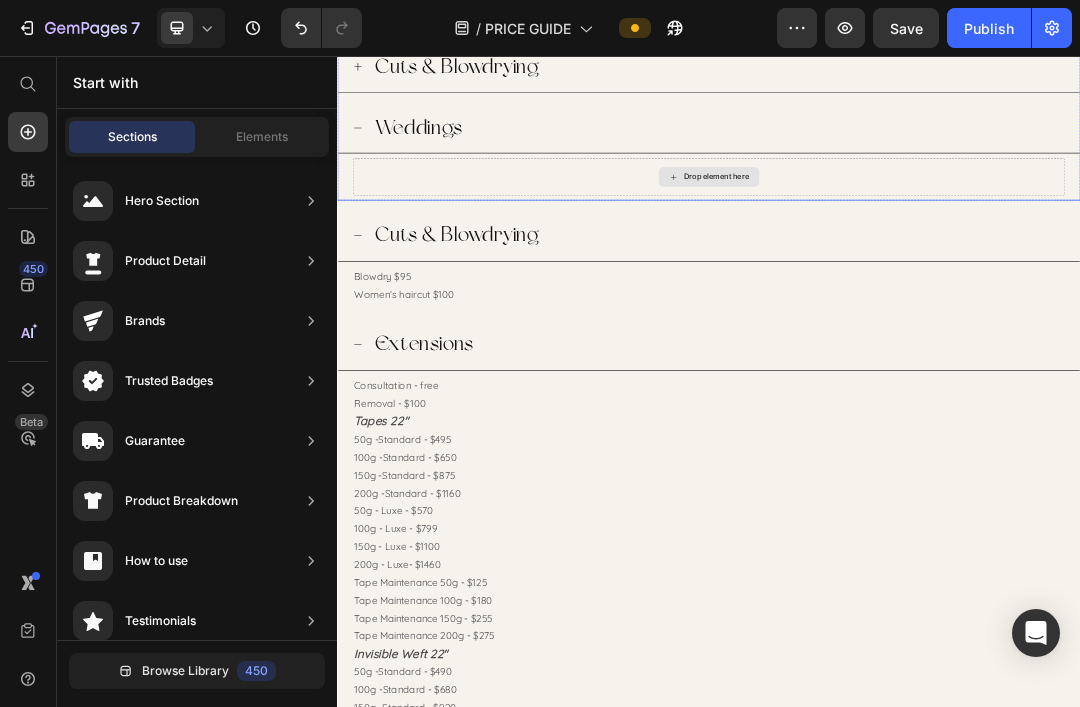 click on "Drop element here" at bounding box center (949, 251) 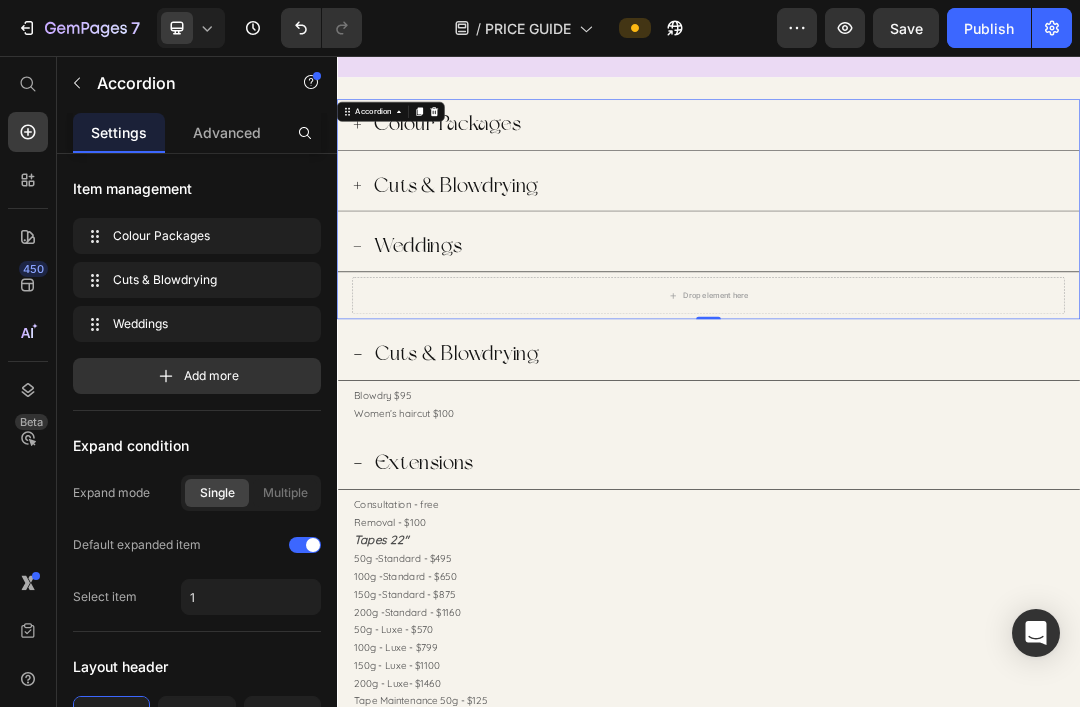 scroll, scrollTop: 779, scrollLeft: 0, axis: vertical 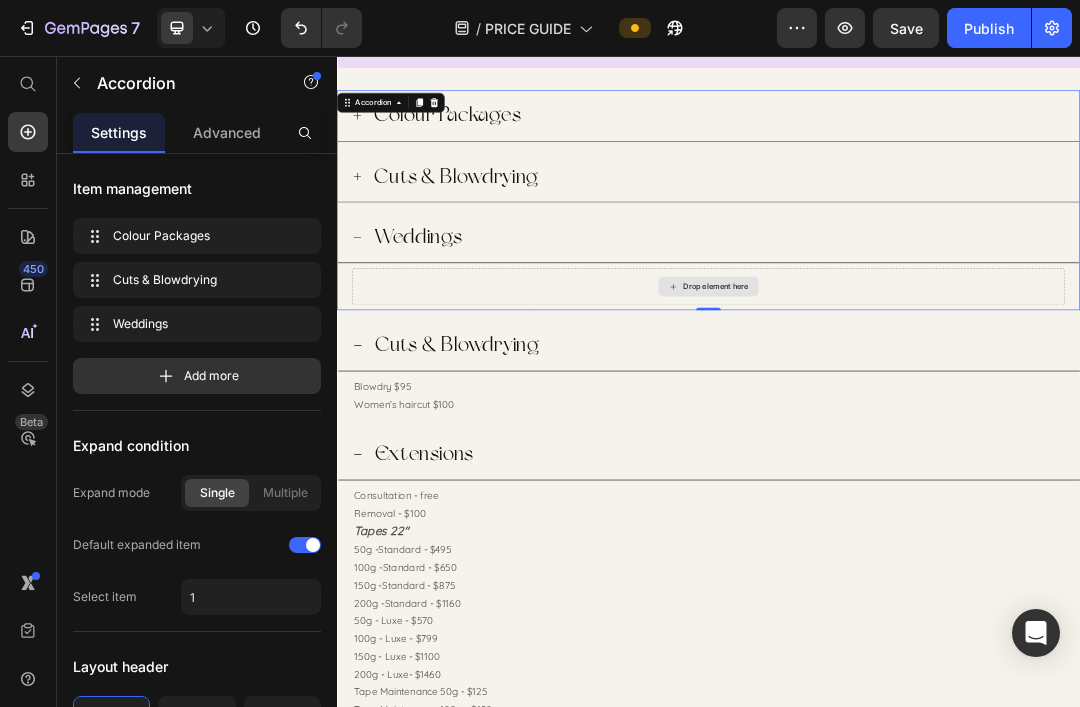 click on "Drop element here" at bounding box center (937, 428) 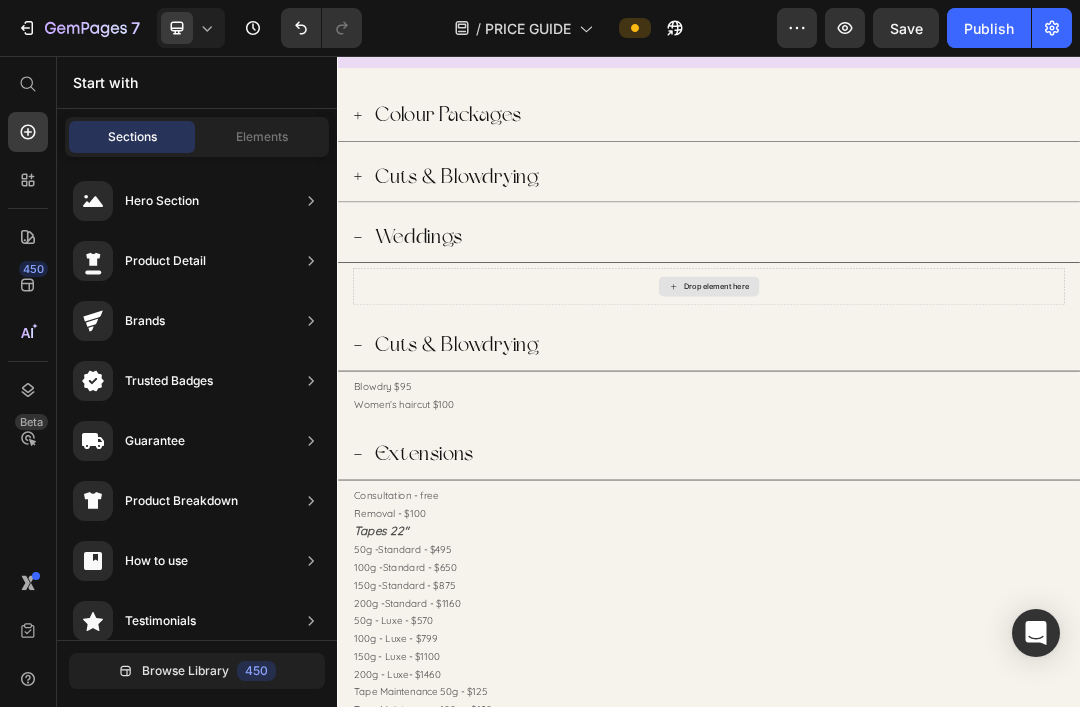 click on "Drop element here" at bounding box center (949, 428) 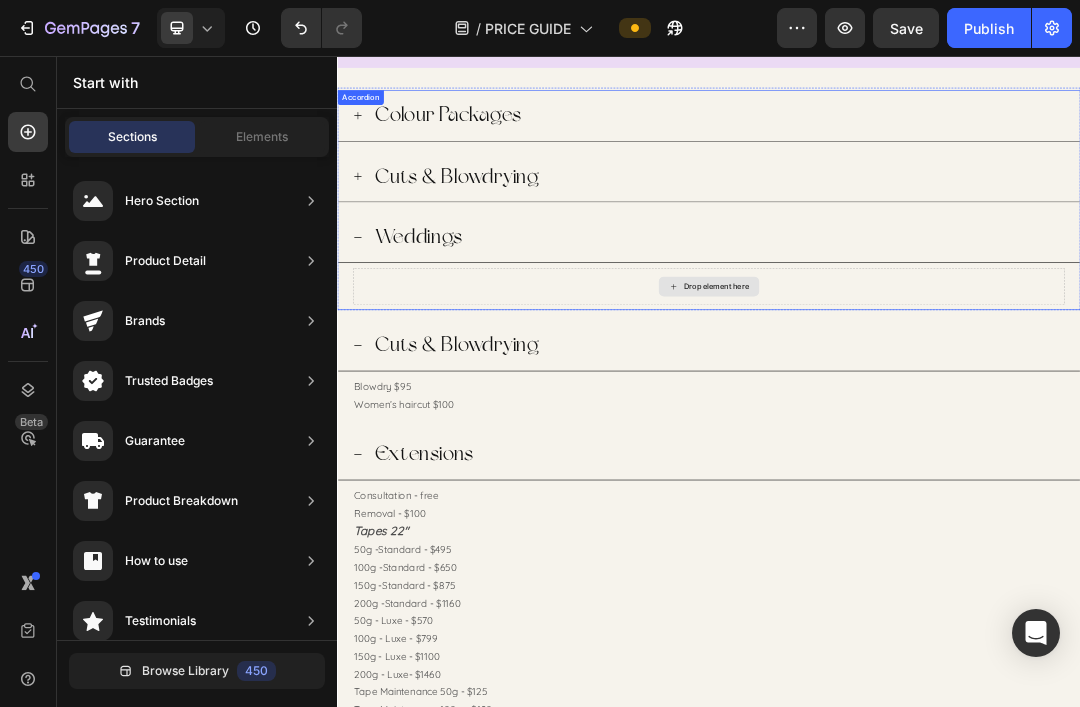 click on "Drop element here" at bounding box center (937, 428) 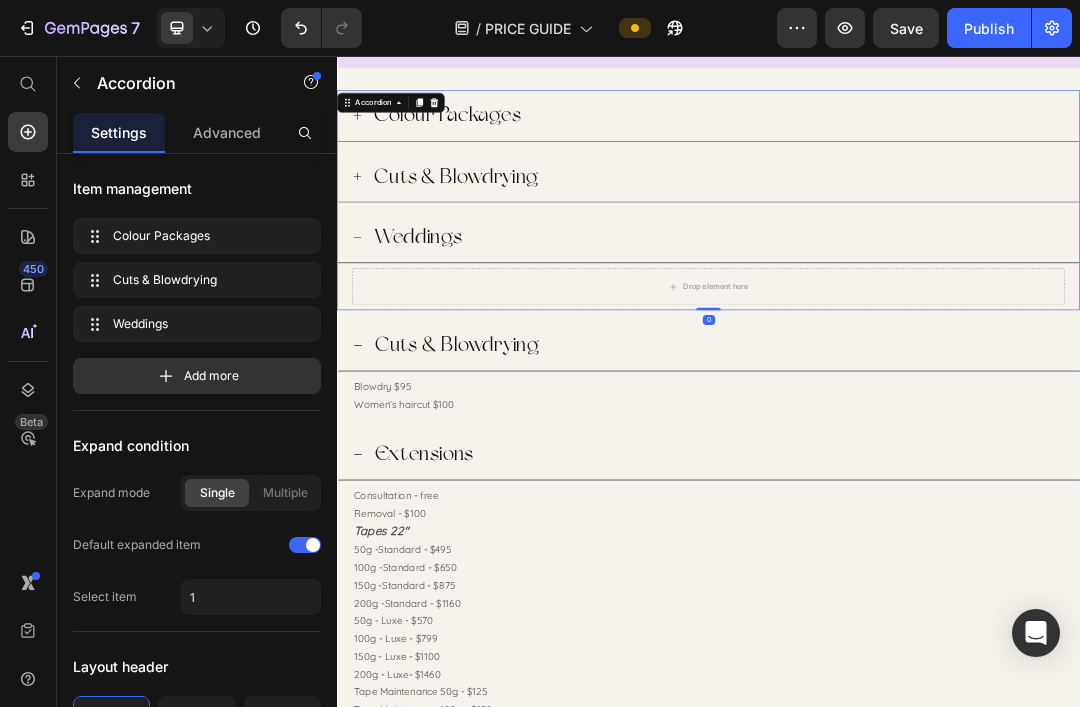 click on "Weddings" at bounding box center [937, 349] 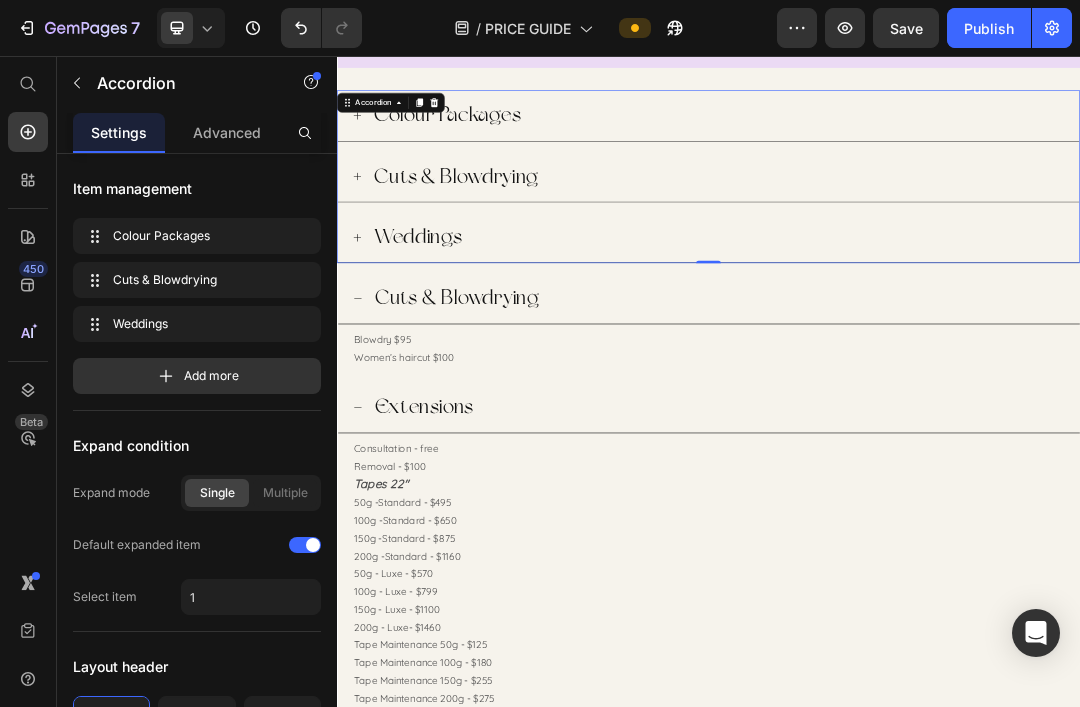 click 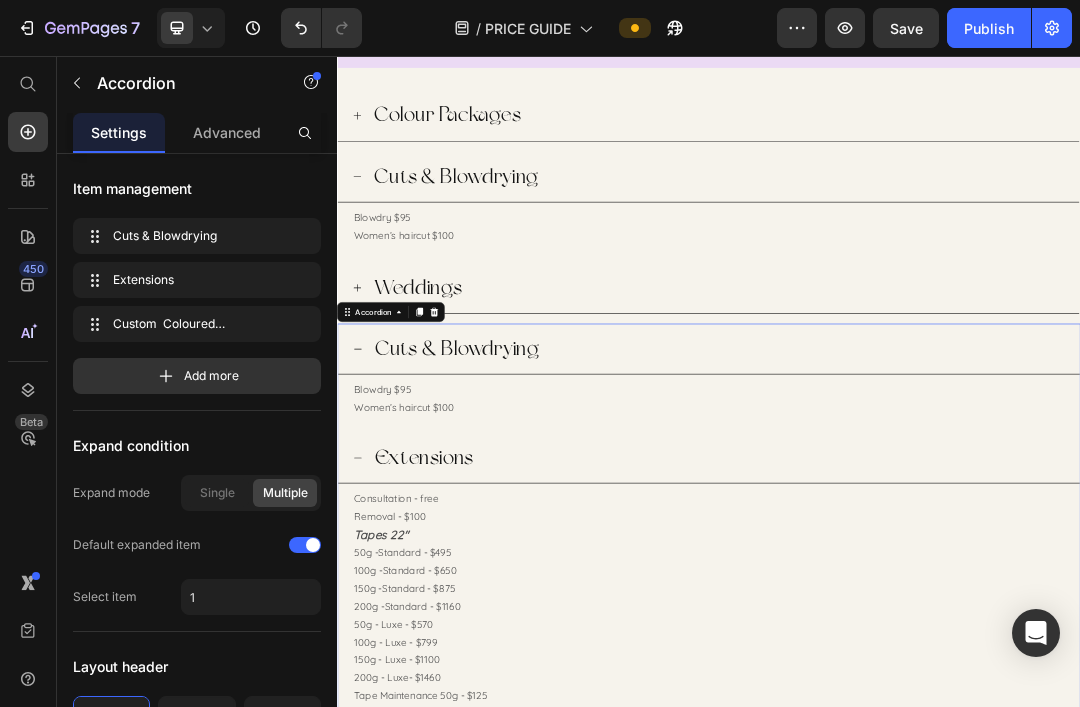 click on "Extensions" at bounding box center [937, 705] 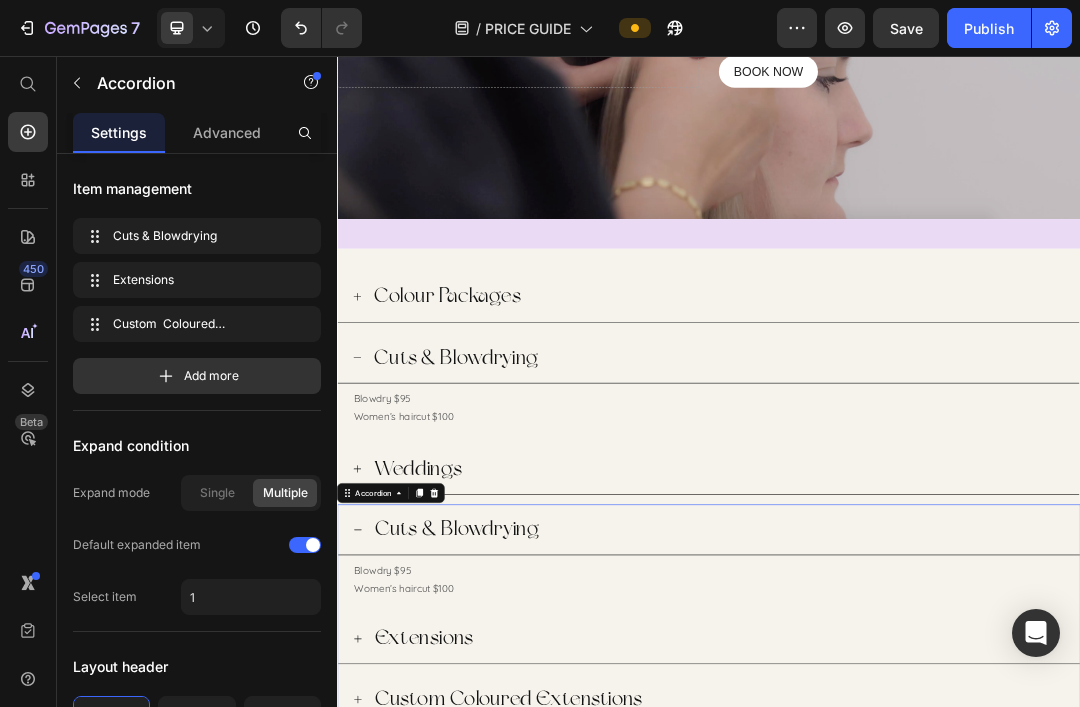 scroll, scrollTop: 466, scrollLeft: 0, axis: vertical 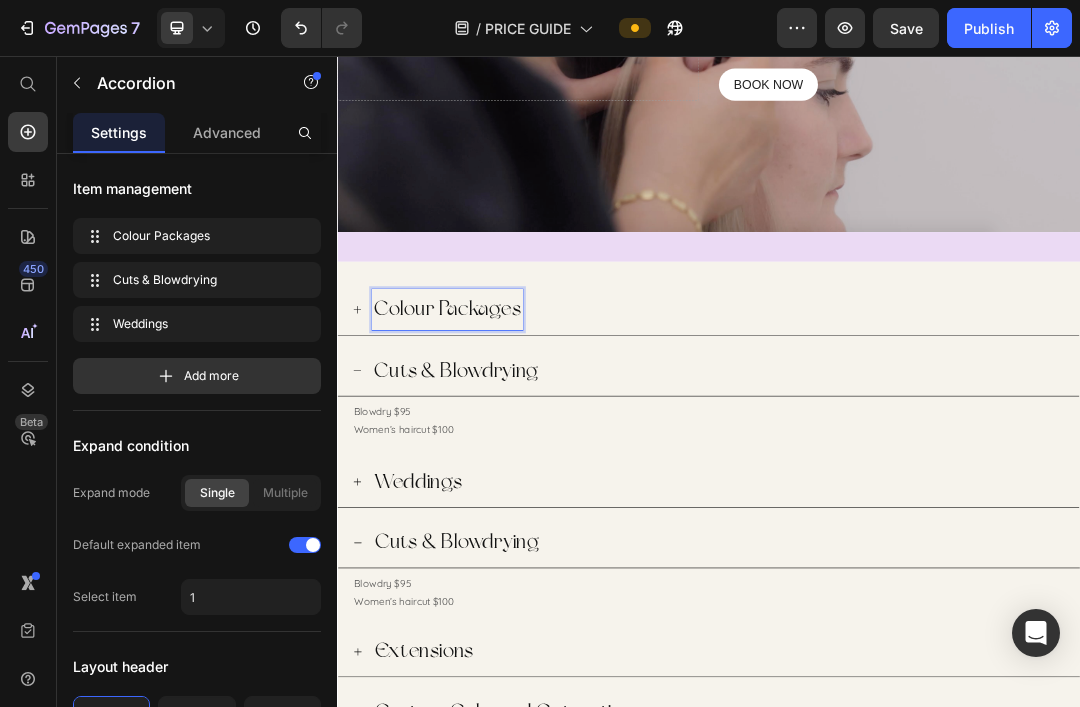 click 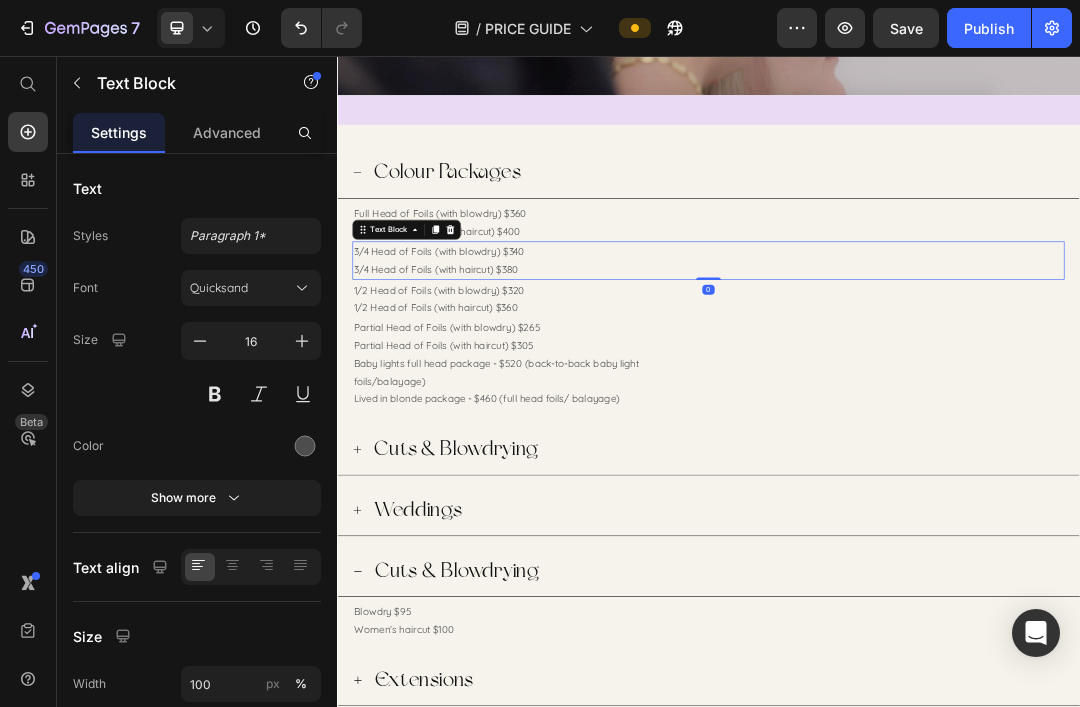 scroll, scrollTop: 694, scrollLeft: 0, axis: vertical 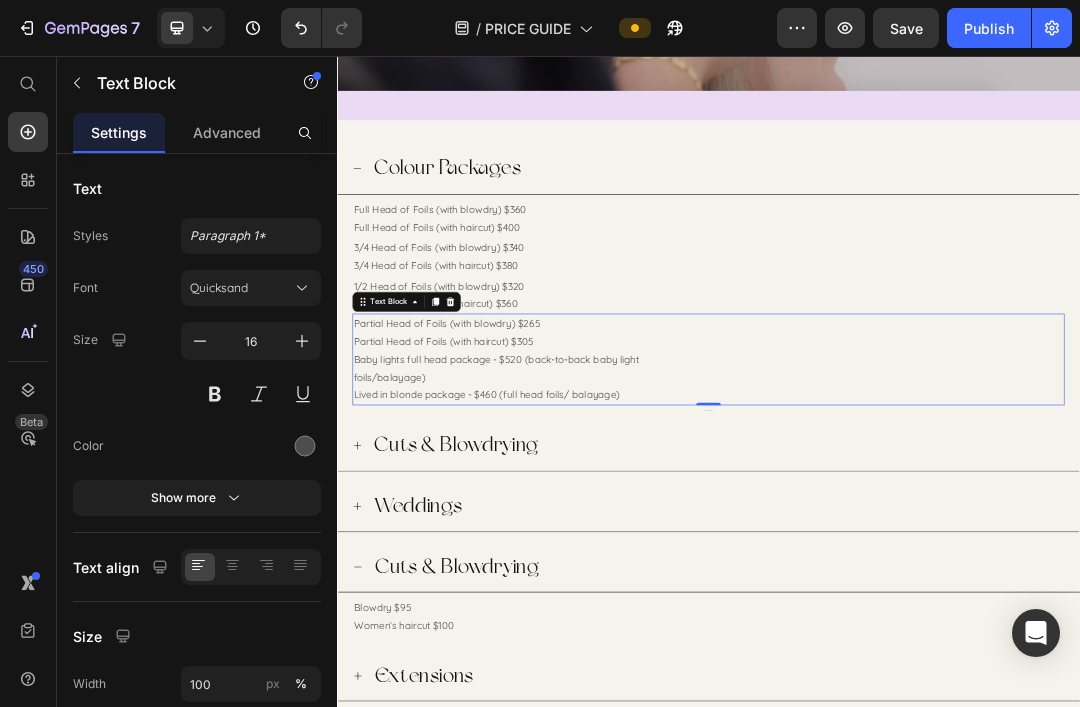 click on "Lived in blonde package - $460 (full head foils/ balayage)" at bounding box center (937, 602) 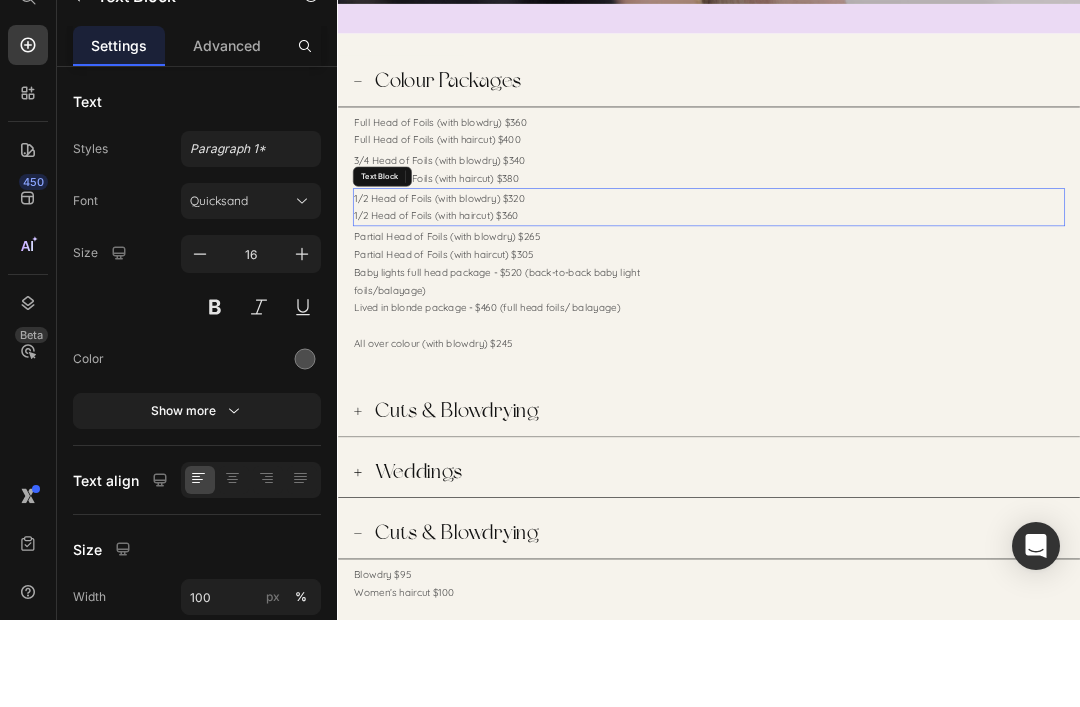 scroll, scrollTop: 695, scrollLeft: 0, axis: vertical 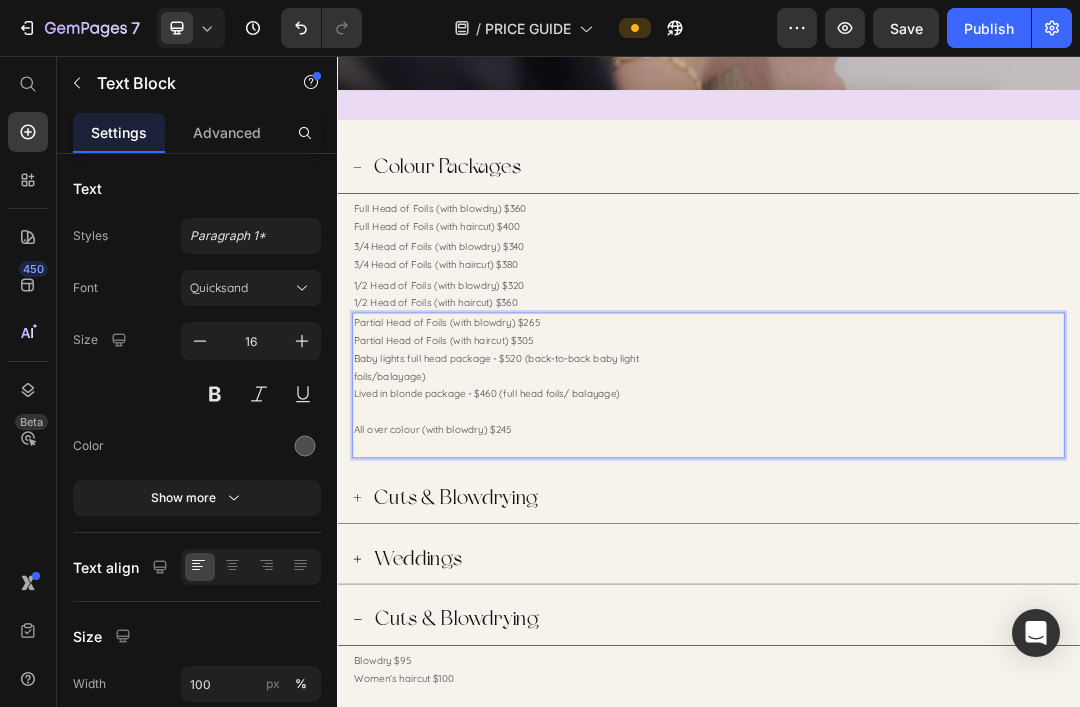 click on "All over colour (with blowdry) $245" at bounding box center (937, 645) 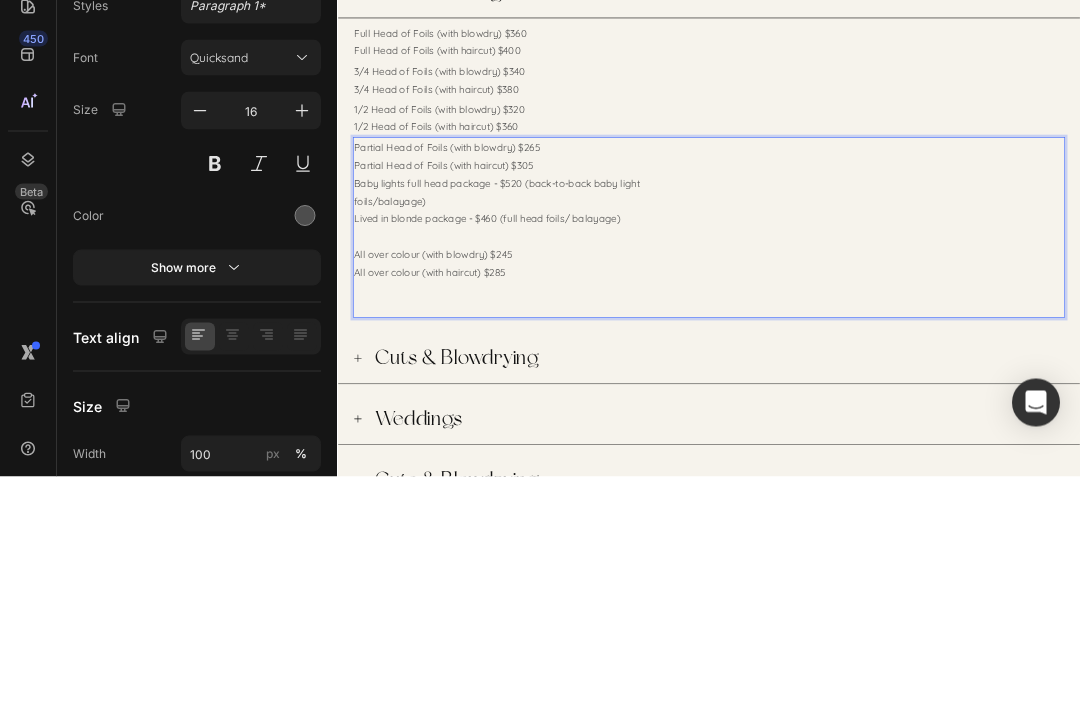 scroll, scrollTop: 633, scrollLeft: 0, axis: vertical 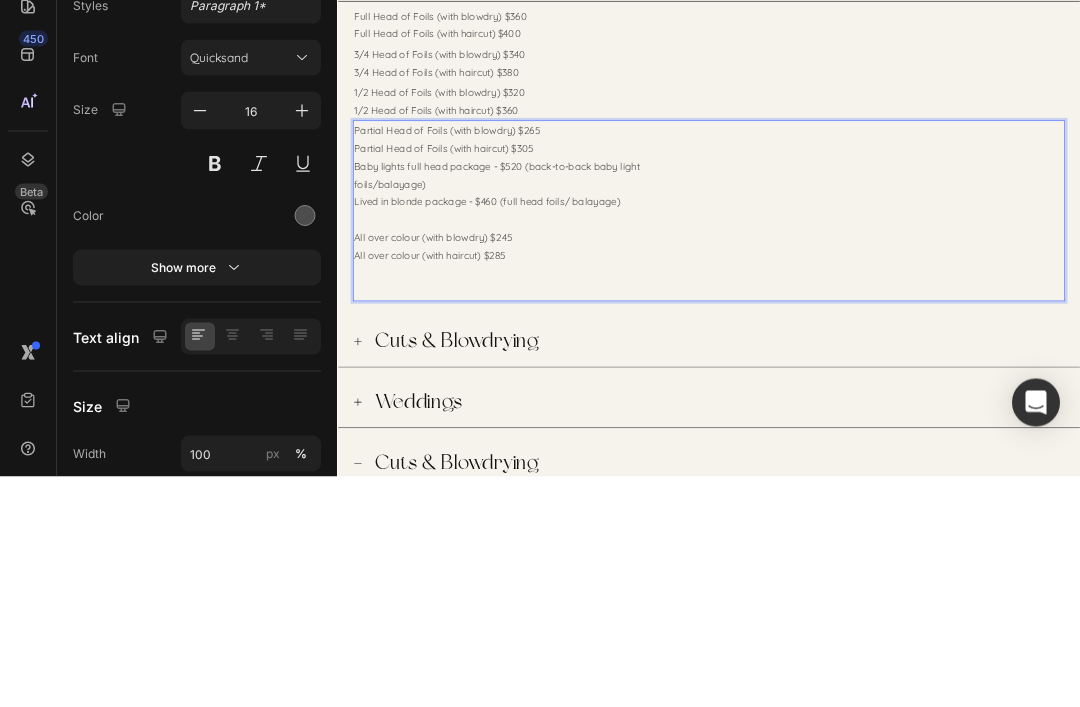 click on "All over colour (with blowdry) $245" at bounding box center [937, 477] 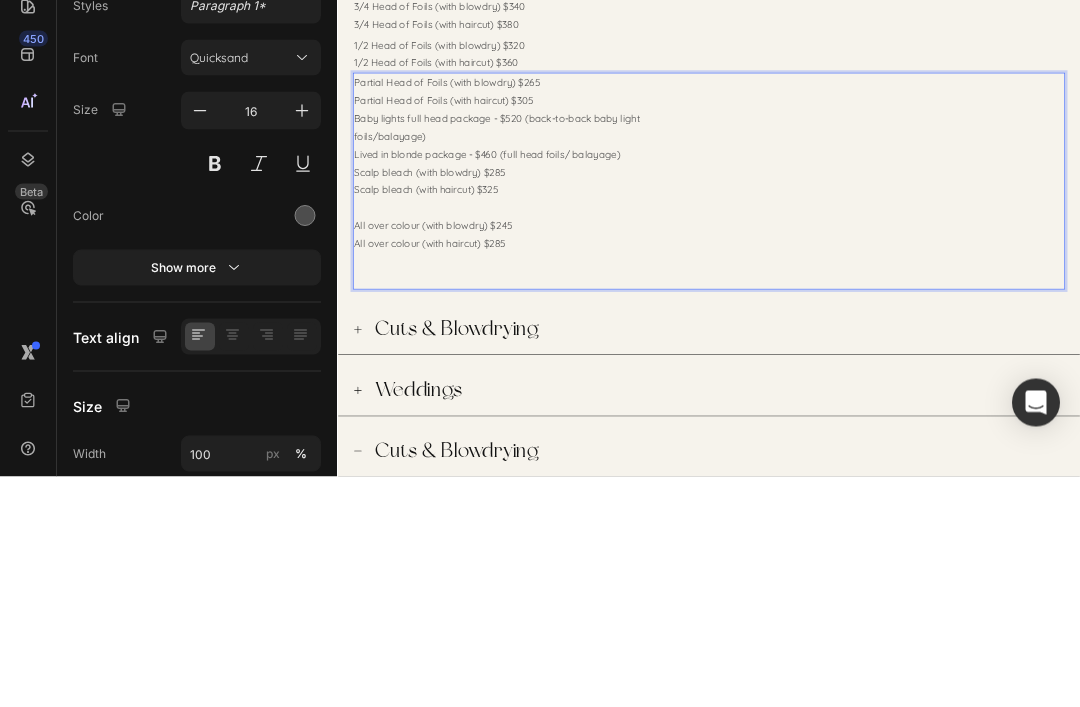 scroll, scrollTop: 735, scrollLeft: 0, axis: vertical 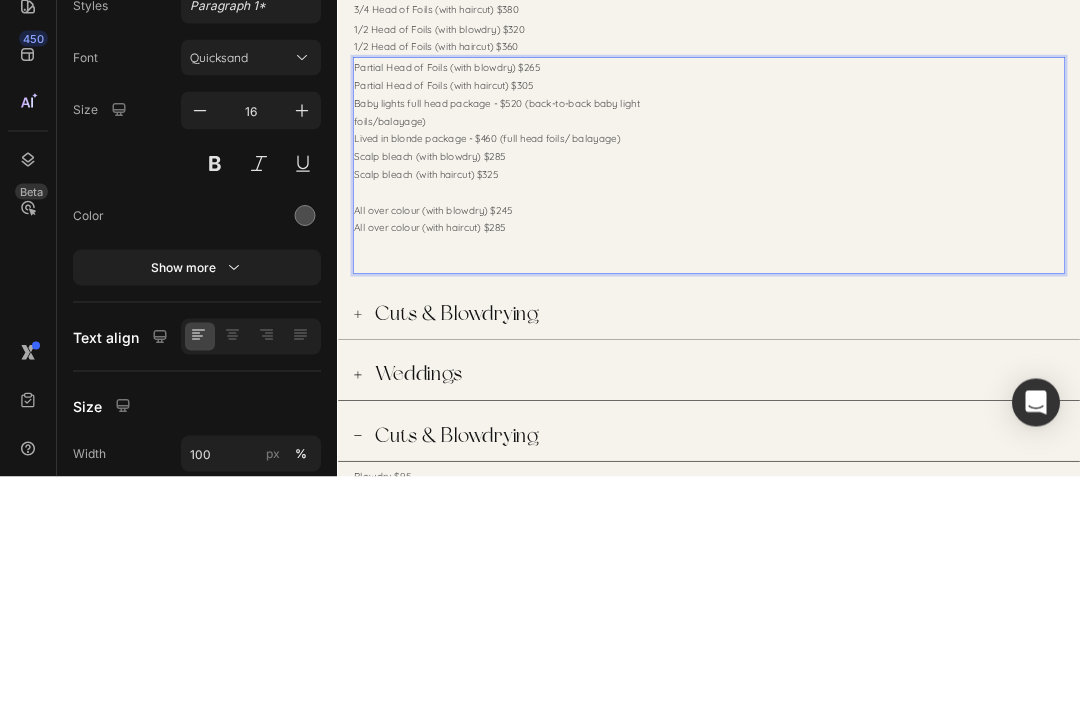 click on "All over colour (with haircut) $285" at bounding box center (937, 475) 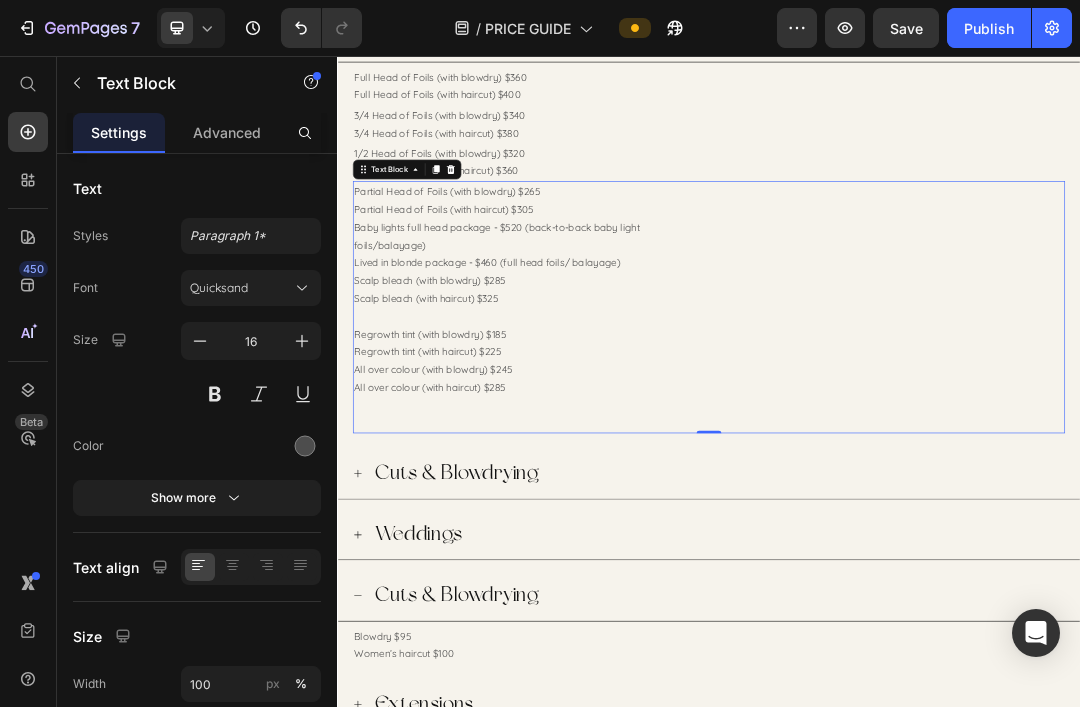 scroll, scrollTop: 911, scrollLeft: 0, axis: vertical 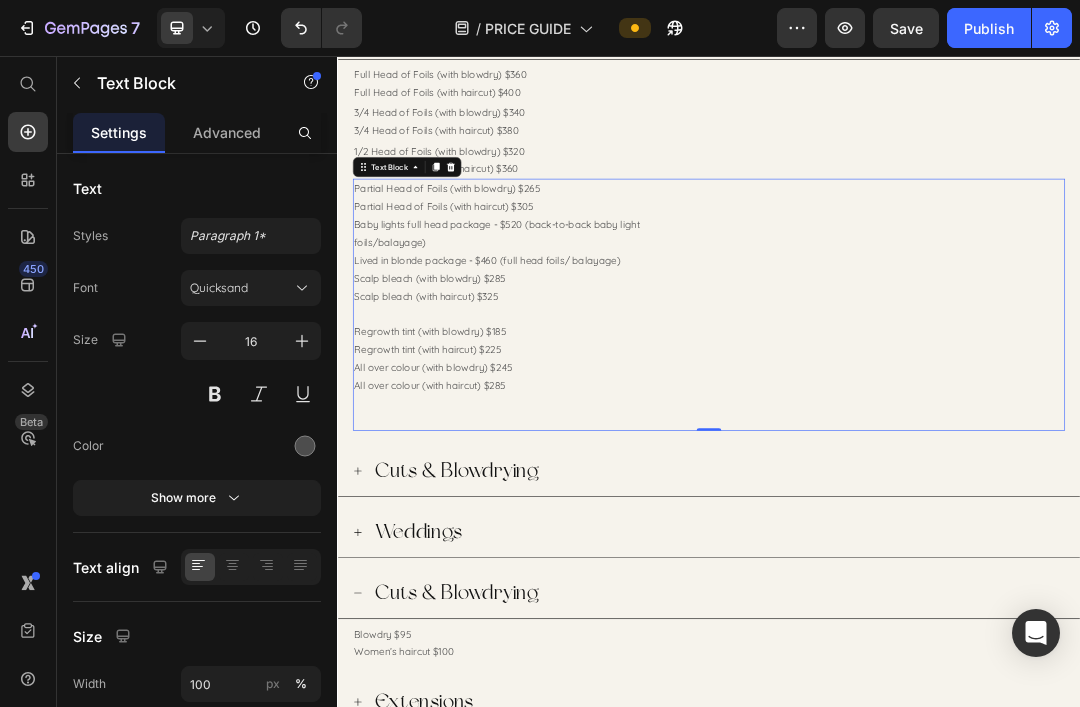 click at bounding box center [937, 472] 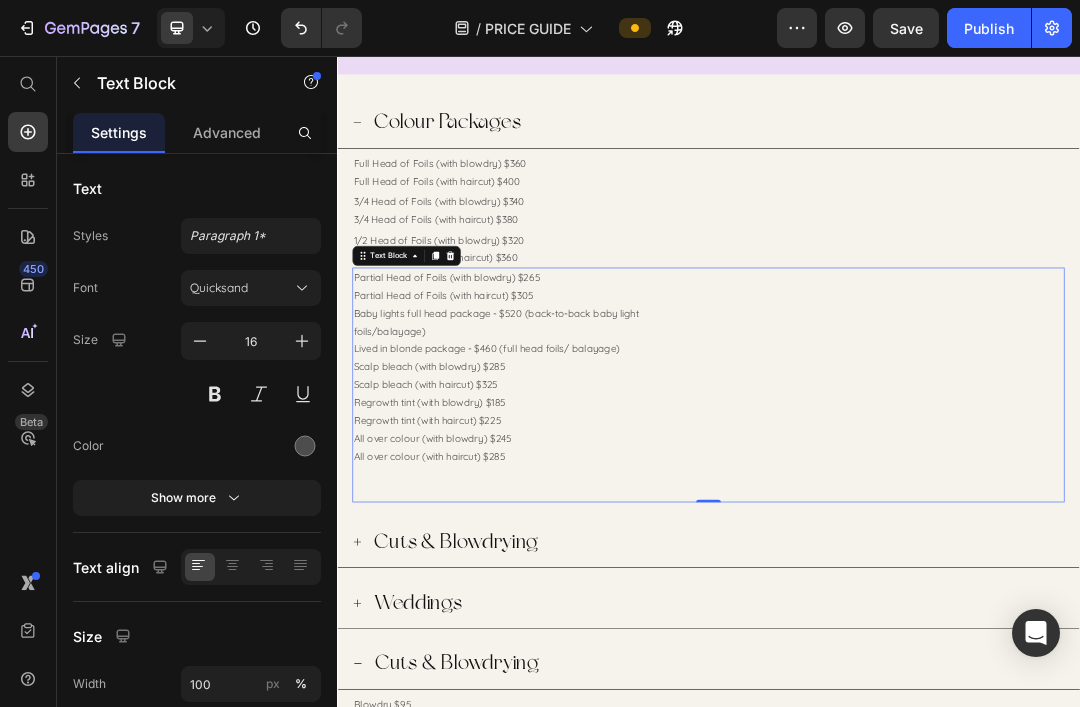 scroll, scrollTop: 766, scrollLeft: 0, axis: vertical 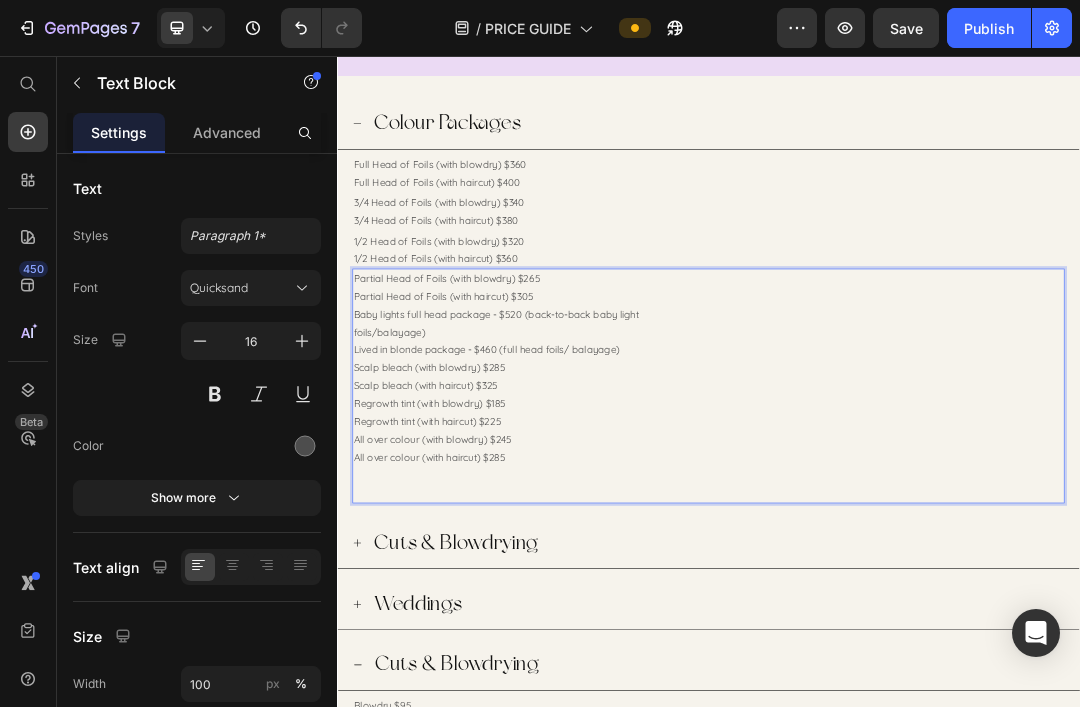 click on "All over colour (with haircut) $285" at bounding box center (937, 703) 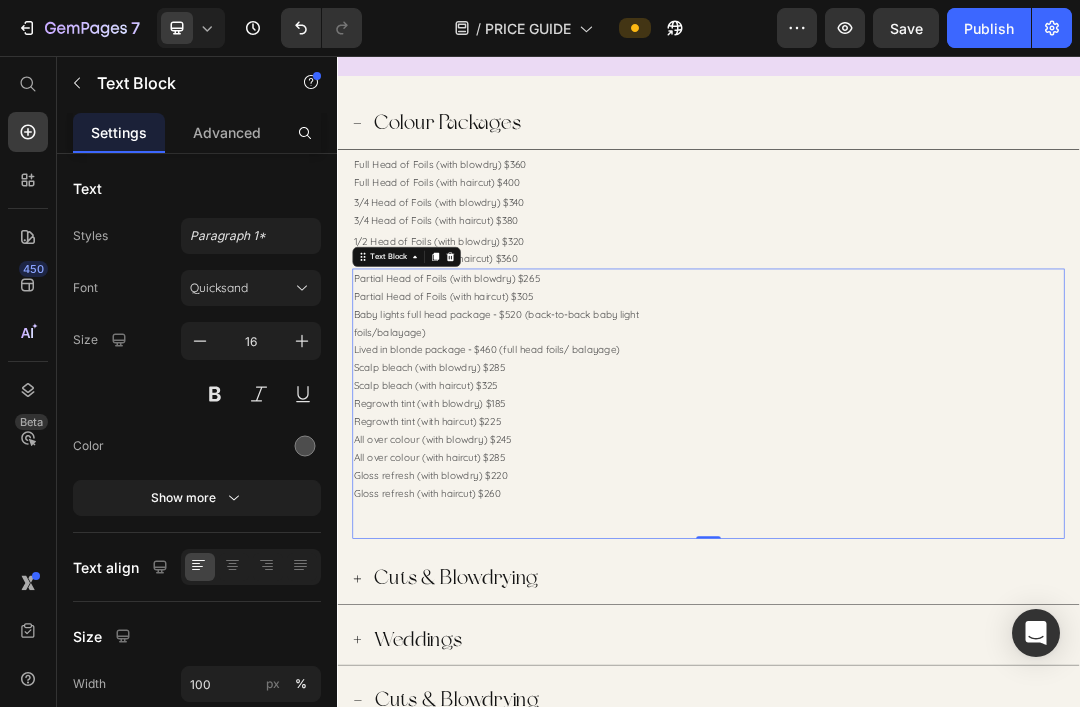 click at bounding box center [937, 790] 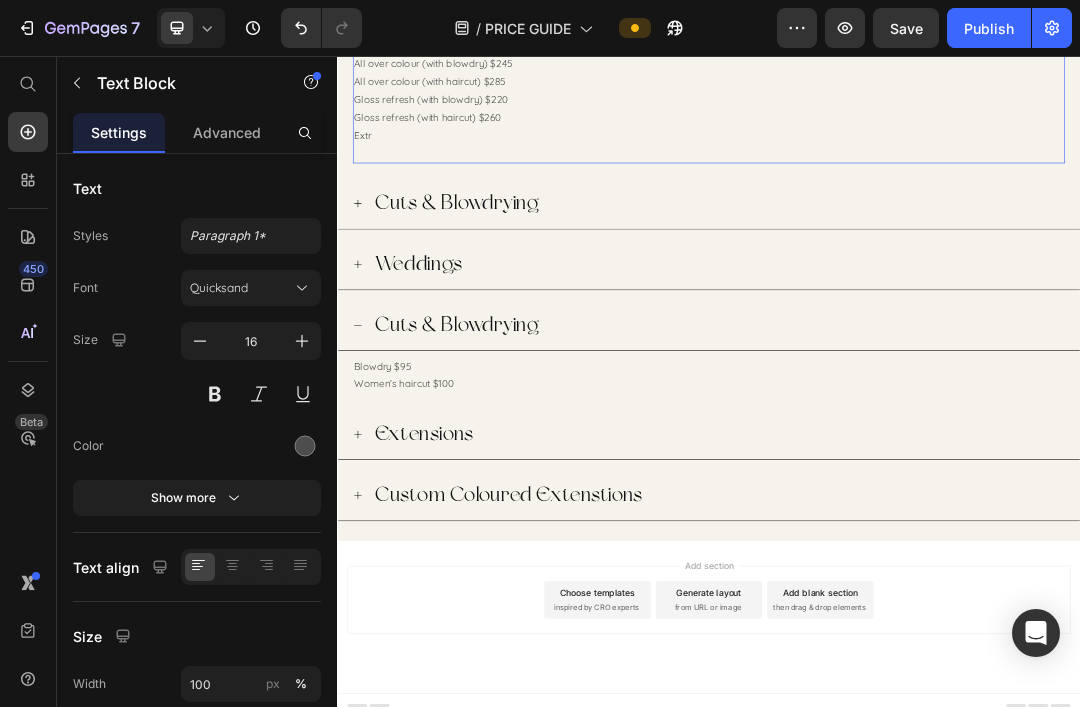 scroll, scrollTop: 1371, scrollLeft: 0, axis: vertical 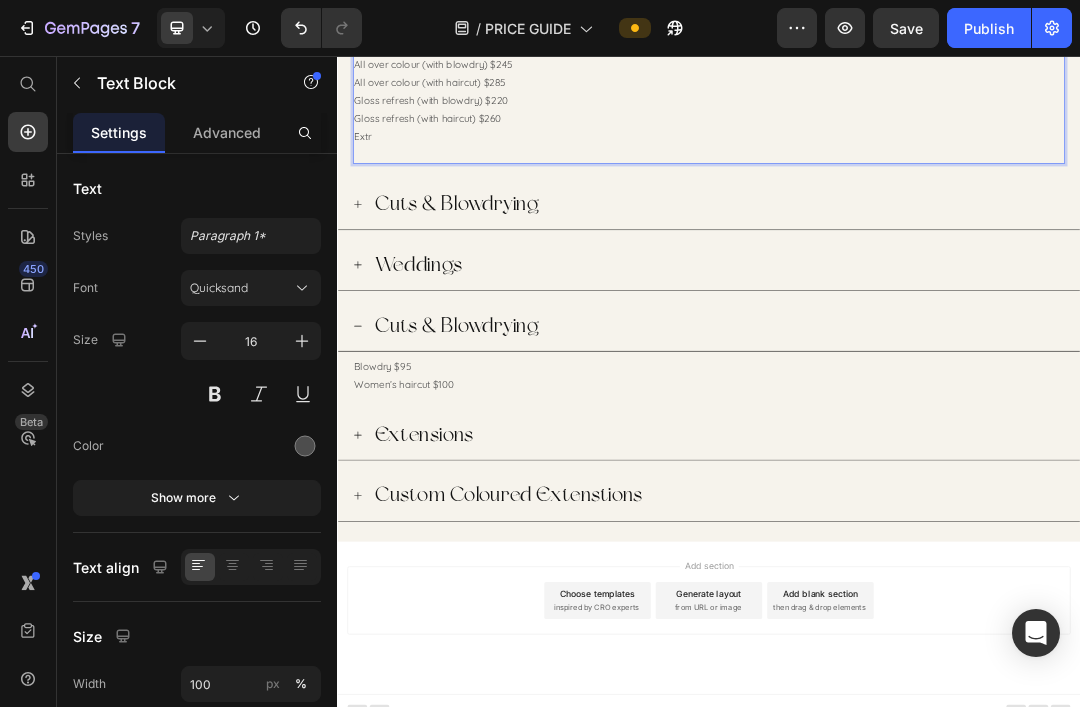 click on "Extr" at bounding box center [937, 185] 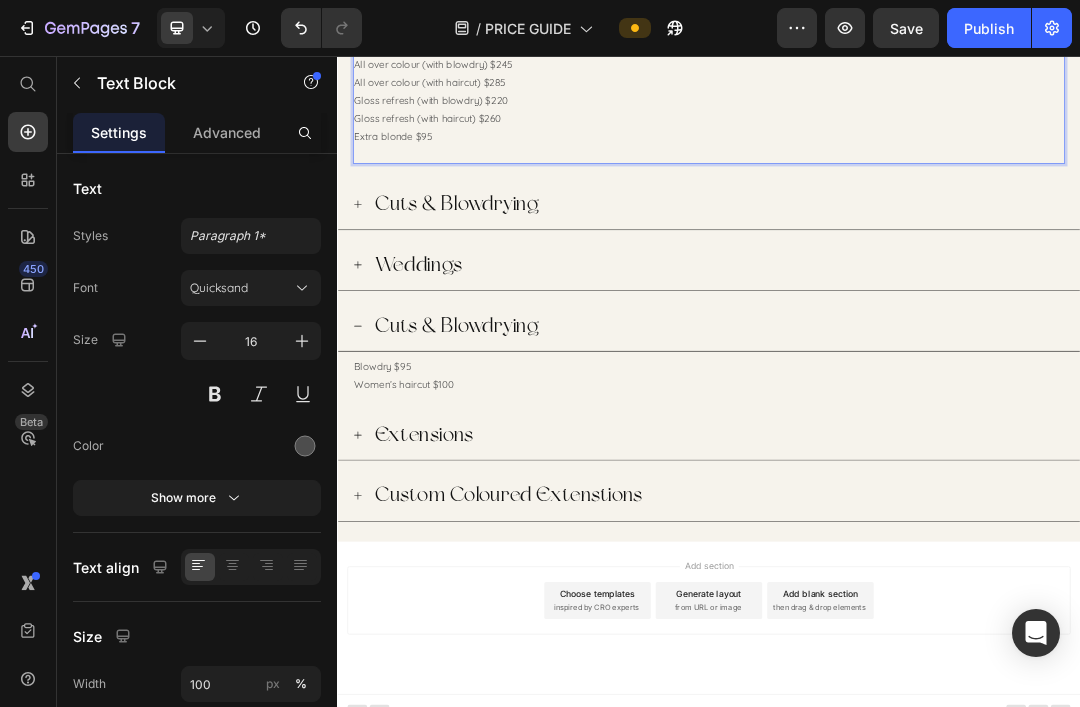 click on "Extra blonde $95" at bounding box center (937, 185) 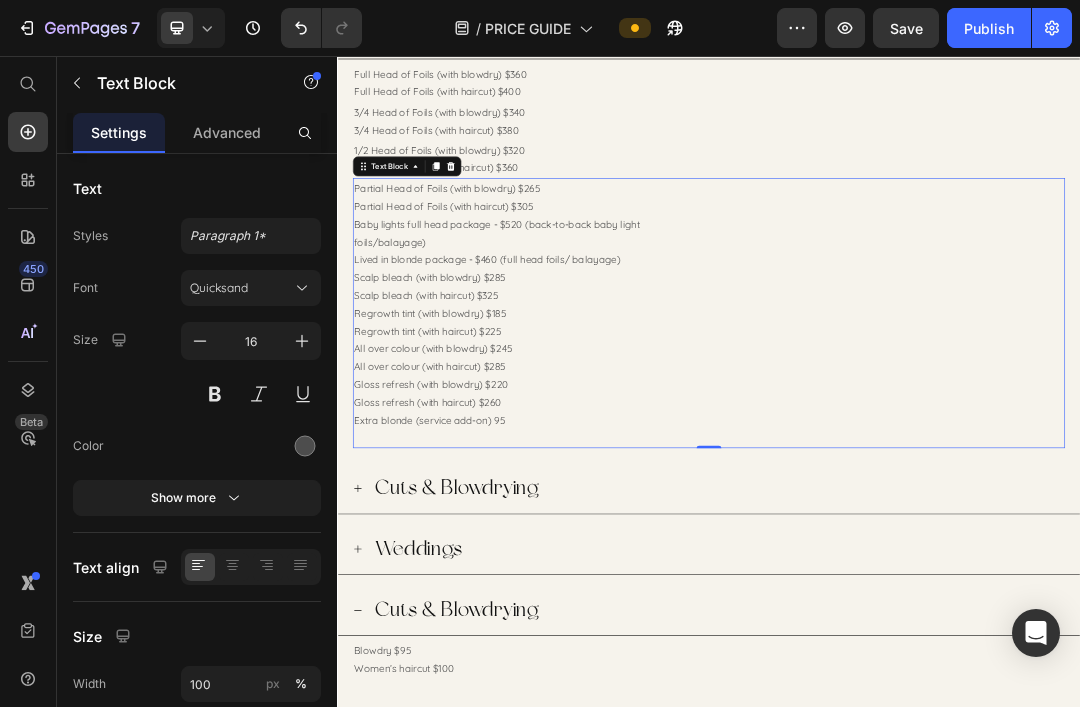 scroll, scrollTop: 924, scrollLeft: 0, axis: vertical 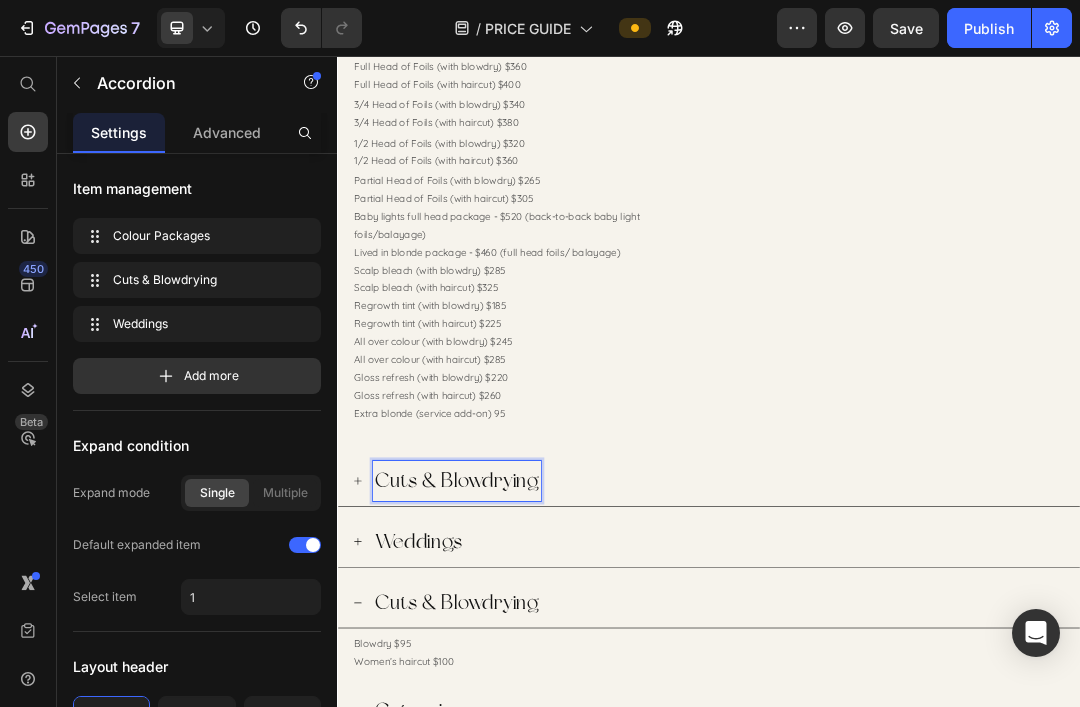 click 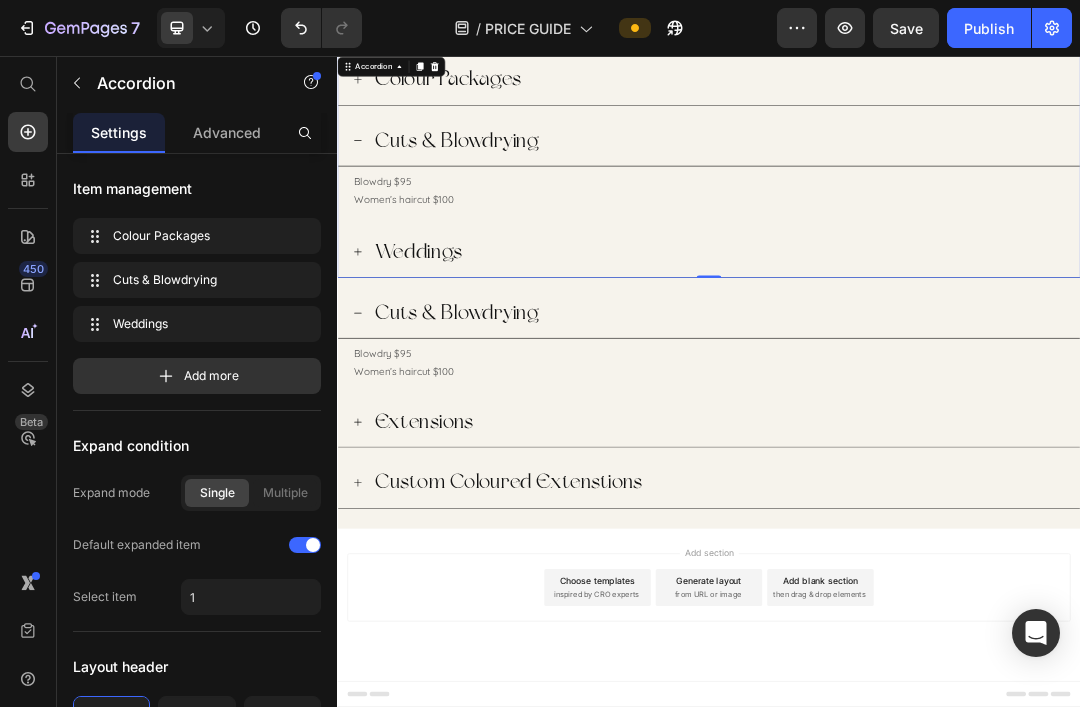 click on "Weddings" at bounding box center [468, 372] 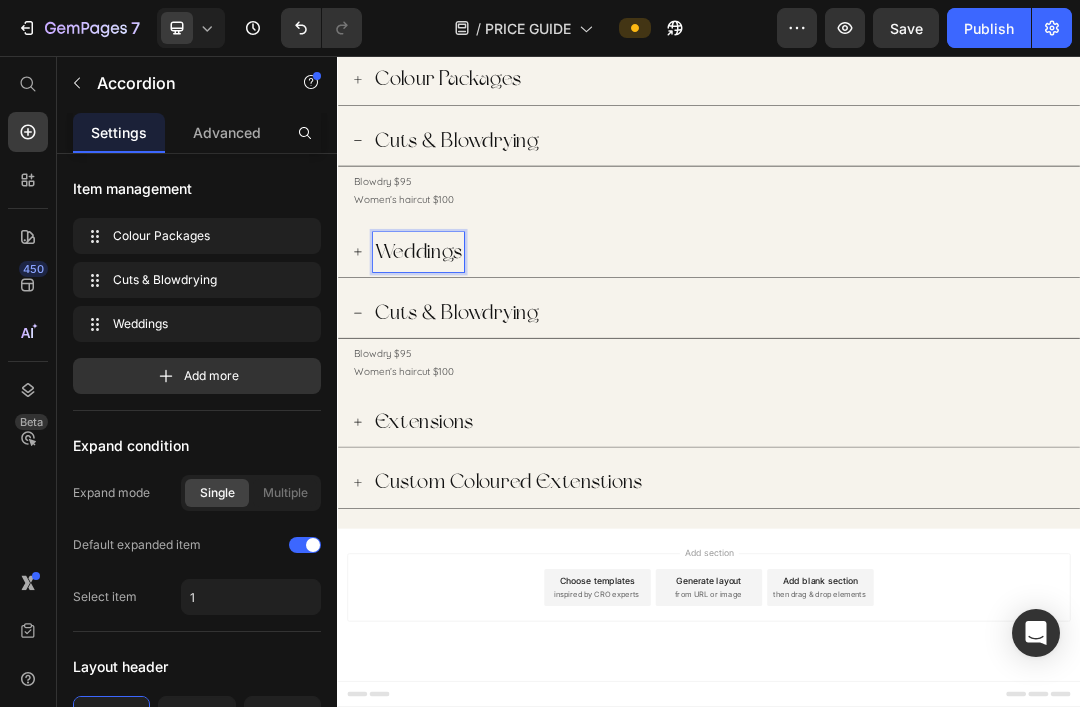 click on "Weddings" at bounding box center (937, 373) 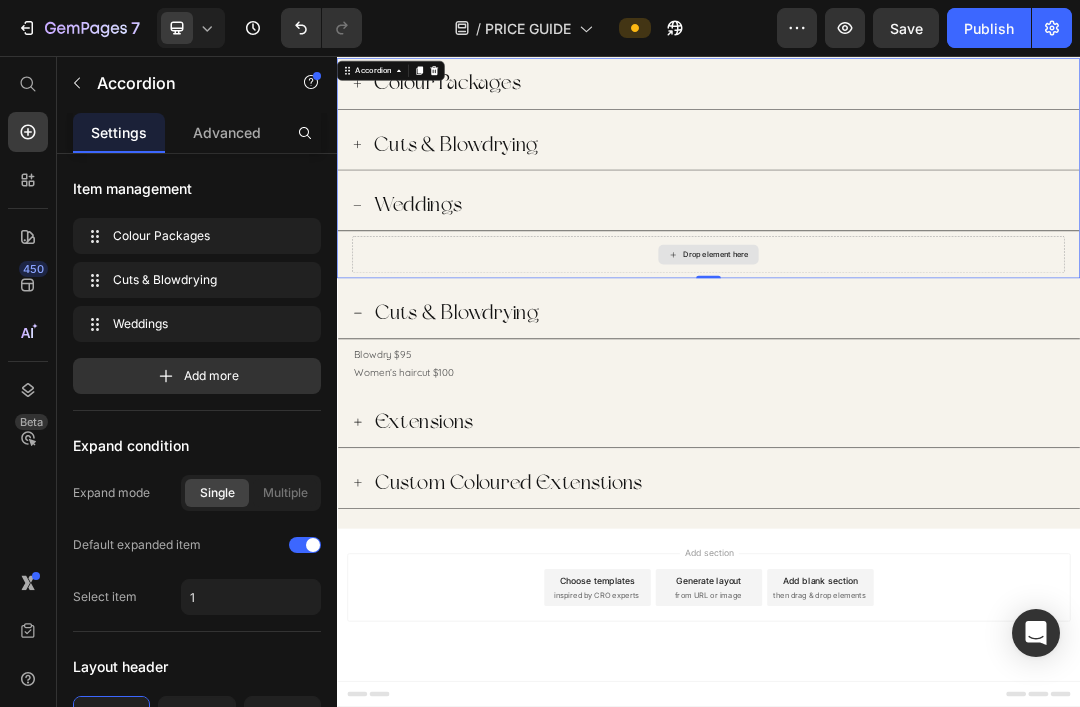 click on "Drop element here" at bounding box center (937, 376) 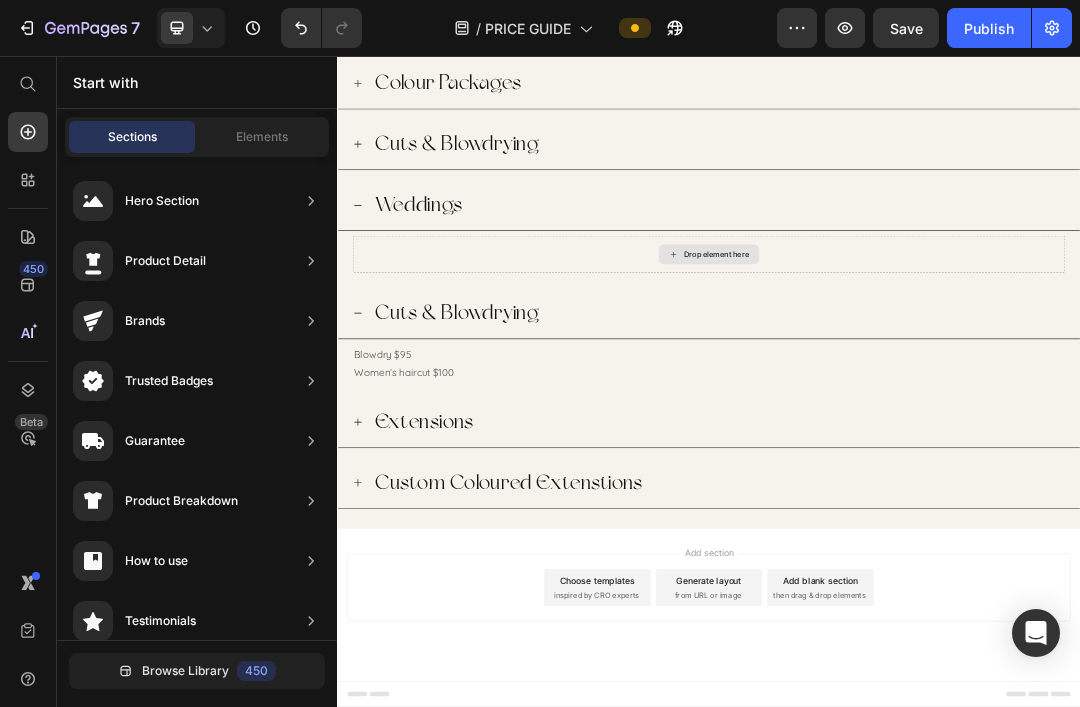 click on "Drop element here" at bounding box center (937, 376) 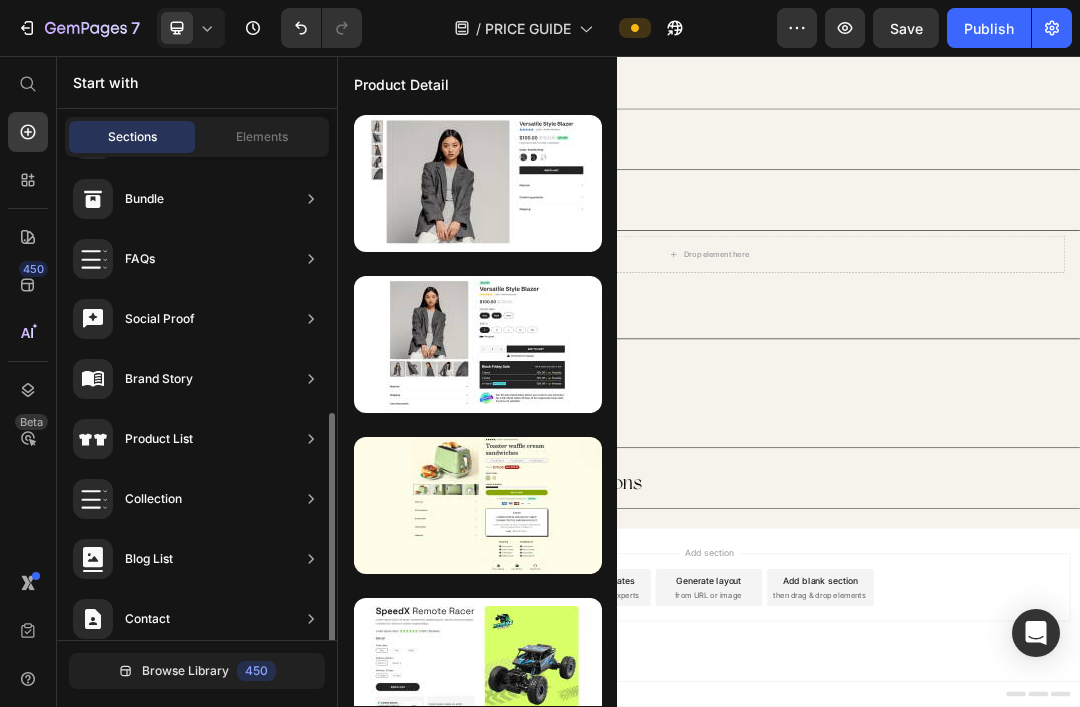 scroll, scrollTop: 613, scrollLeft: 0, axis: vertical 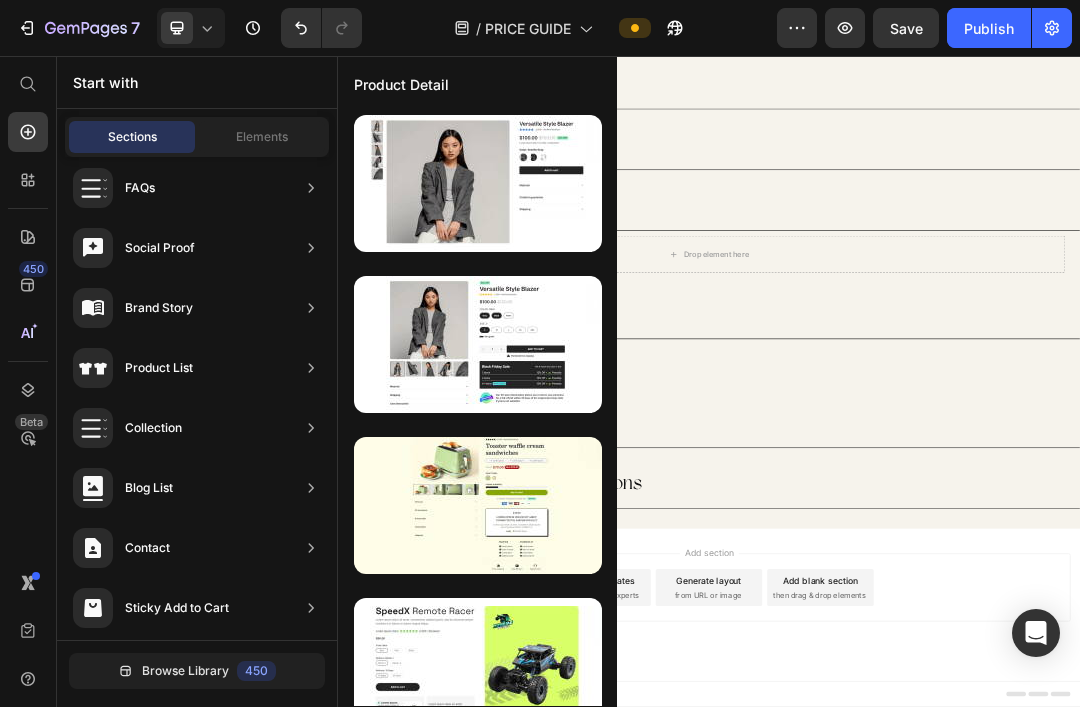 click on "Elements" at bounding box center [262, 137] 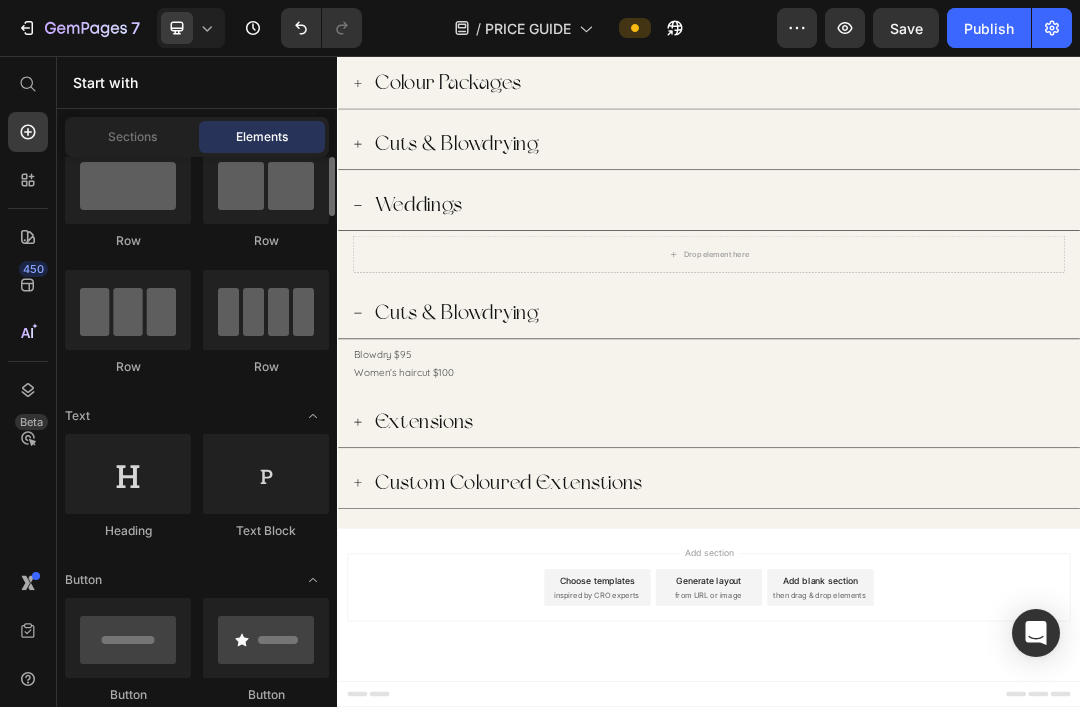 scroll, scrollTop: 71, scrollLeft: 0, axis: vertical 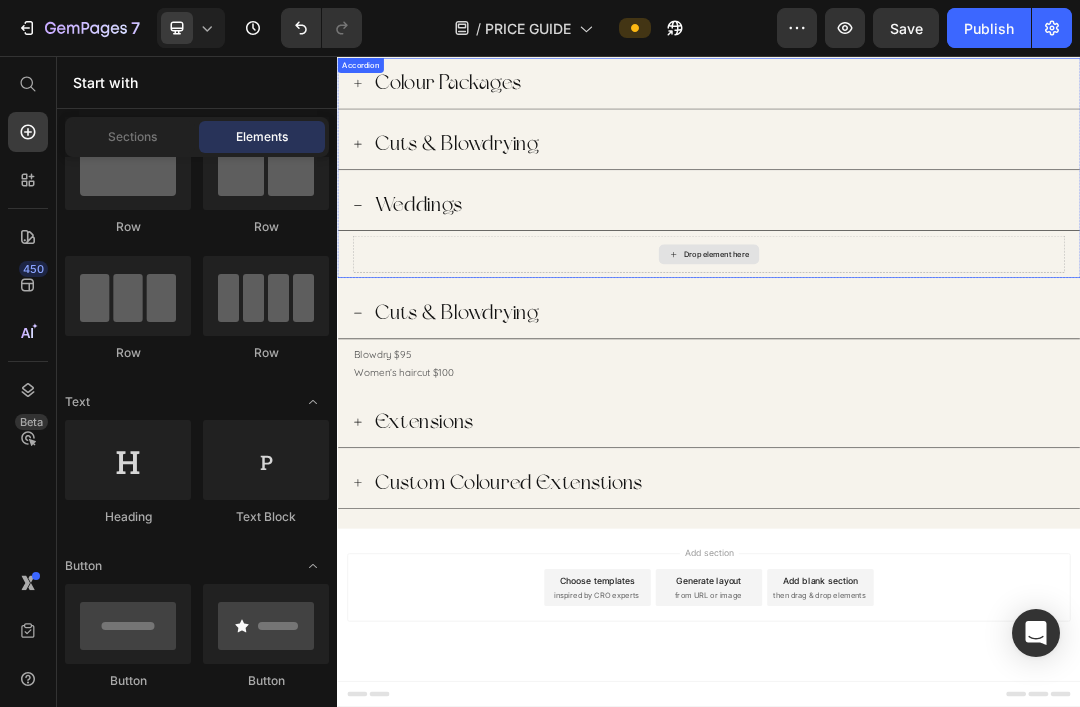 click on "Drop element here" at bounding box center [949, 376] 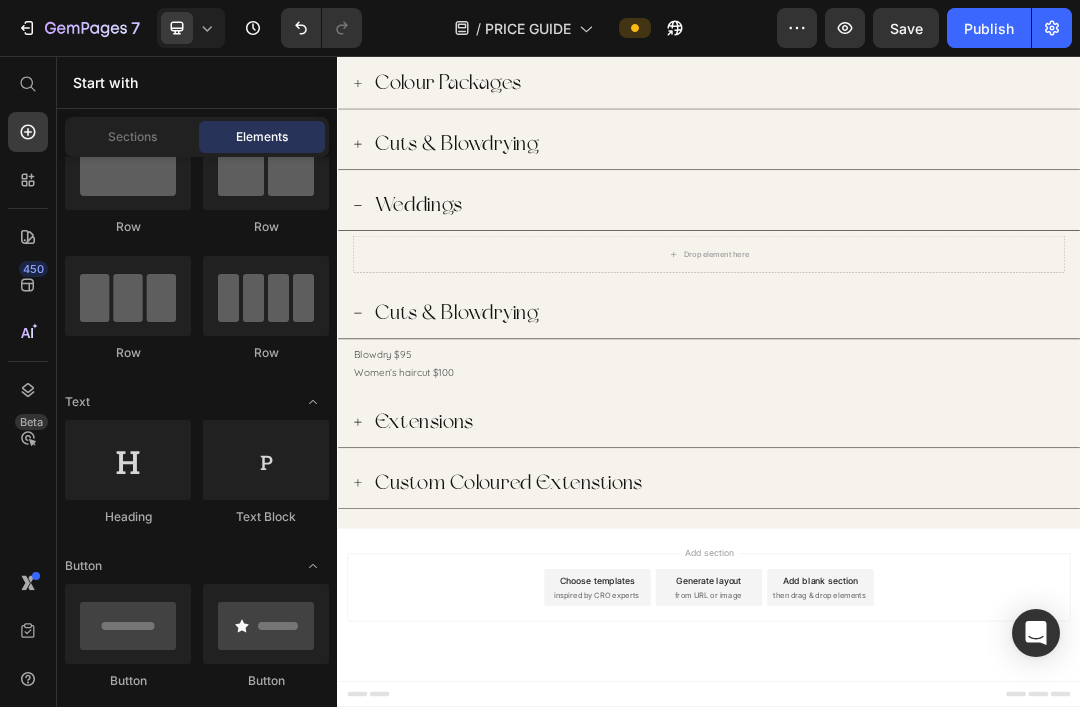click at bounding box center (266, 460) 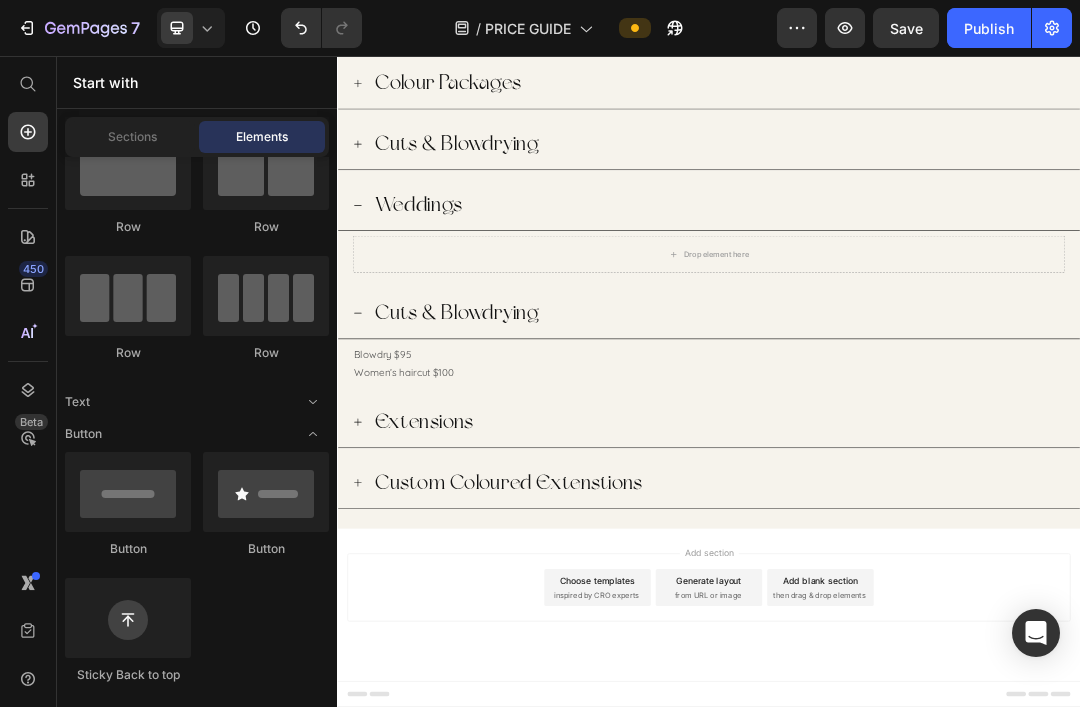 click 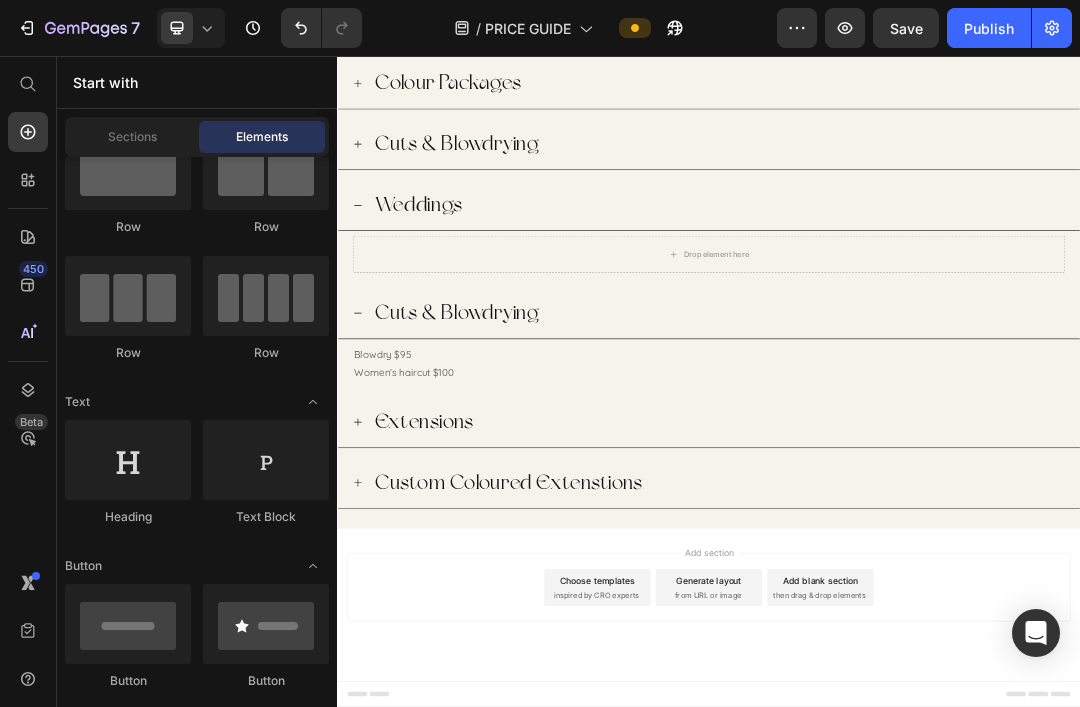 click 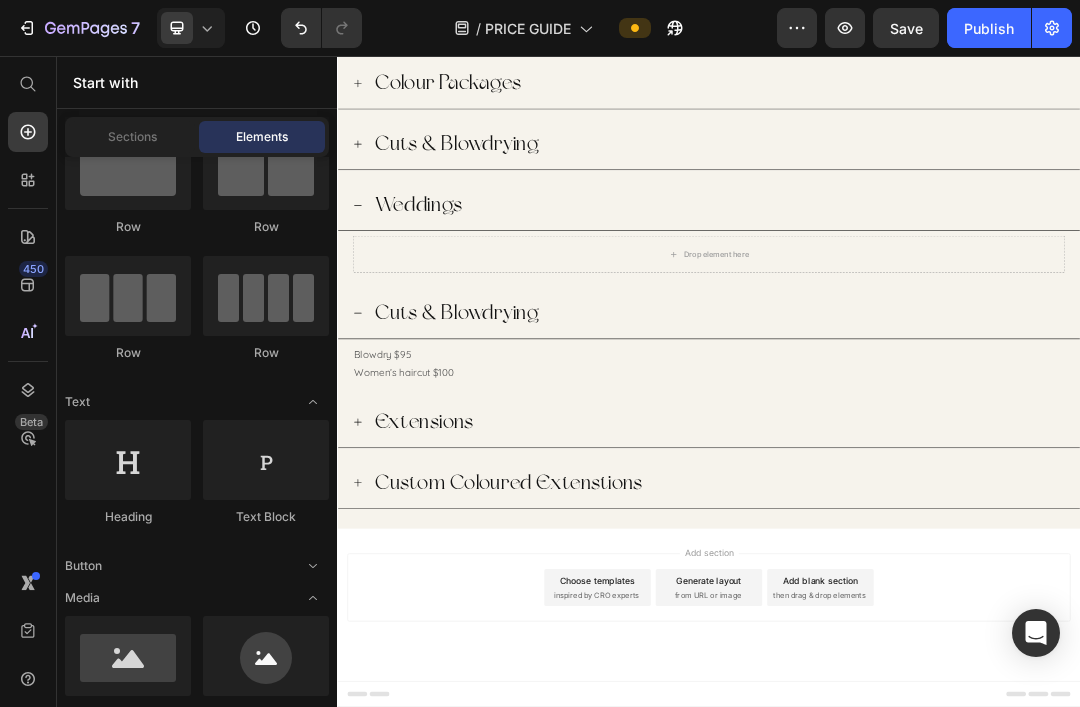 scroll, scrollTop: 0, scrollLeft: 0, axis: both 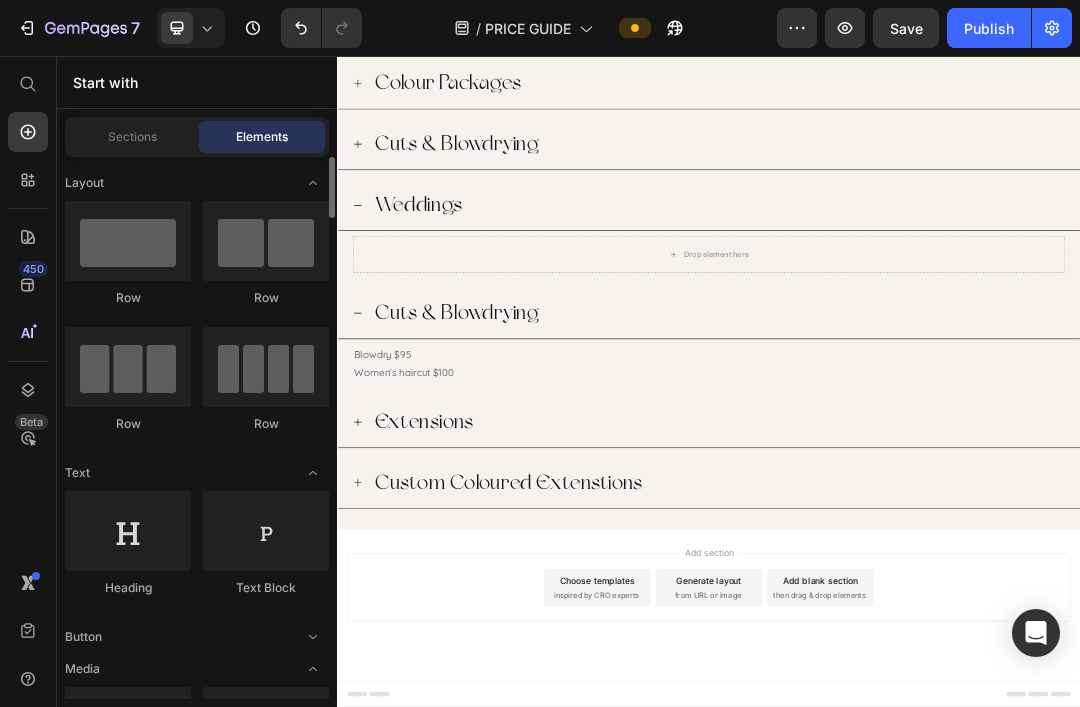 click 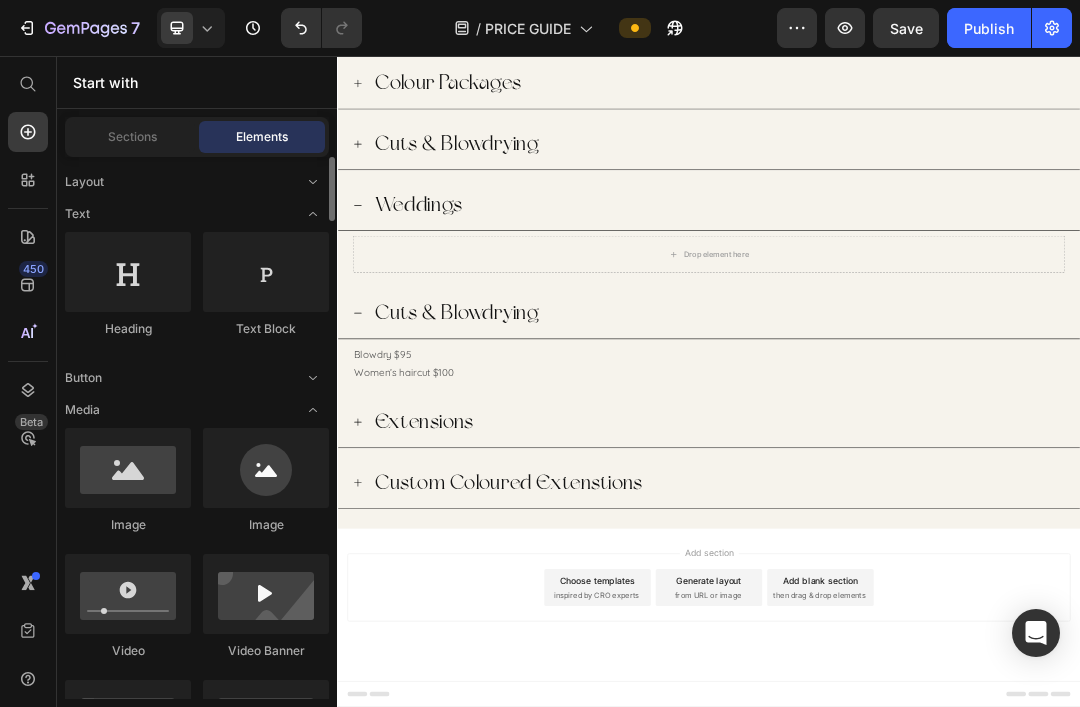 scroll, scrollTop: 5, scrollLeft: 0, axis: vertical 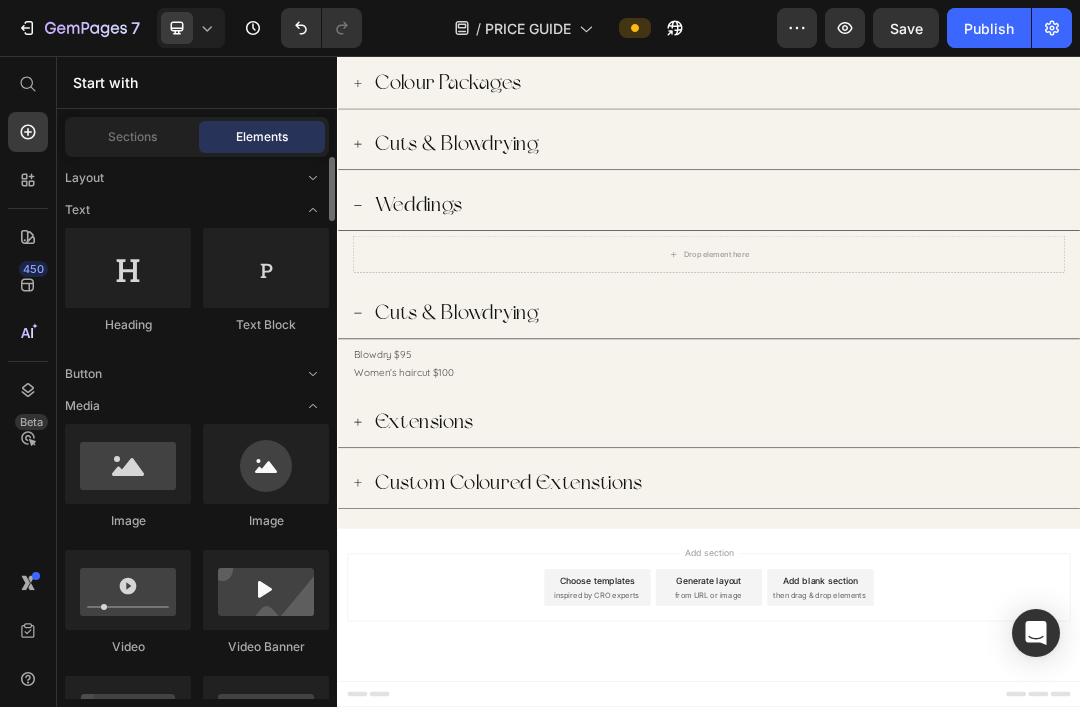 click on "Text Block" 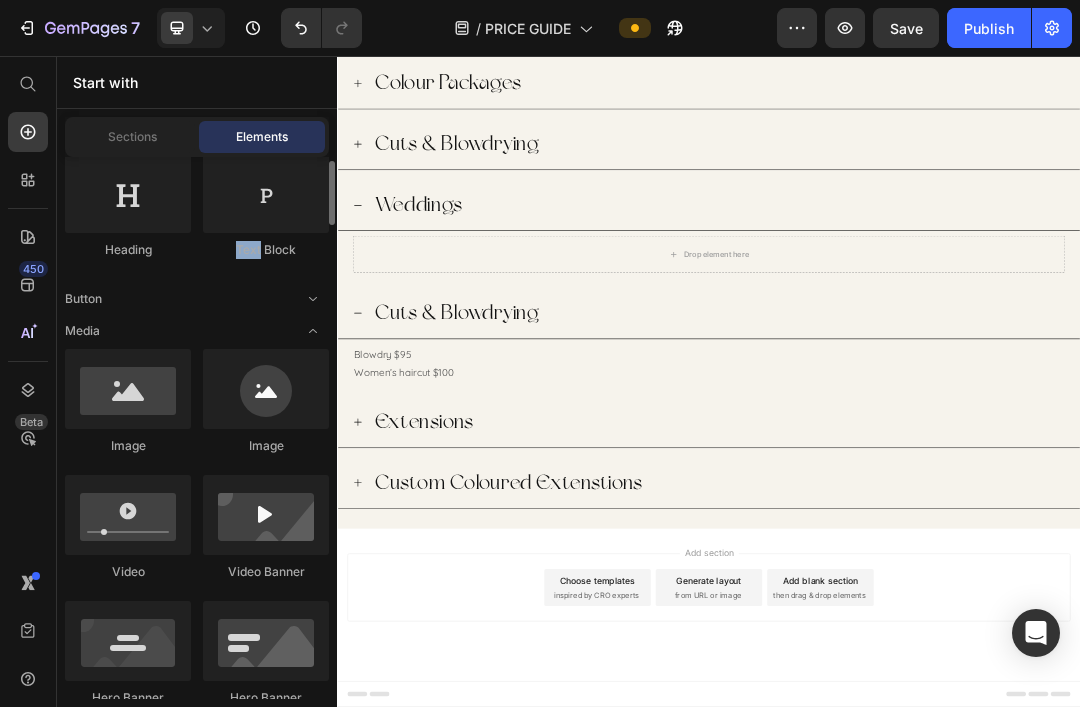 scroll, scrollTop: 85, scrollLeft: 0, axis: vertical 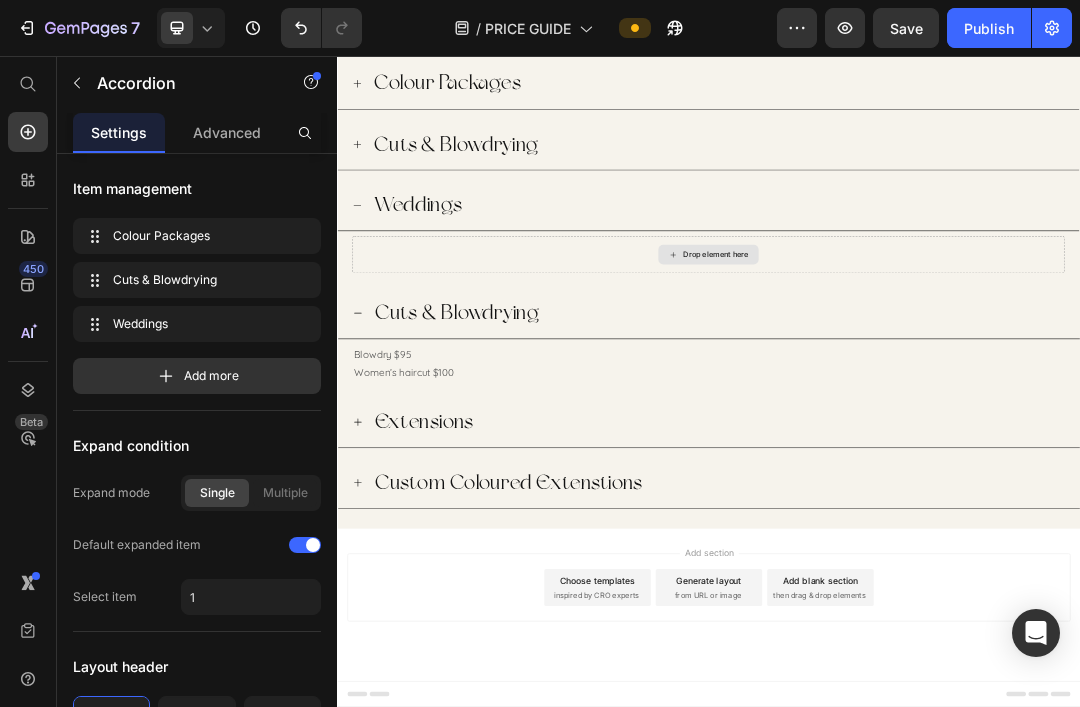 click on "Drop element here" at bounding box center [937, 376] 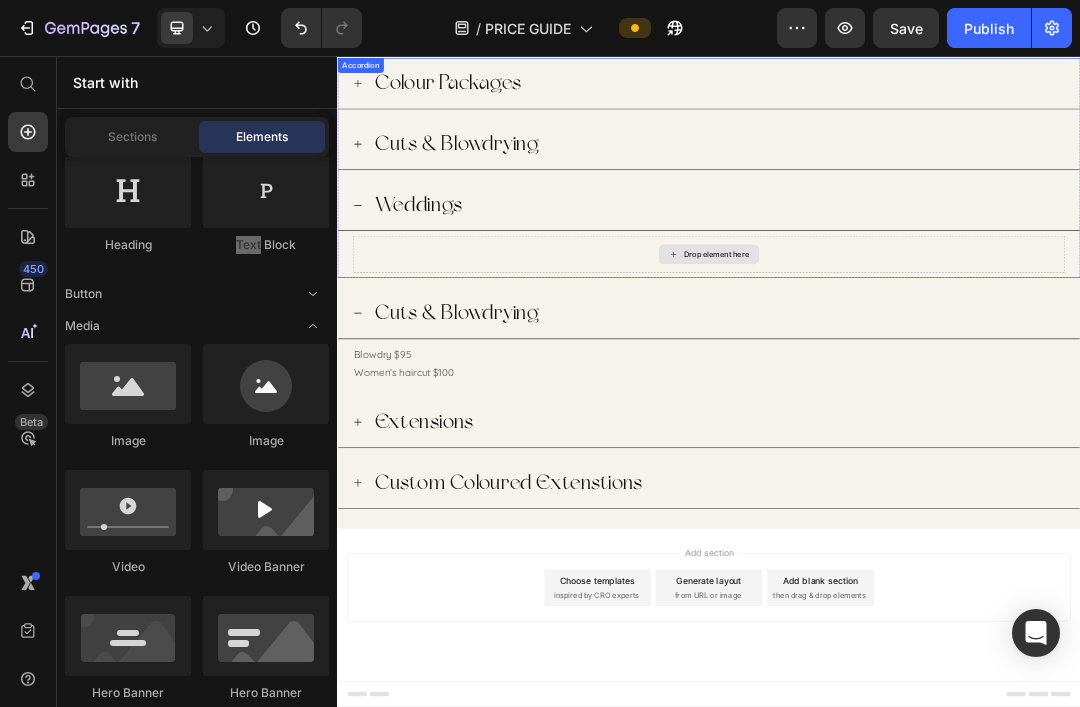 click on "Drop element here" at bounding box center [949, 376] 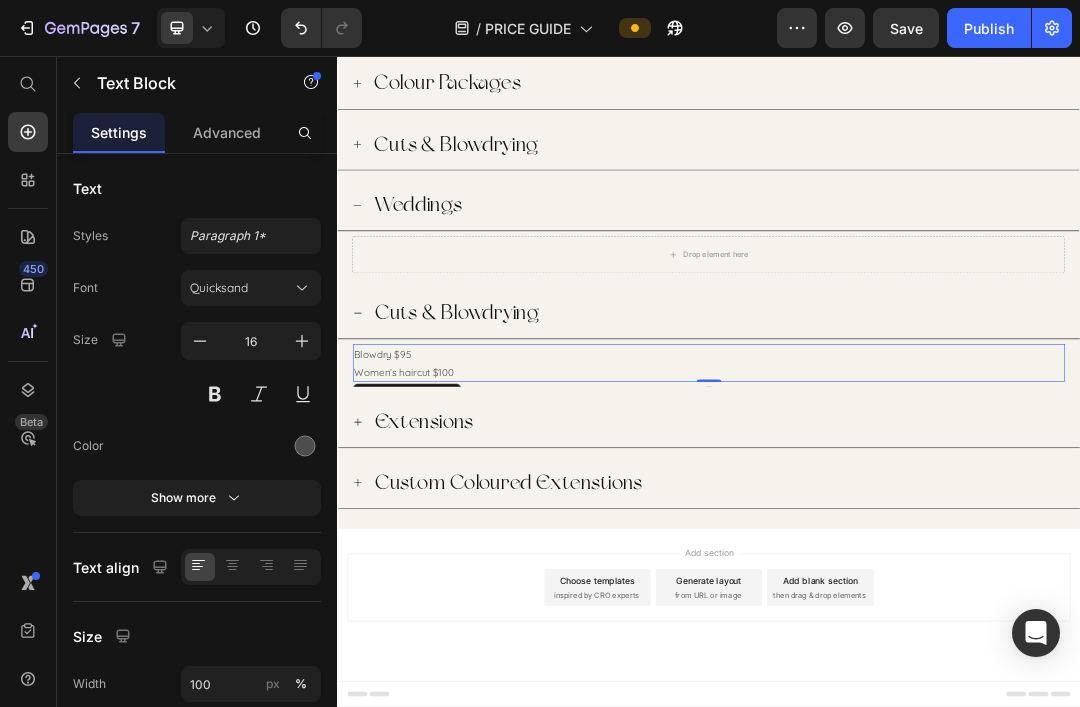 scroll, scrollTop: 827, scrollLeft: 0, axis: vertical 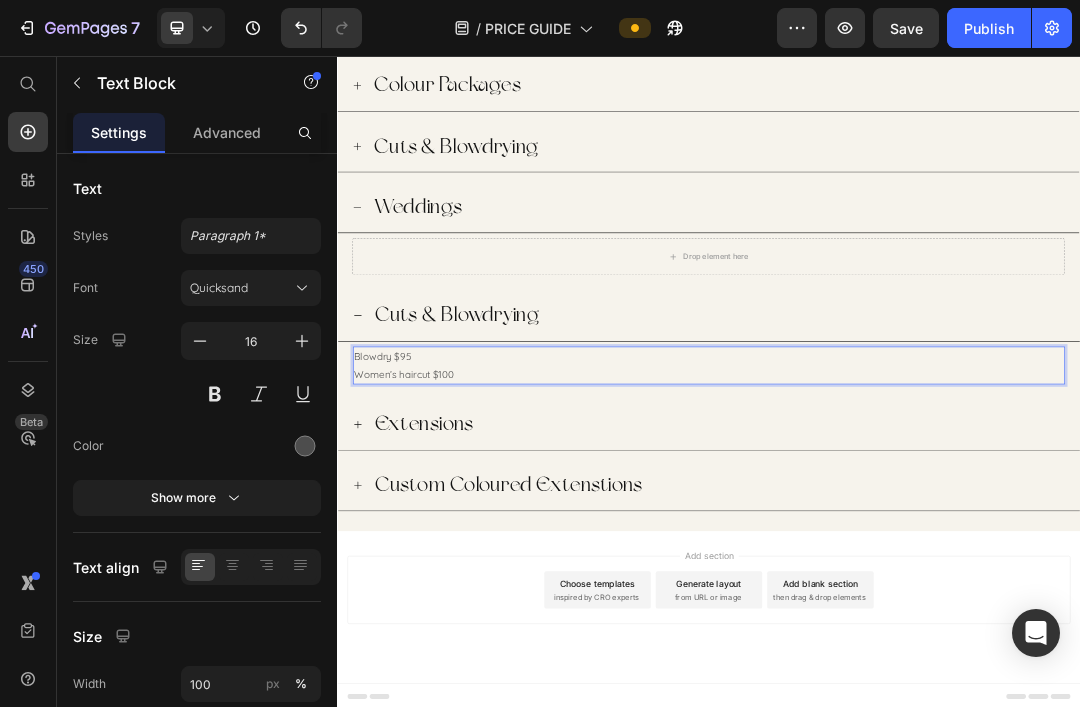 click on "Advanced" at bounding box center [227, 132] 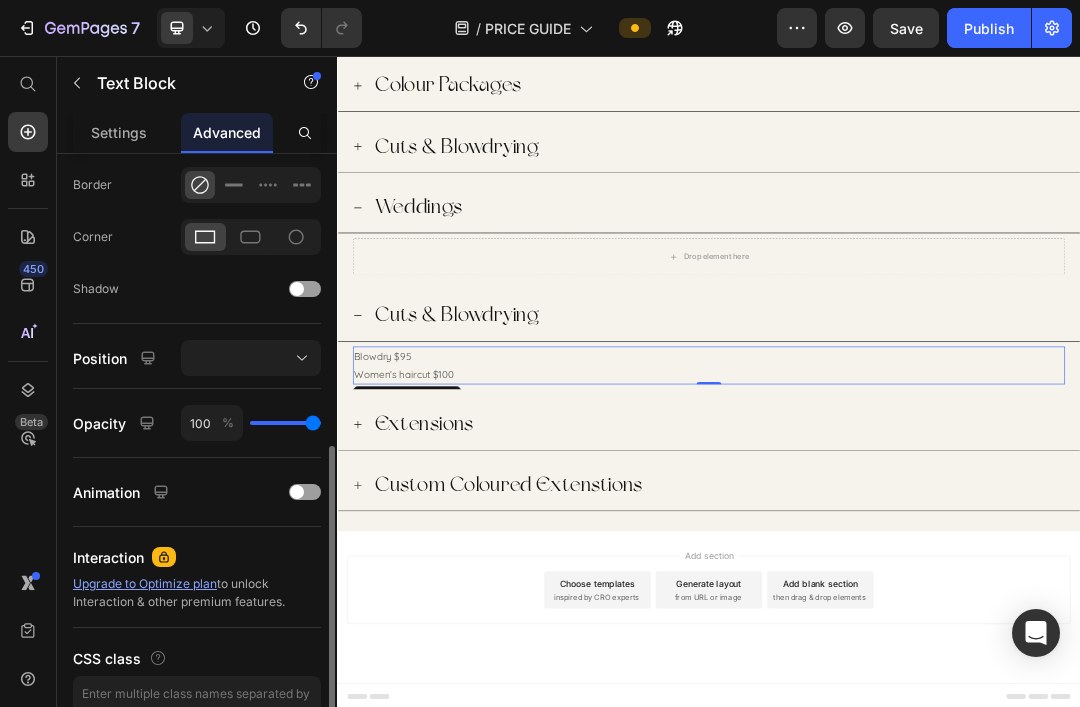 scroll, scrollTop: 595, scrollLeft: 0, axis: vertical 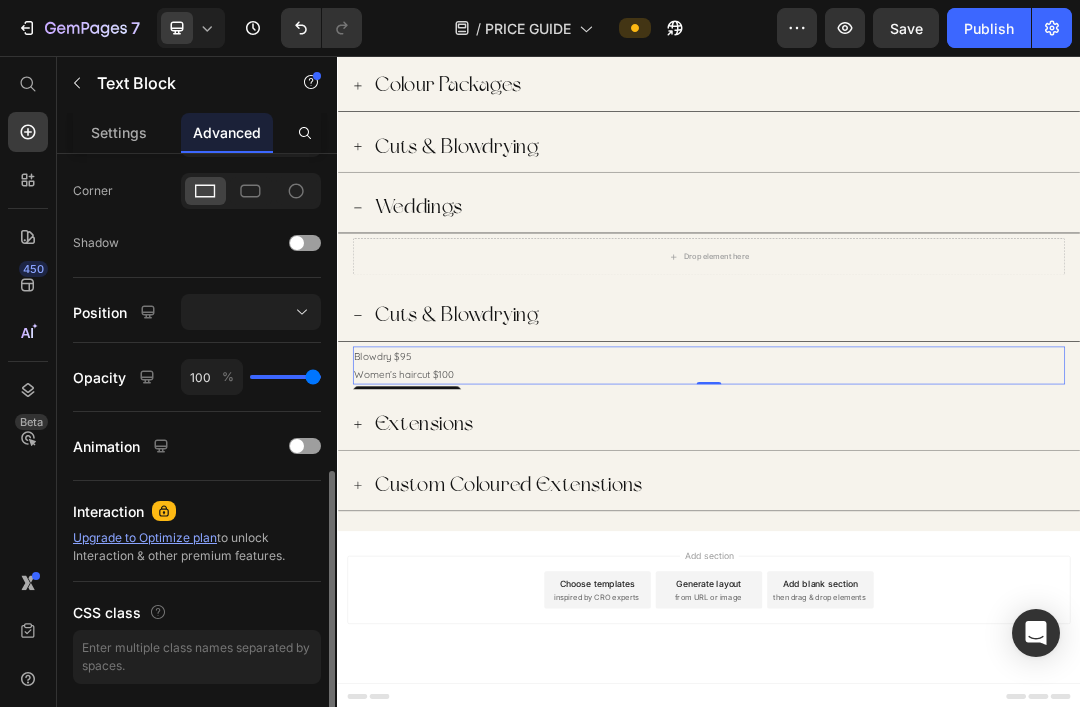 click on "Settings" at bounding box center (119, 132) 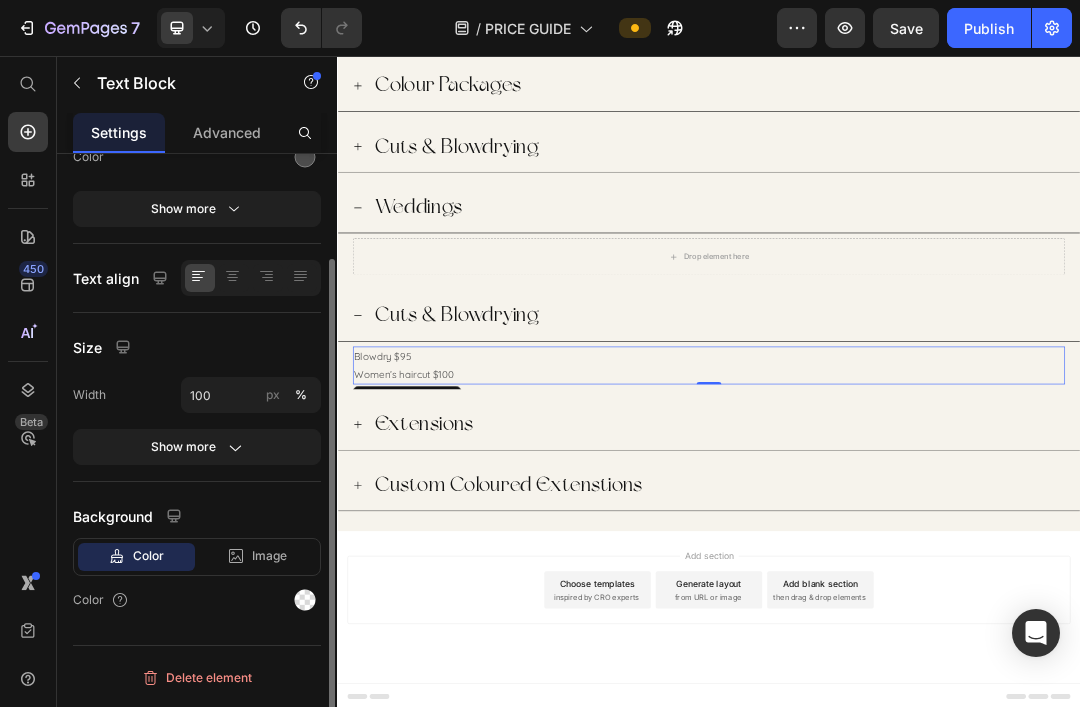 scroll, scrollTop: 0, scrollLeft: 0, axis: both 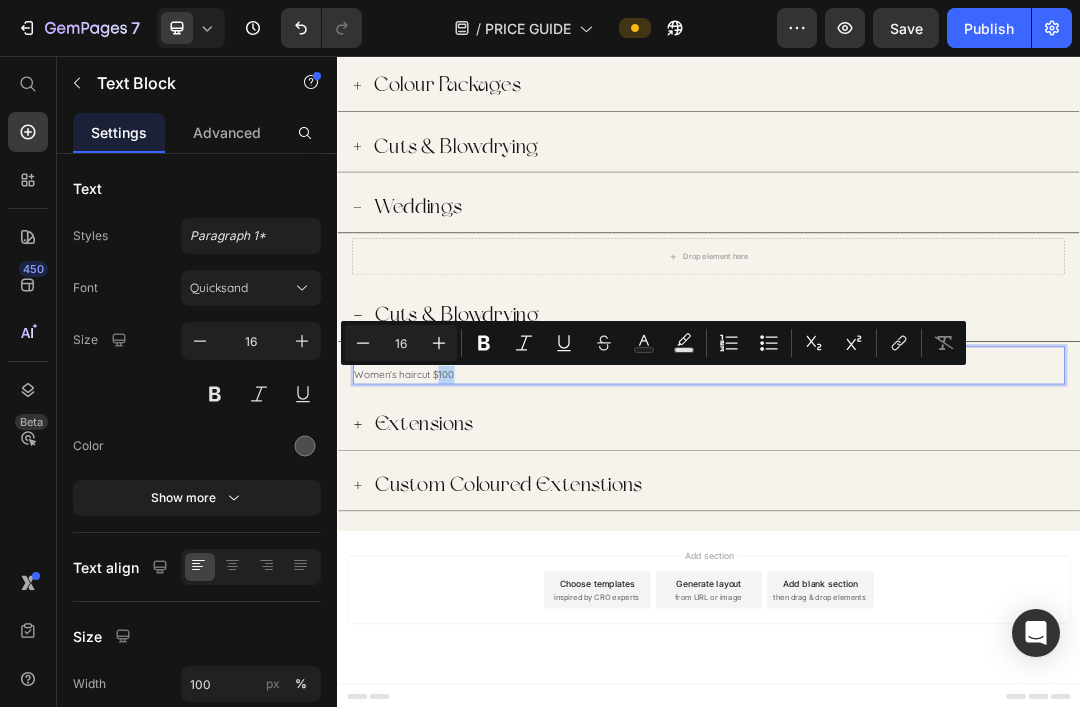 click on "Drop element here" at bounding box center (949, 380) 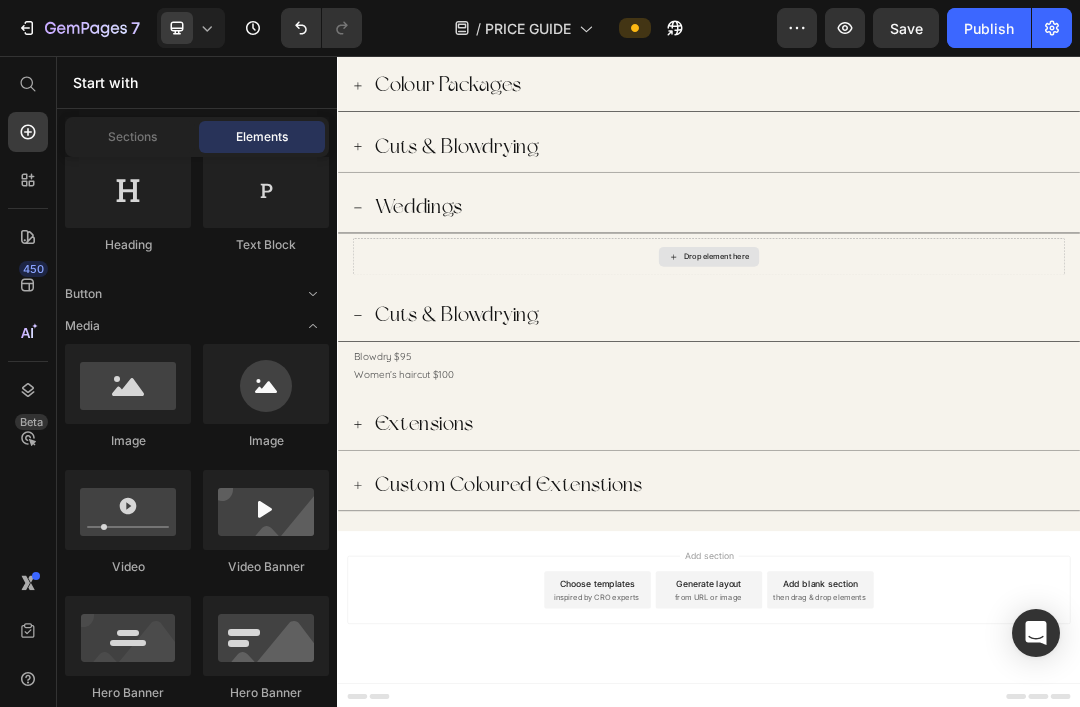 click on "Drop element here" at bounding box center [949, 380] 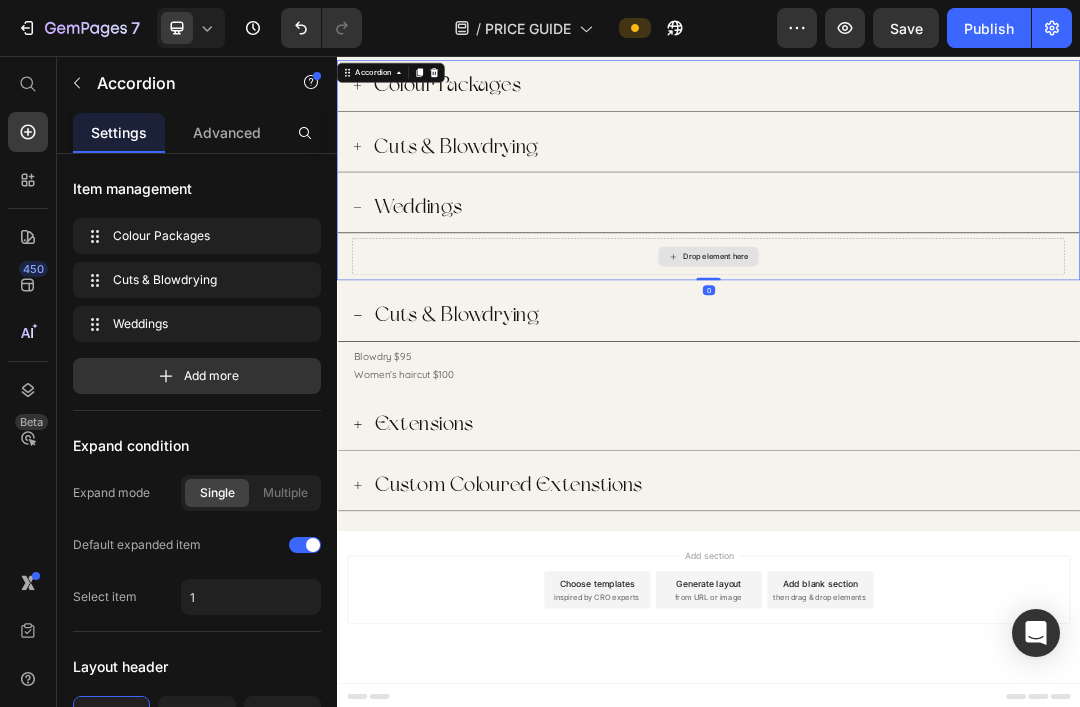 click on "Drop element here" at bounding box center (937, 380) 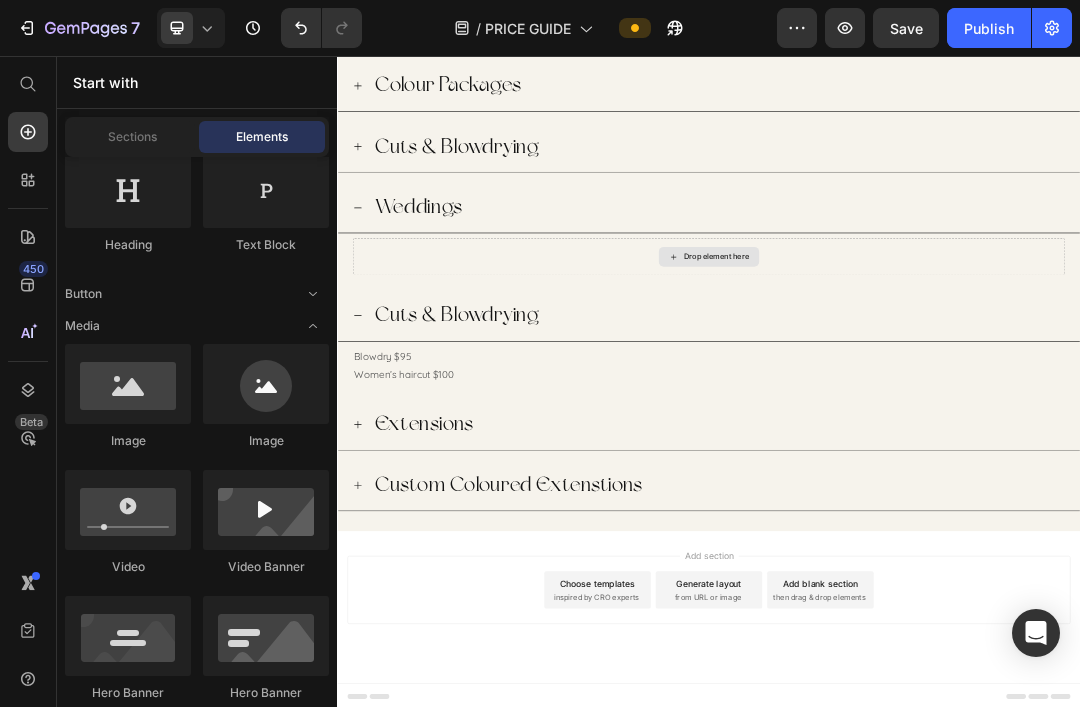 click on "Drop element here" at bounding box center (949, 380) 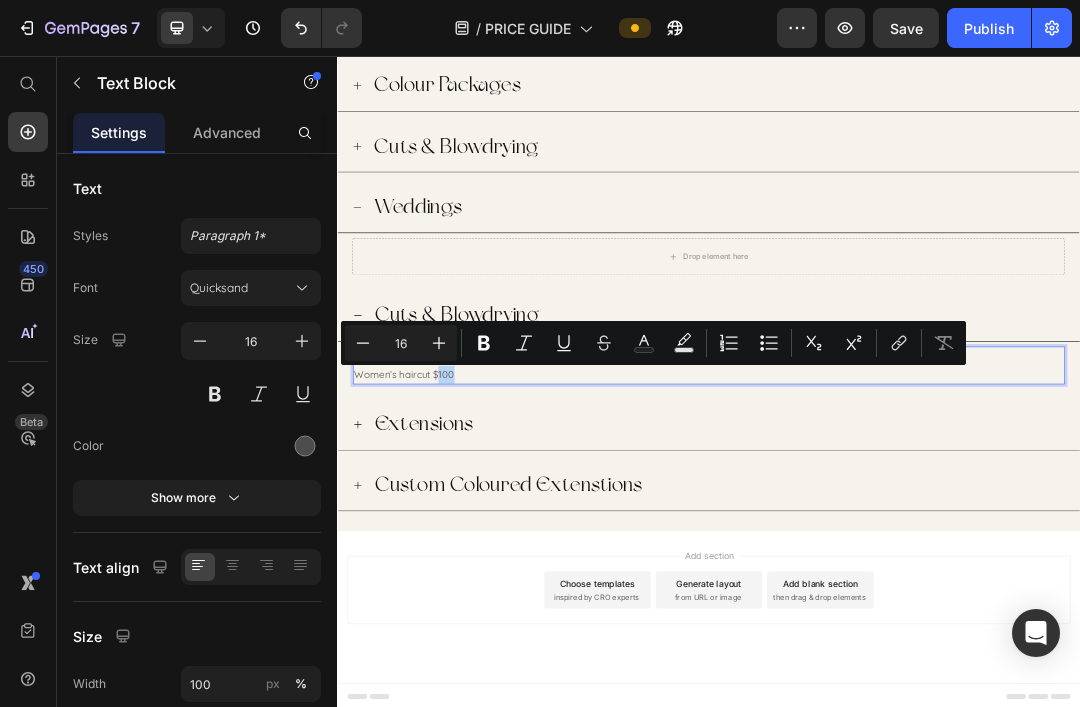 click on "Blowdry $95 Women’s haircut $100" at bounding box center [937, 556] 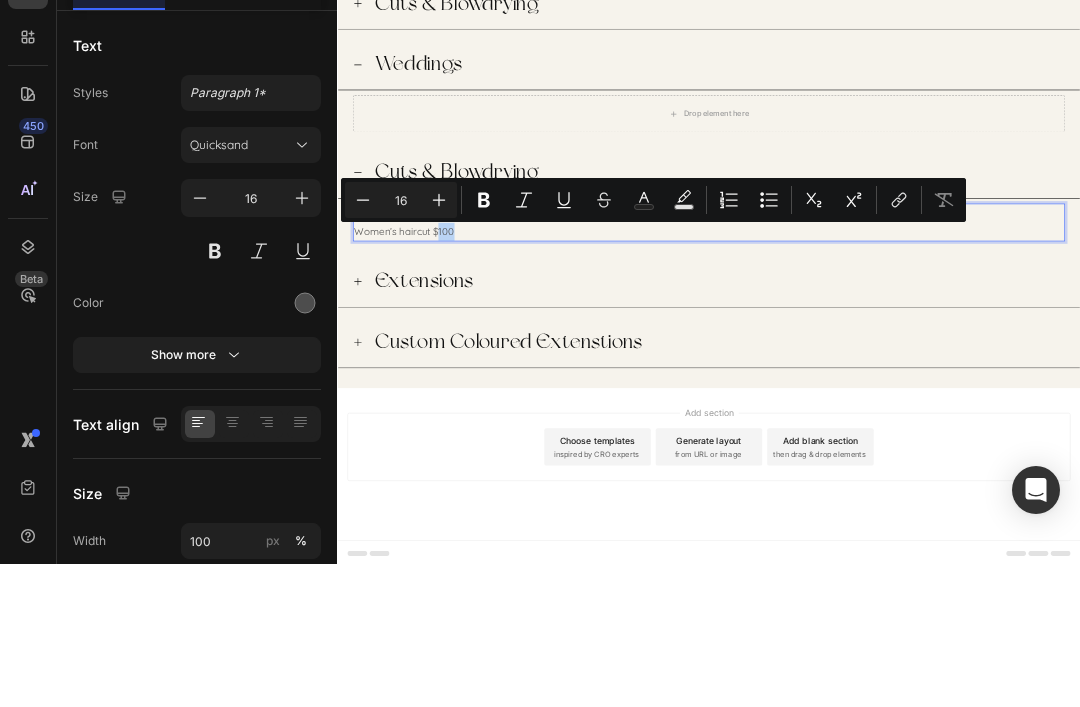click on "Women’s haircut $100" at bounding box center [937, 427] 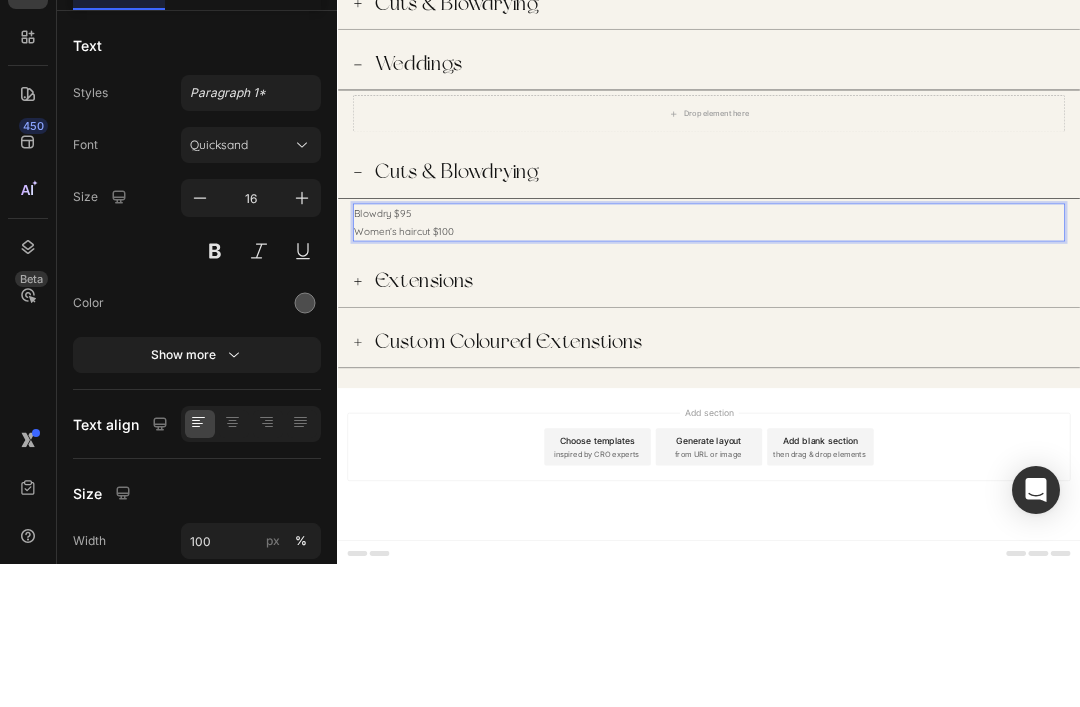 click on "Blowdry $95" at bounding box center [937, 398] 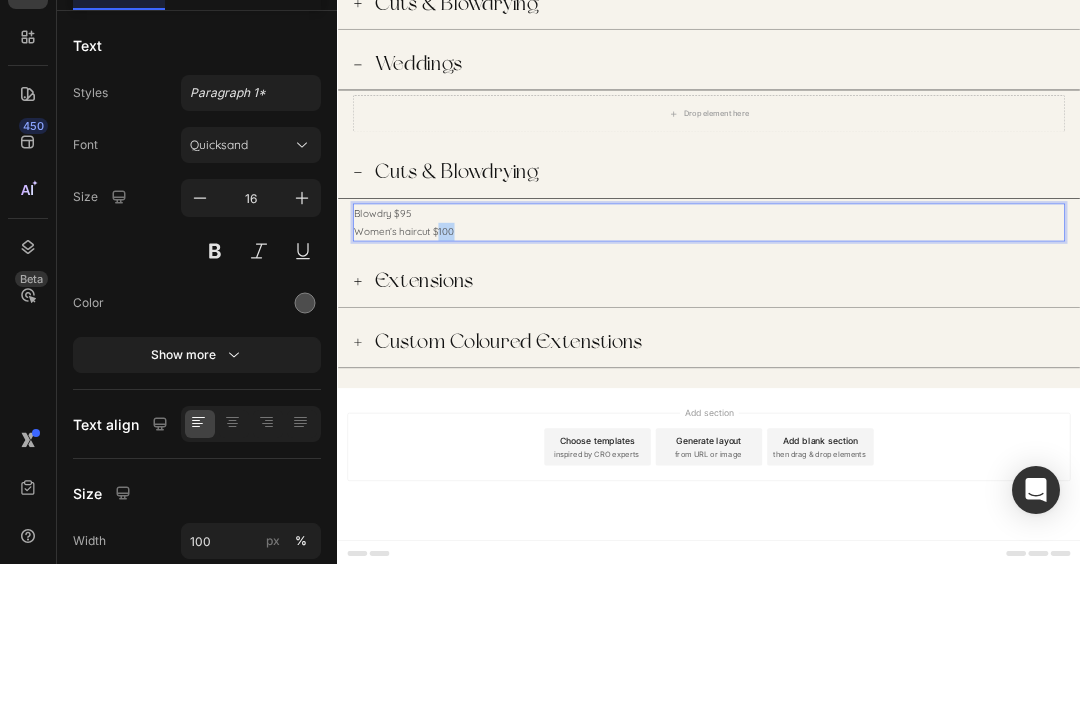 click on "Women’s haircut $100" at bounding box center [937, 427] 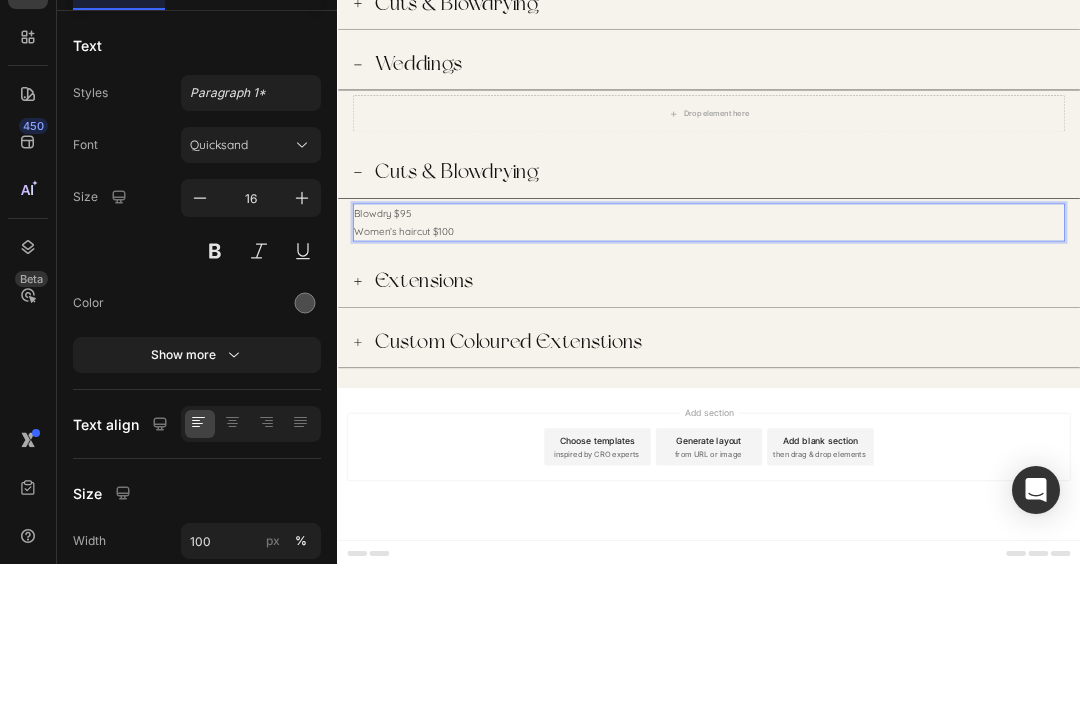 click on "Women’s haircut $100" at bounding box center (937, 427) 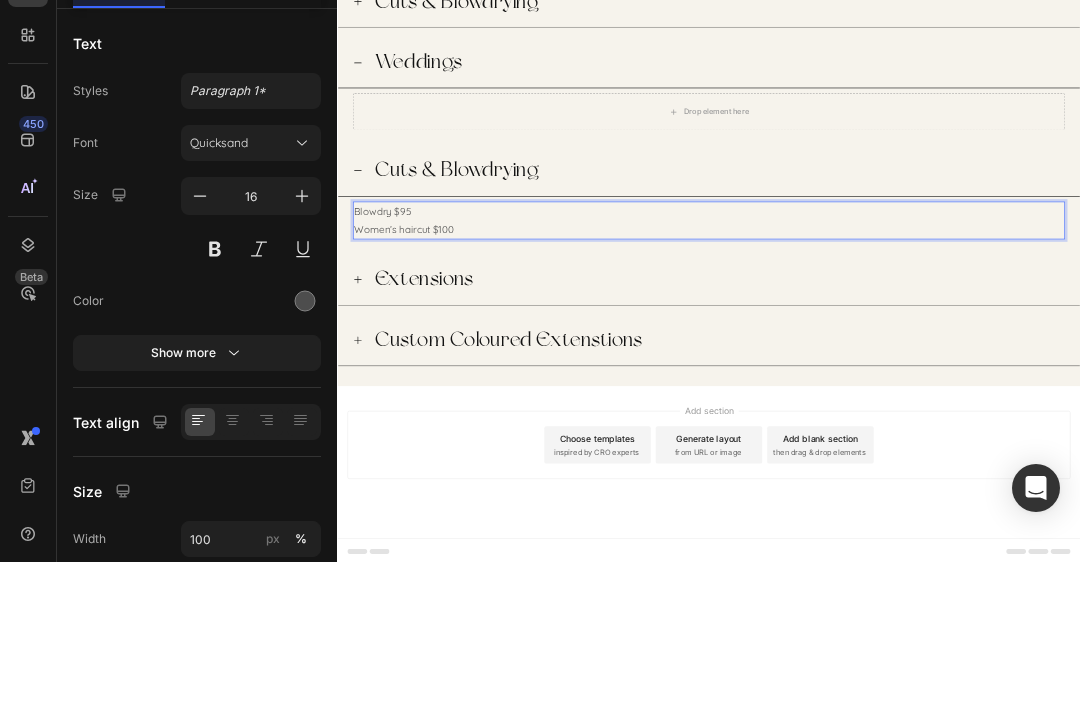 click on "Women’s haircut $100" at bounding box center [937, 425] 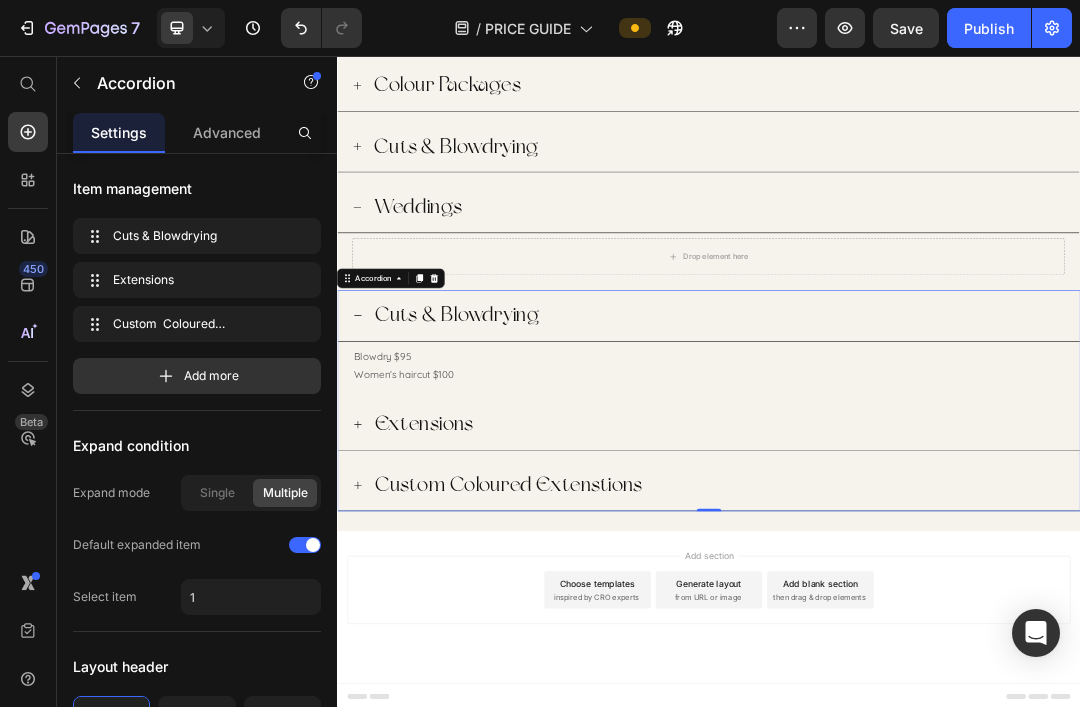 click 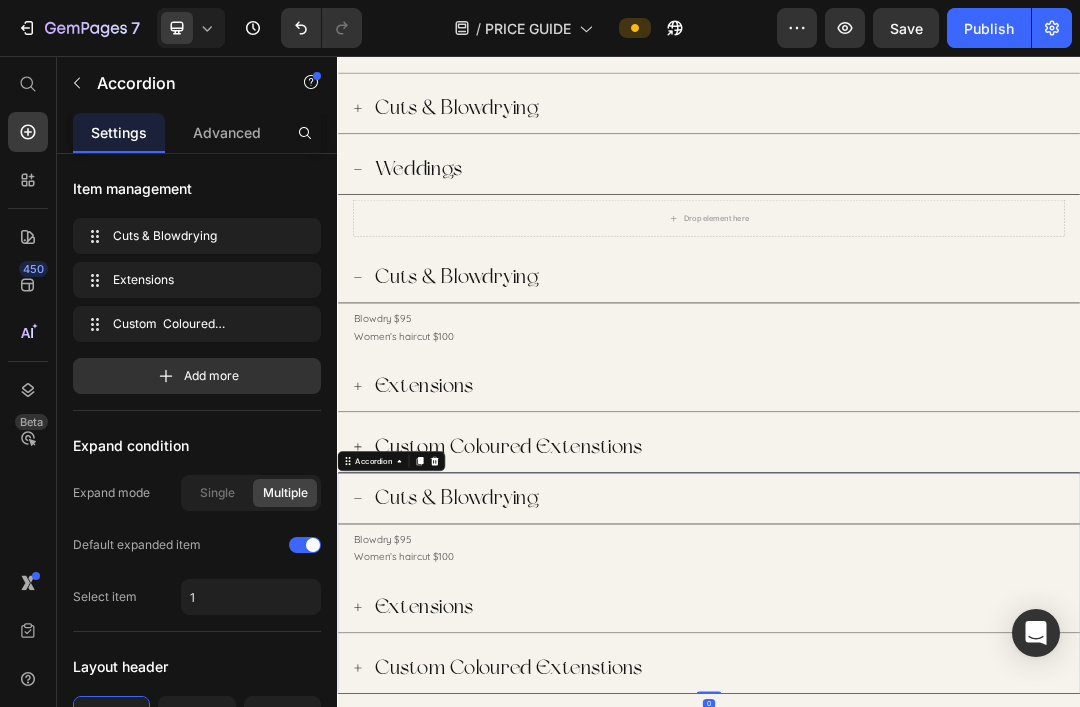 scroll, scrollTop: 931, scrollLeft: 0, axis: vertical 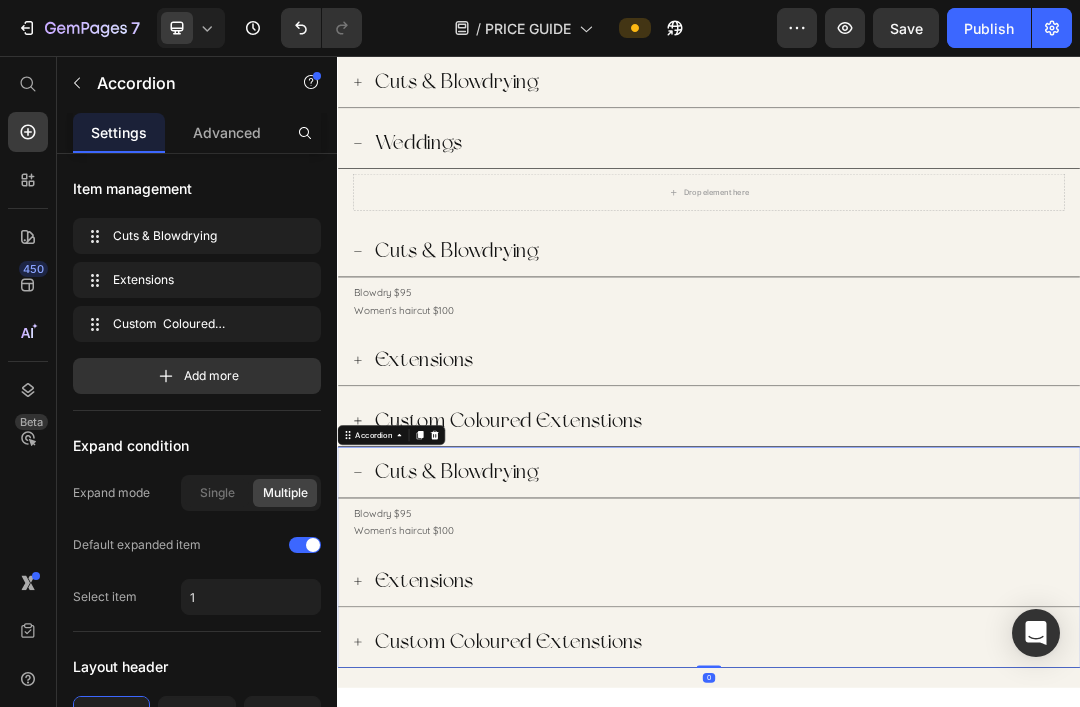 click 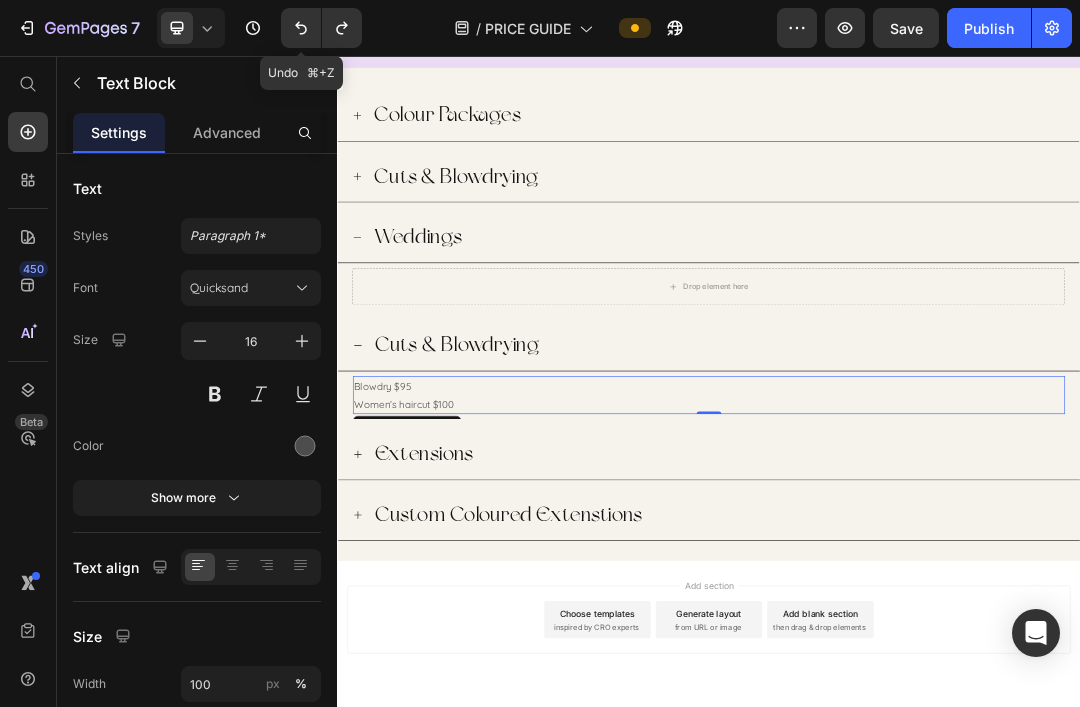 scroll, scrollTop: 775, scrollLeft: 0, axis: vertical 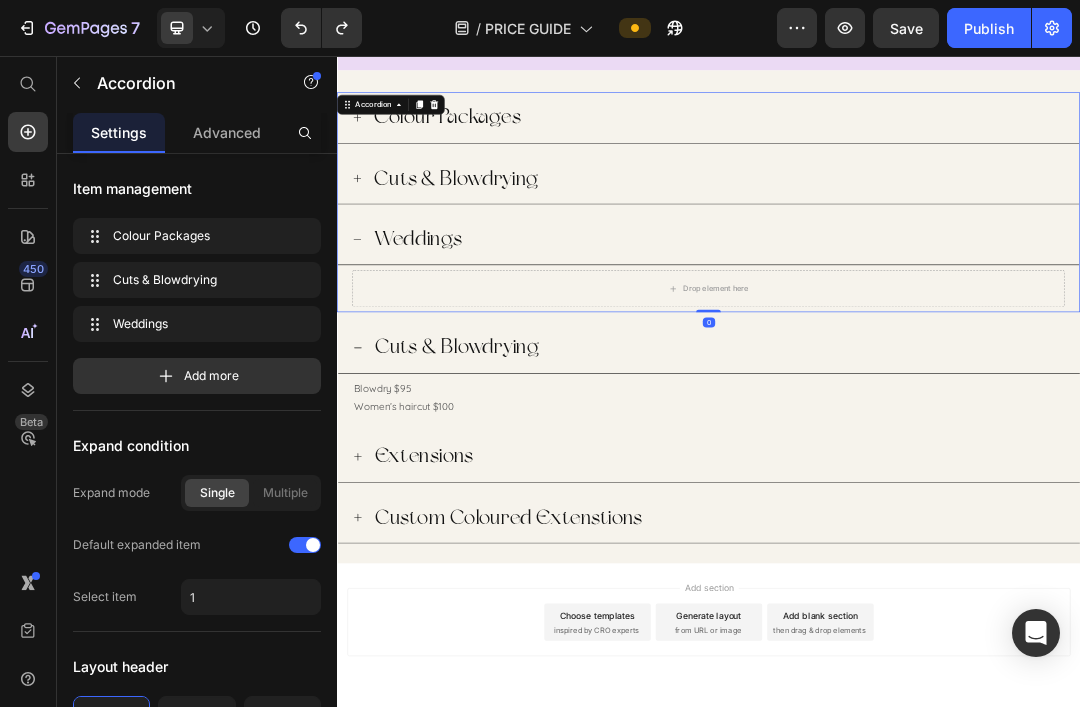 click 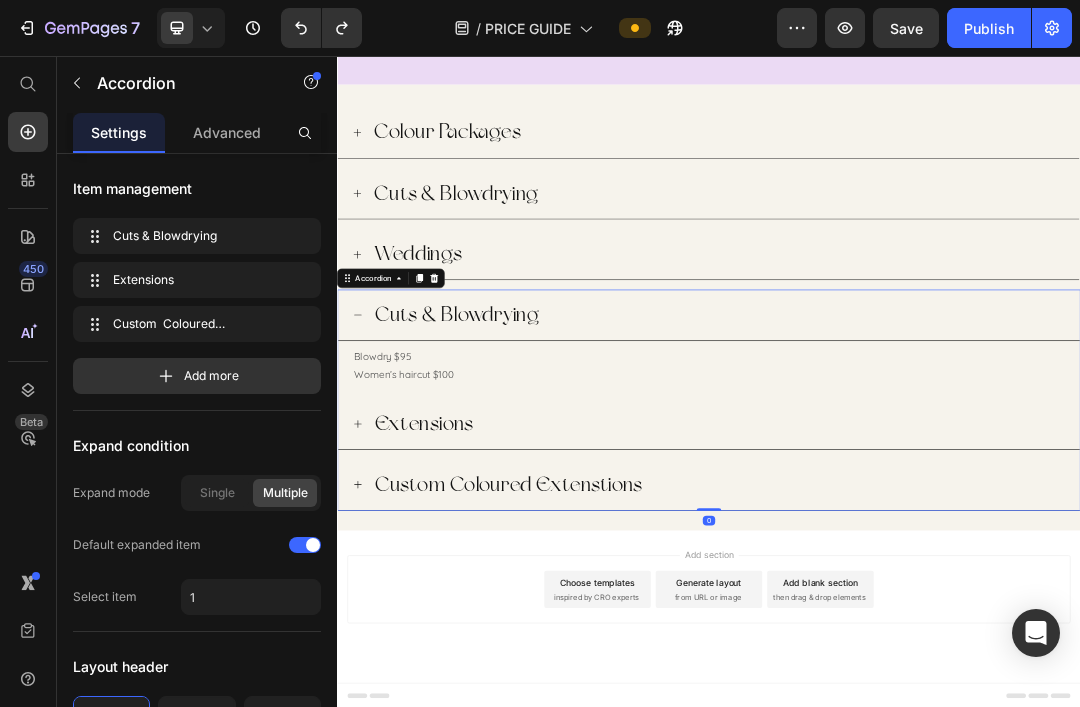 scroll, scrollTop: 751, scrollLeft: 0, axis: vertical 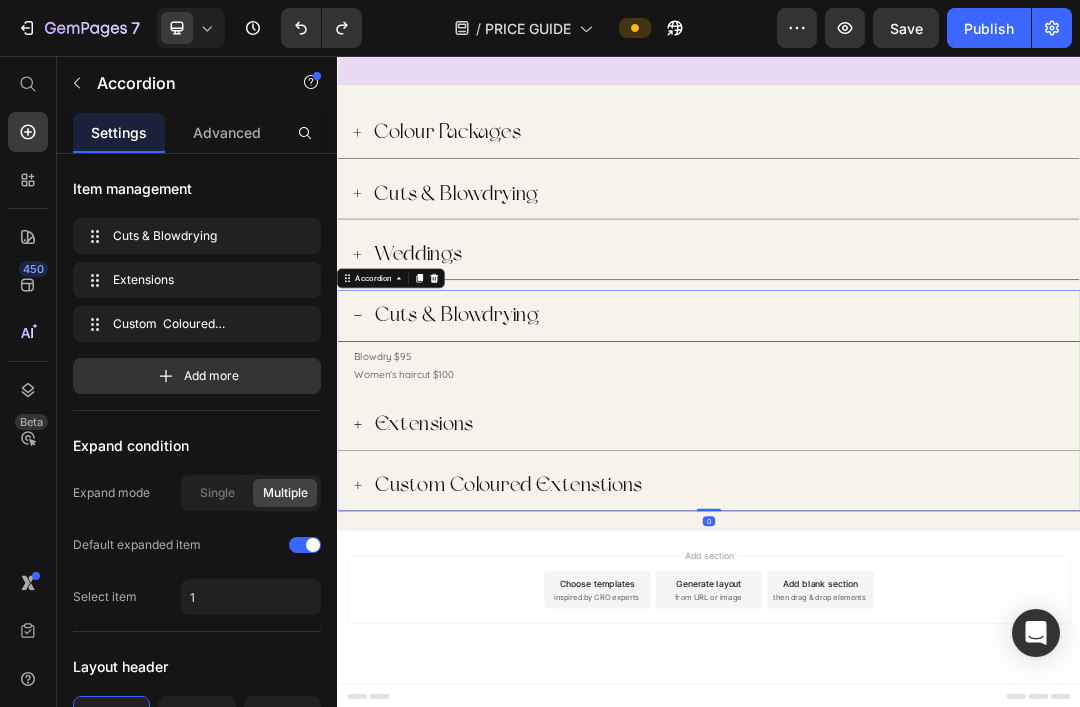 click on "Cuts & Blowdrying" at bounding box center [937, 475] 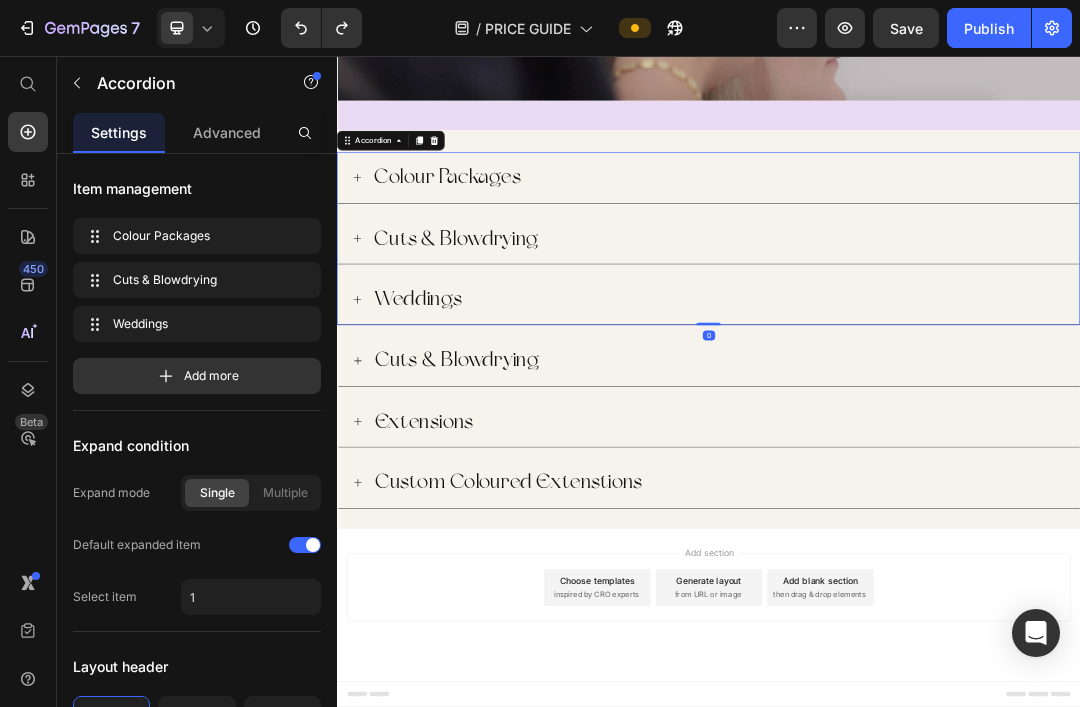 click 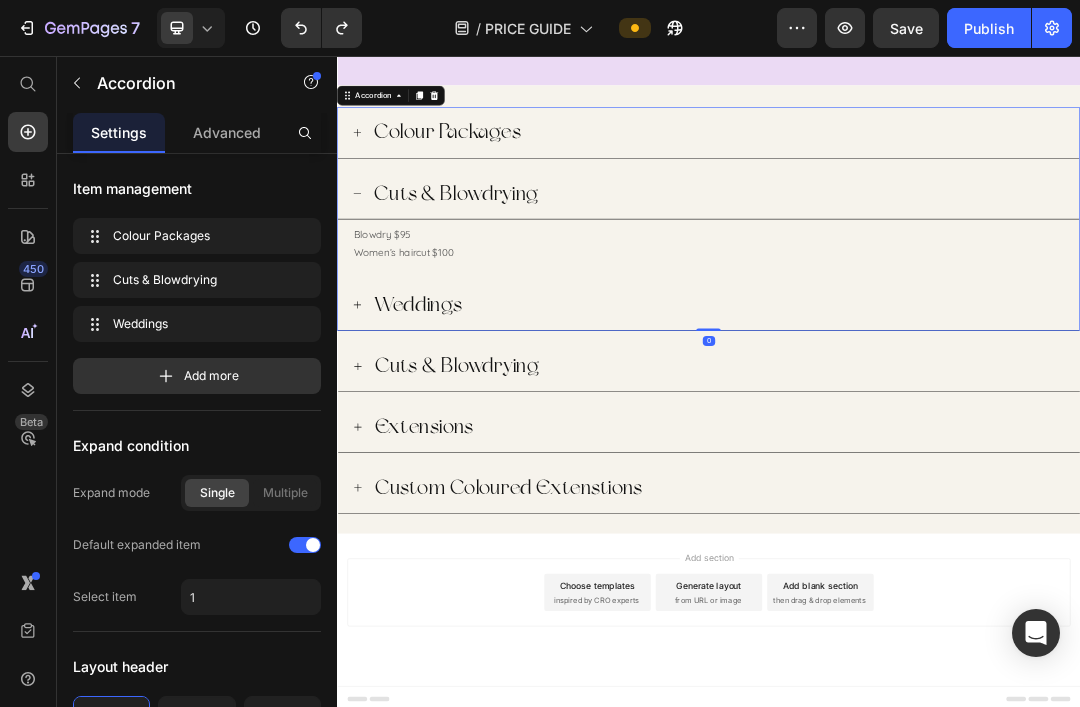 click on "Cuts & Blowdrying" at bounding box center [937, 279] 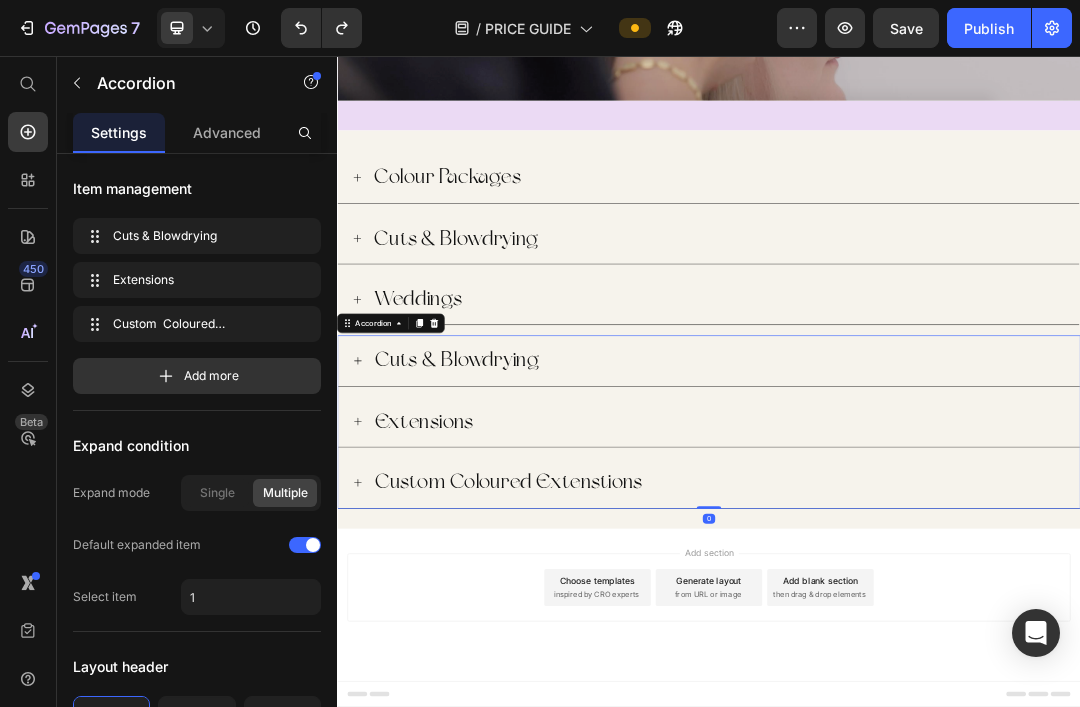 click on "Extensions" at bounding box center [937, 647] 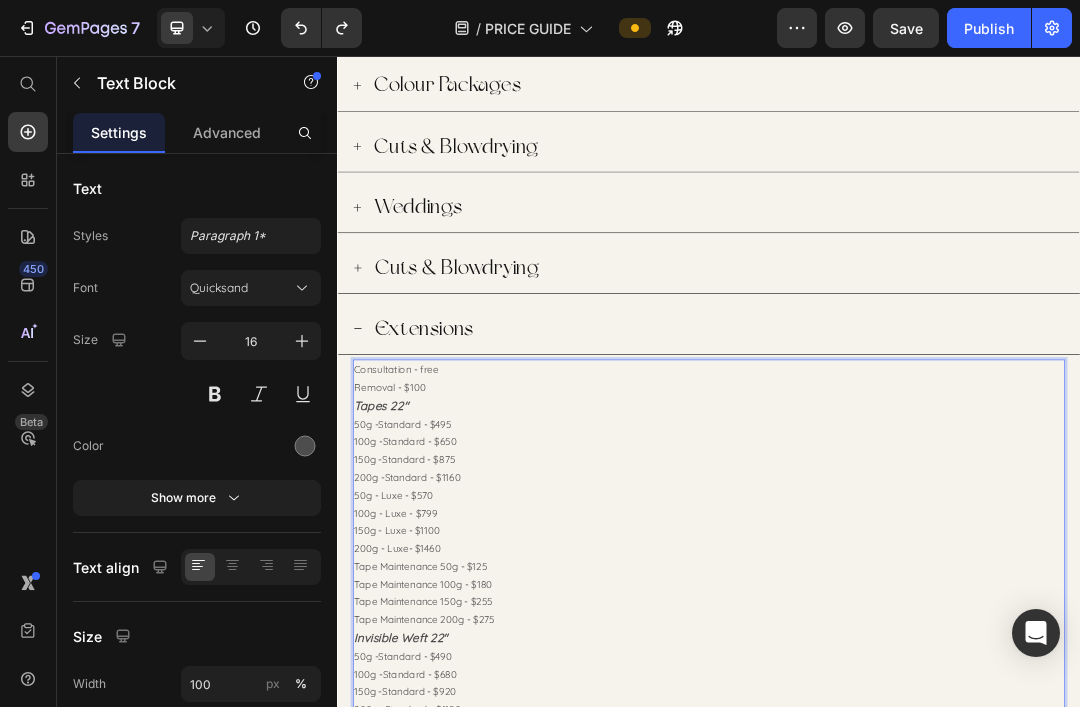 scroll, scrollTop: 820, scrollLeft: 0, axis: vertical 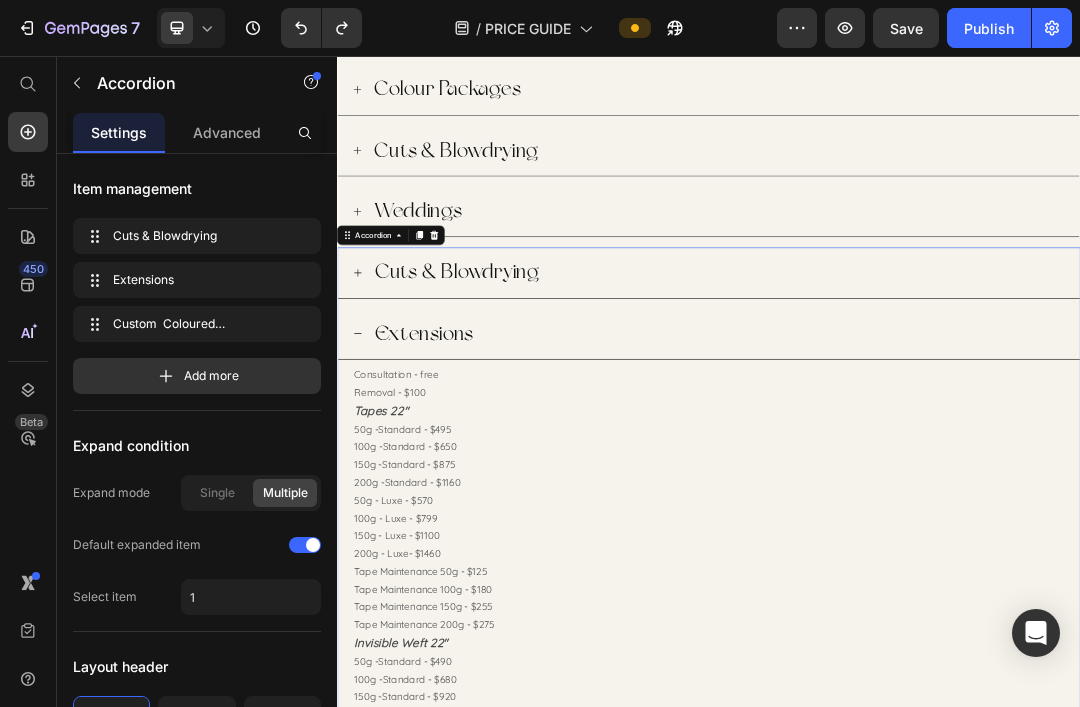 click 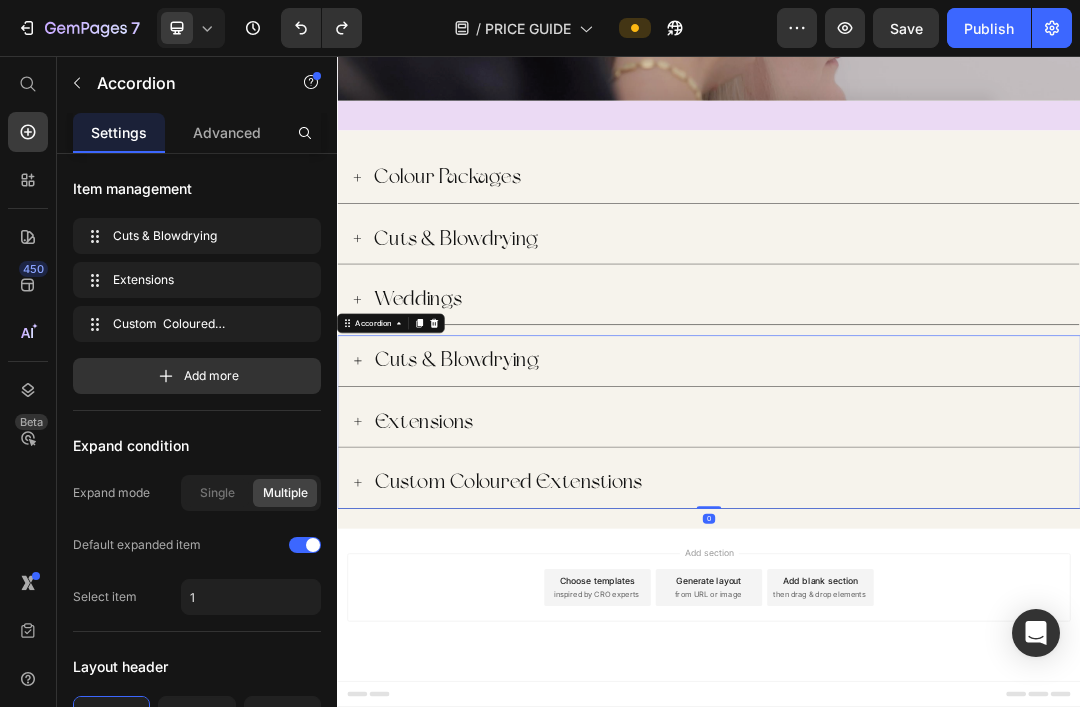 click 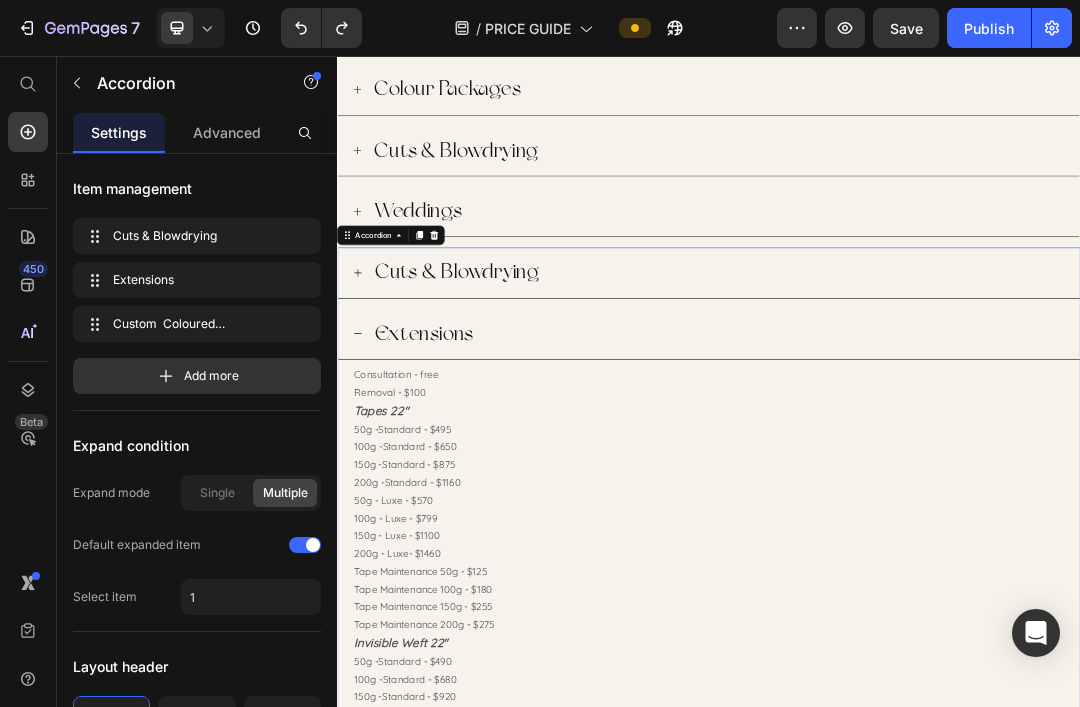 click on "Extensions" at bounding box center (937, 505) 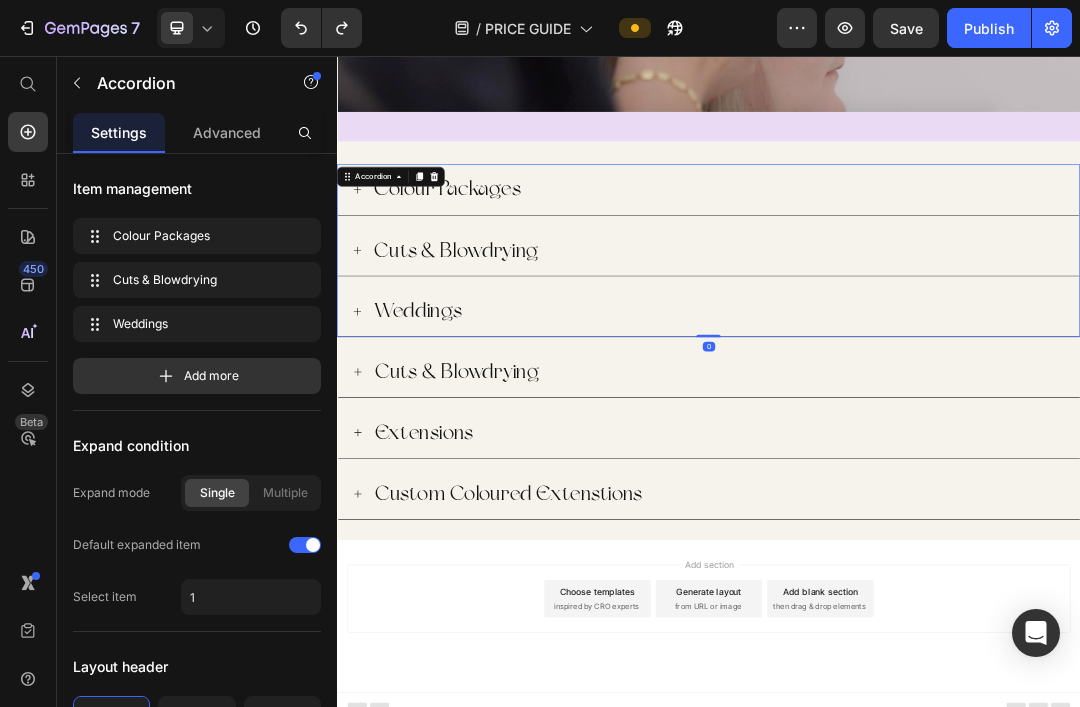click on "Save" at bounding box center [906, 28] 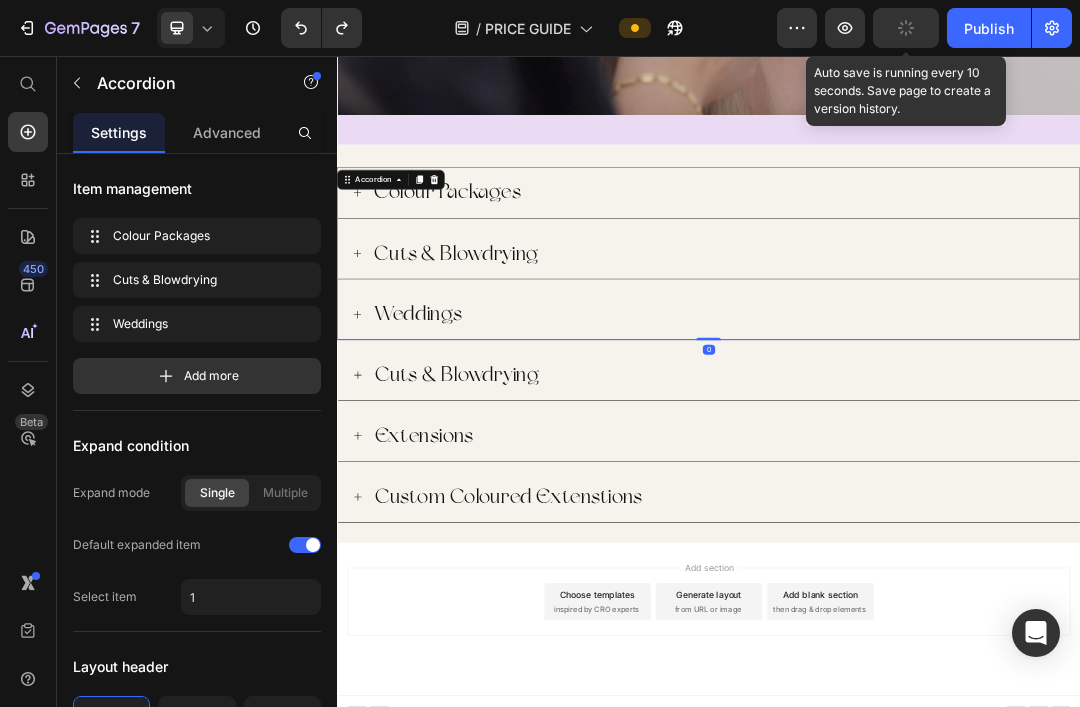 scroll, scrollTop: 654, scrollLeft: 0, axis: vertical 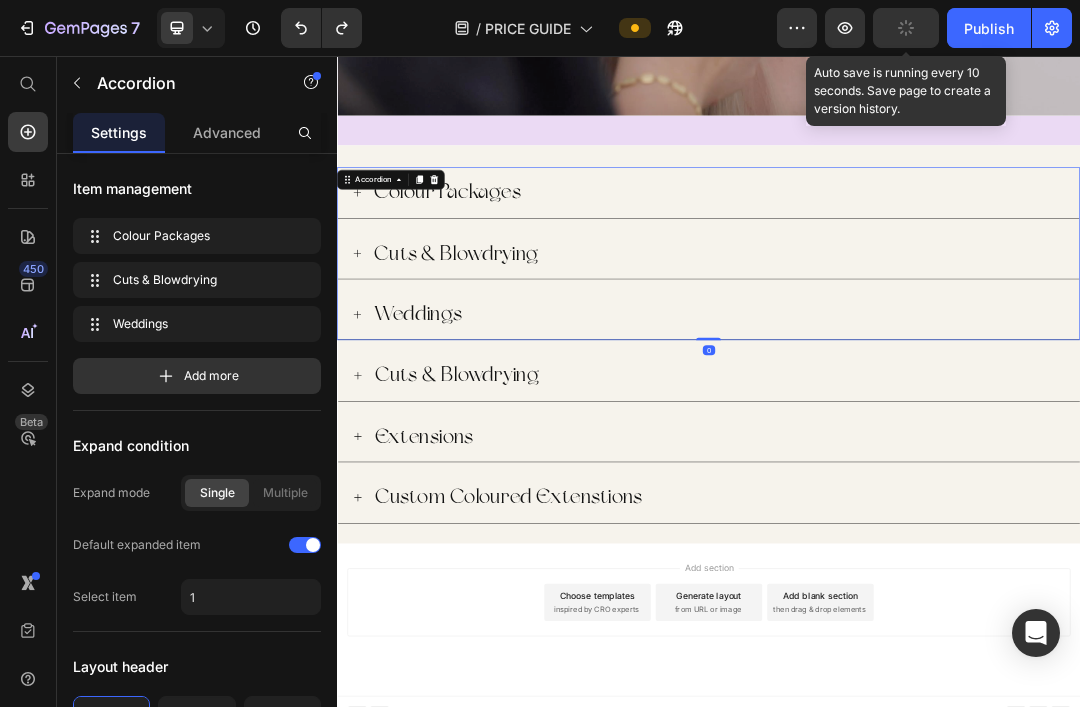 click on "Publish" at bounding box center [989, 28] 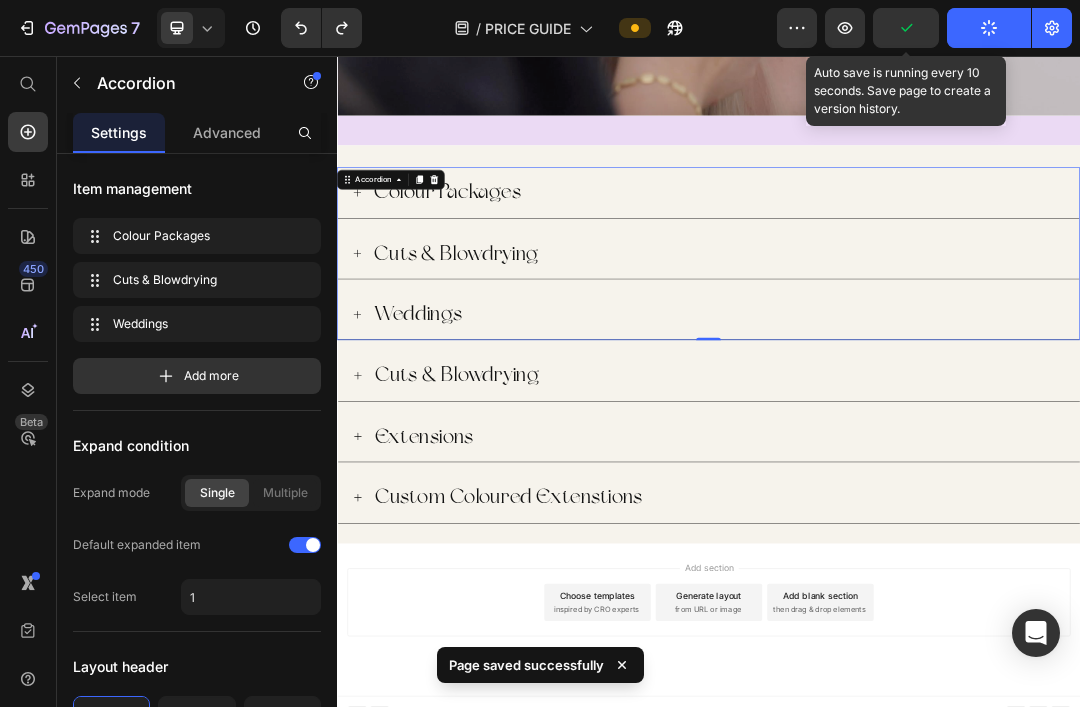 click on "7  Version history  /  PRICE GUIDE Preview Auto save is running every 10 seconds. Save page to create a version history.  Publish" 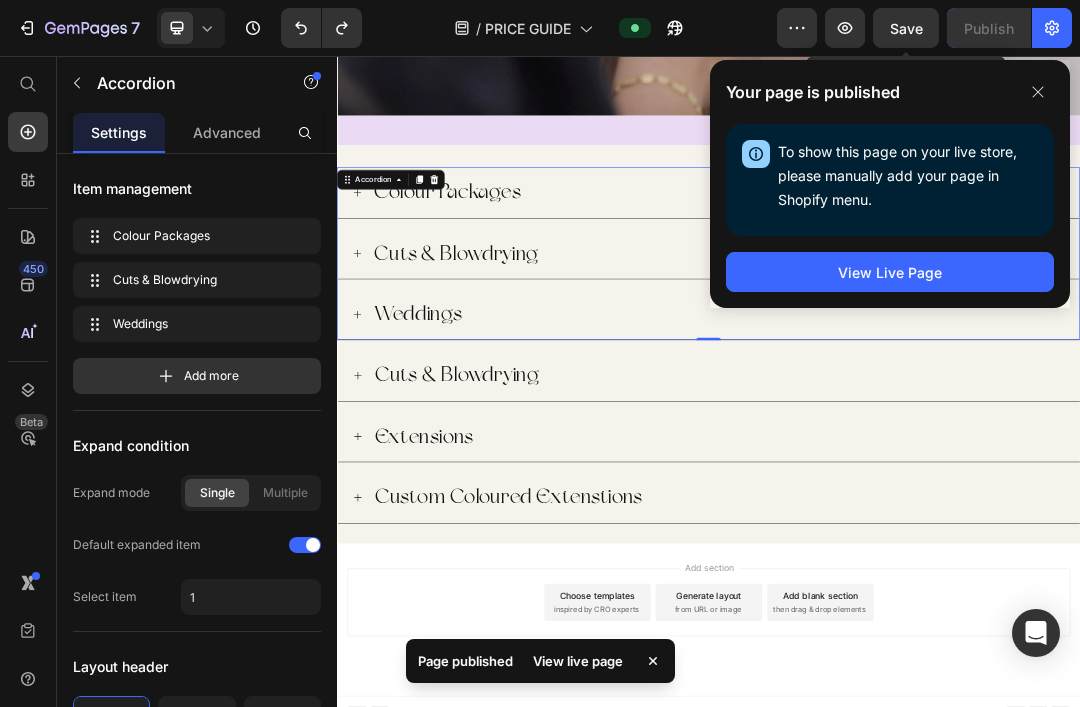 click on "View Live Page" at bounding box center [890, 272] 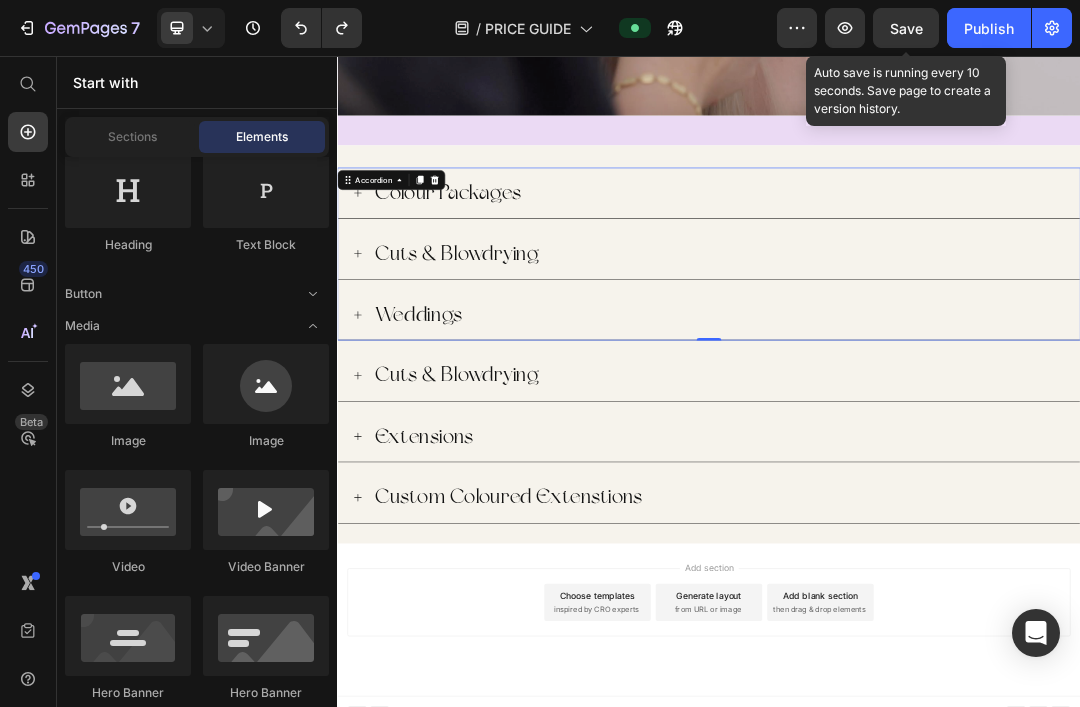 click on "Add section Choose templates inspired by CRO experts Generate layout from URL or image Add blank section then drag & drop elements" at bounding box center (937, 966) 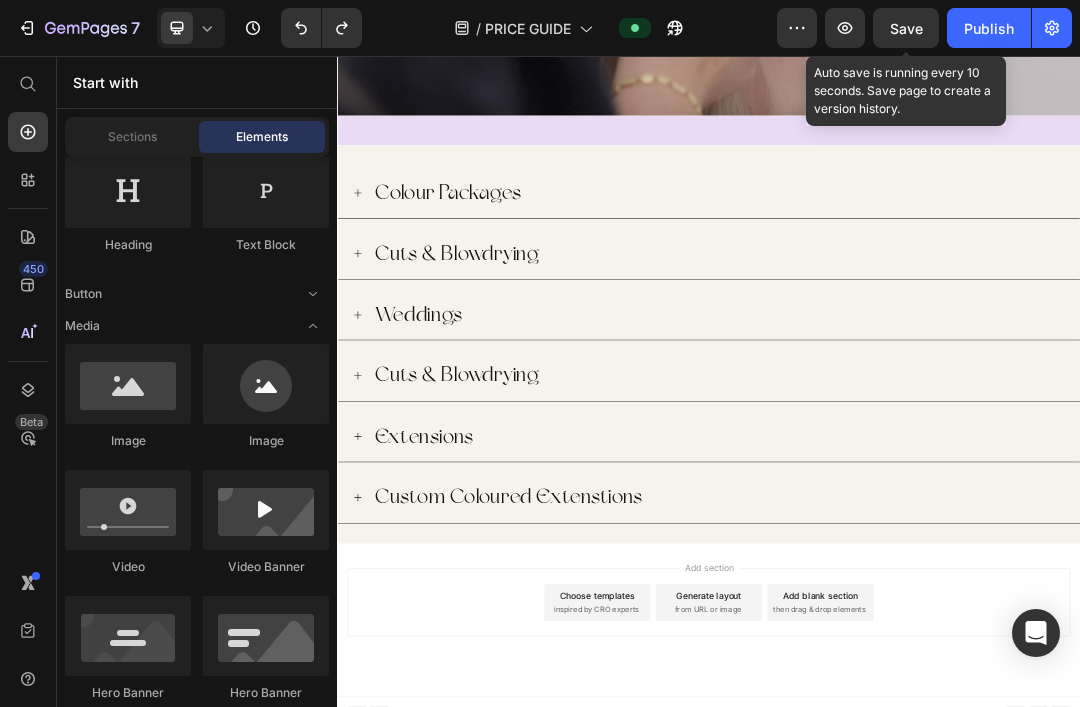 click on "Add section Choose templates inspired by CRO experts Generate layout from URL or image Add blank section then drag & drop elements" at bounding box center [937, 966] 